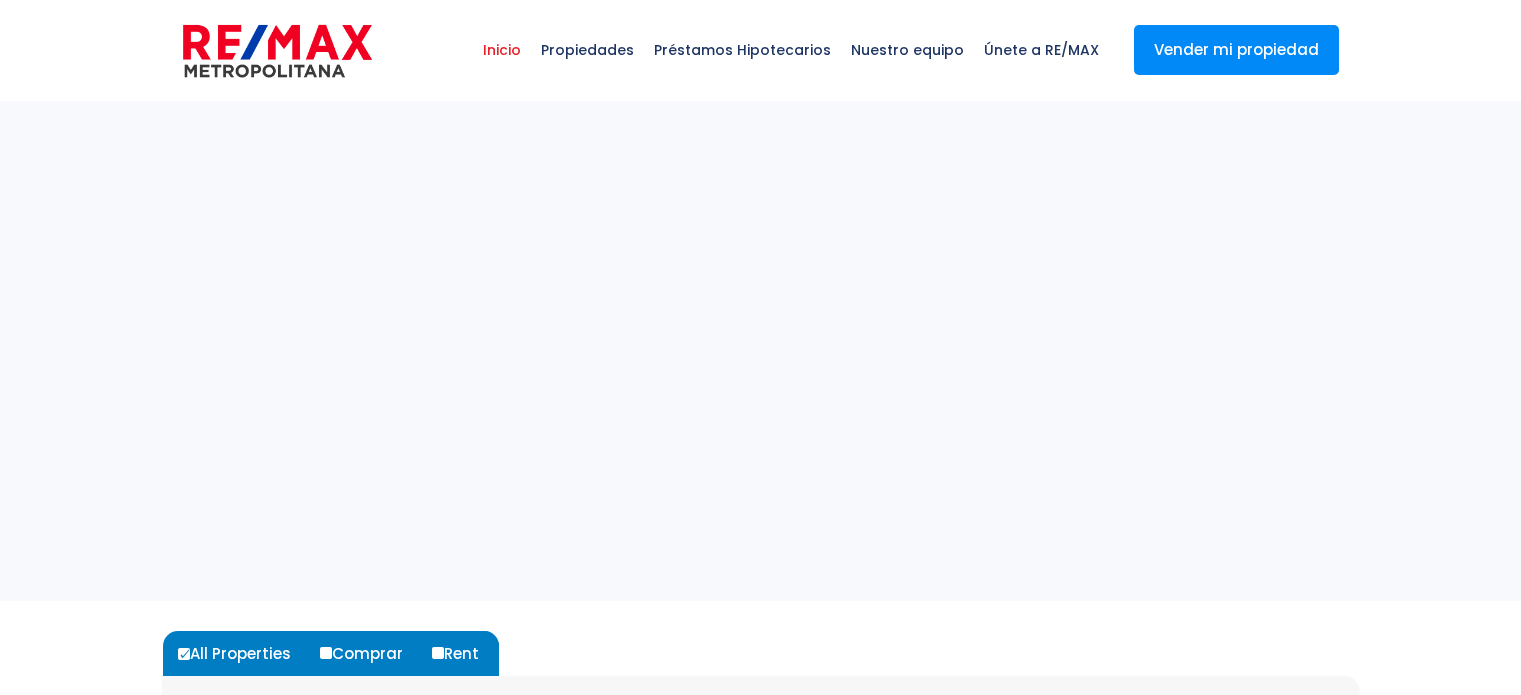 select 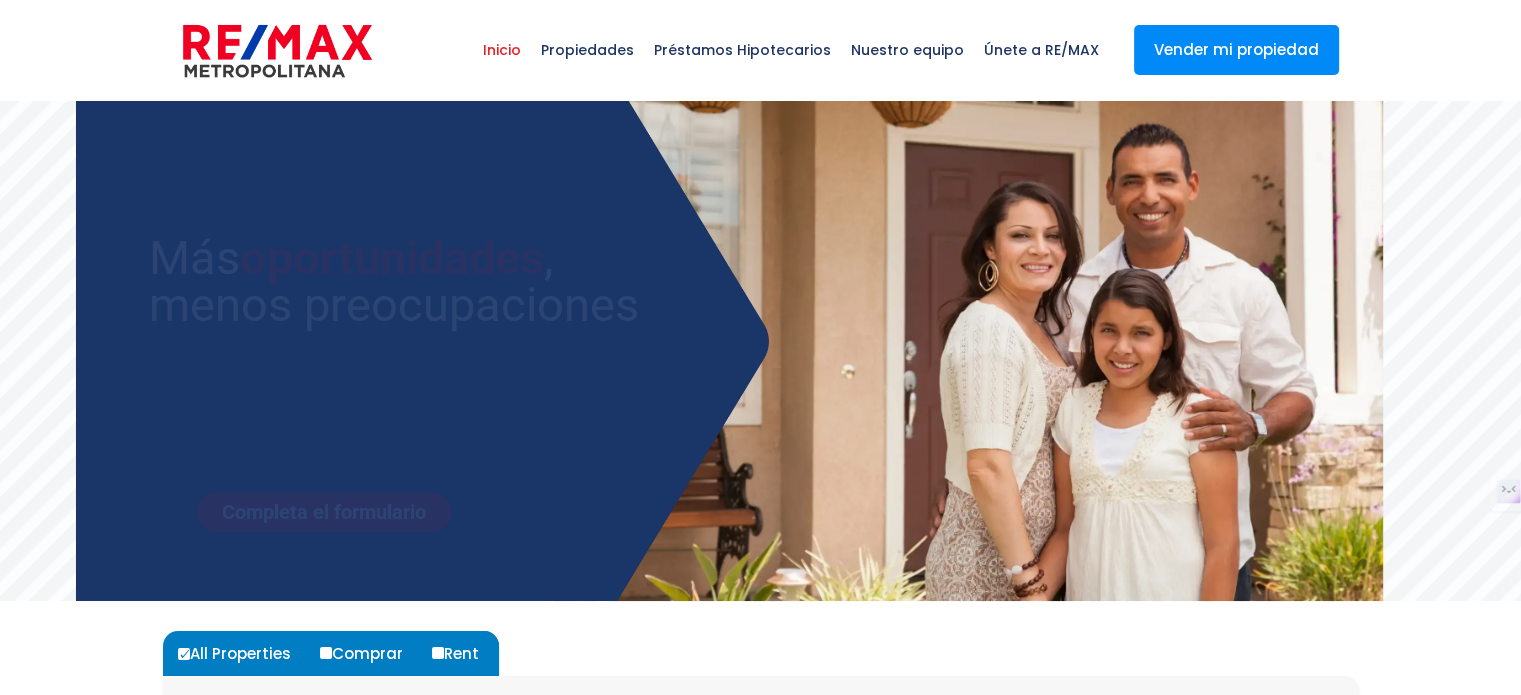 scroll, scrollTop: 0, scrollLeft: 0, axis: both 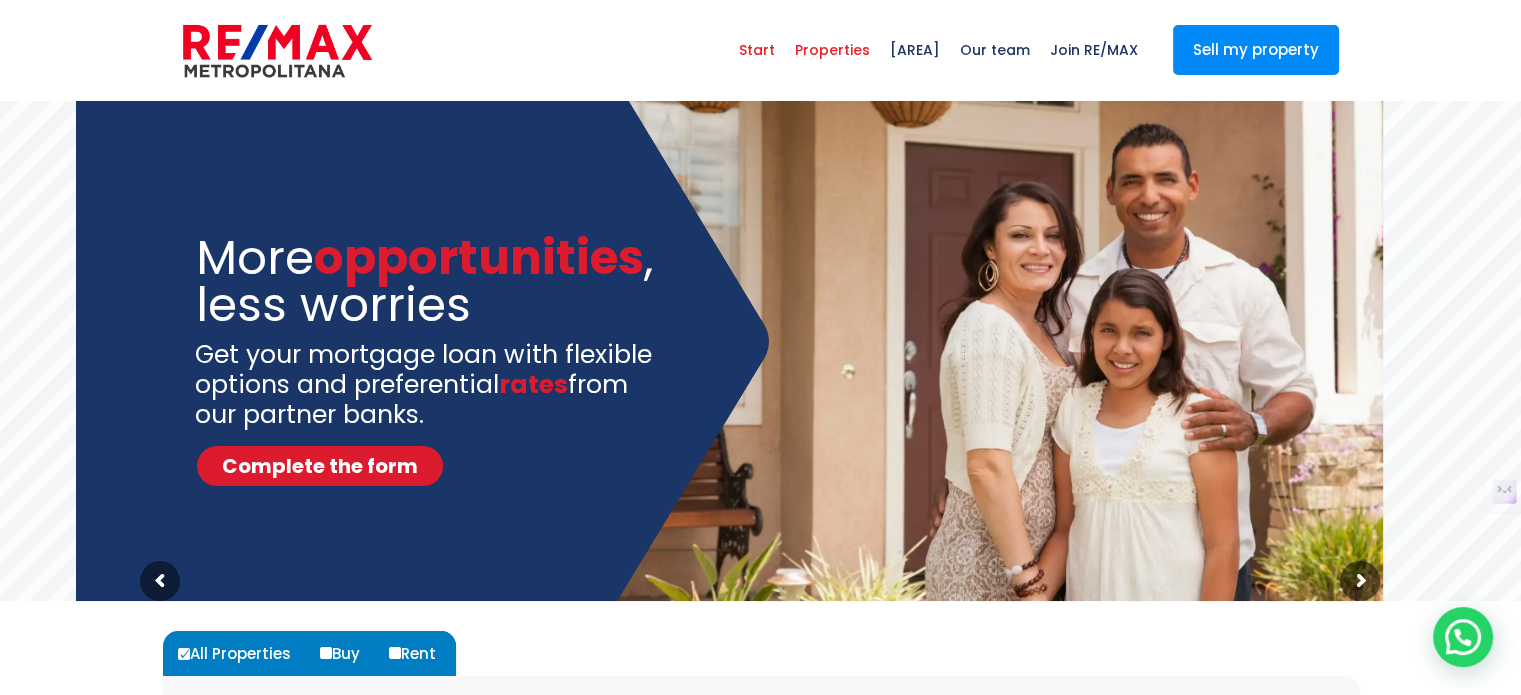 click on "Properties" at bounding box center (832, 50) 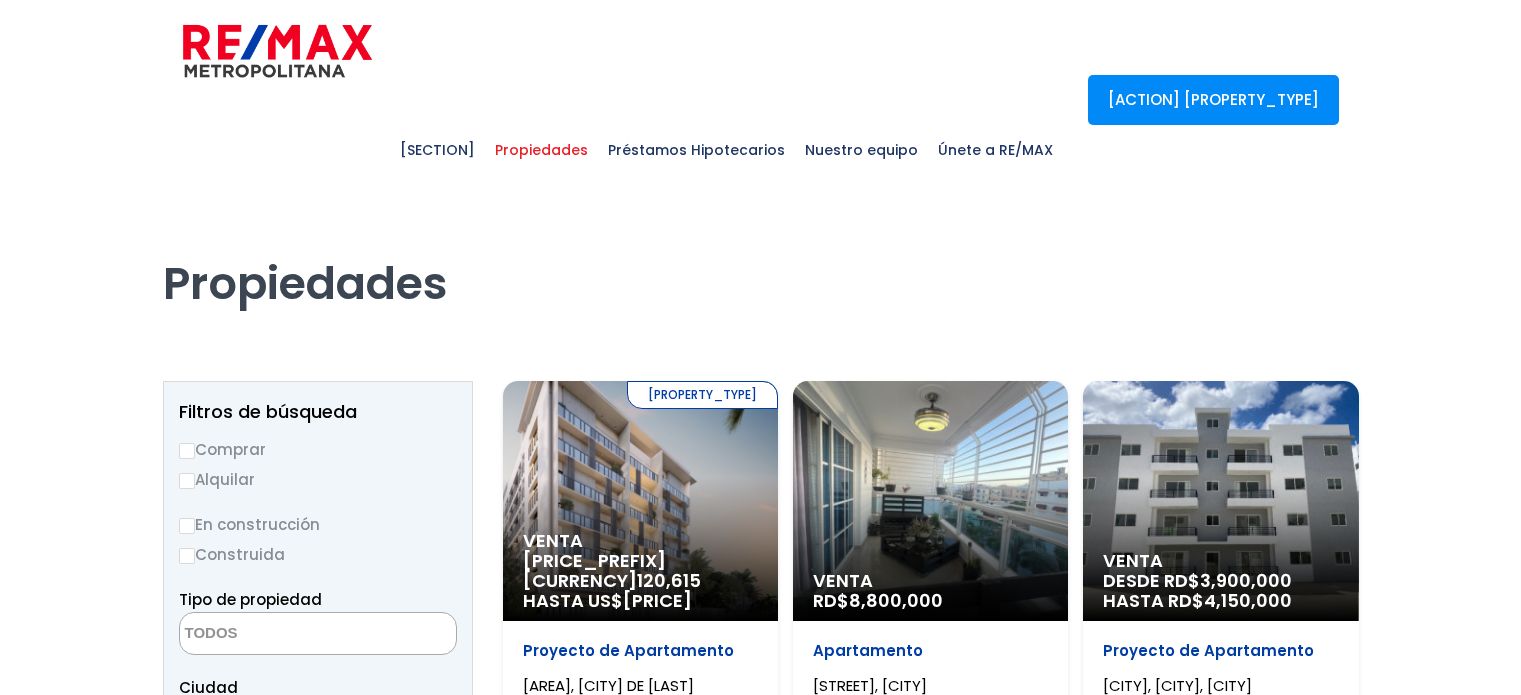 select 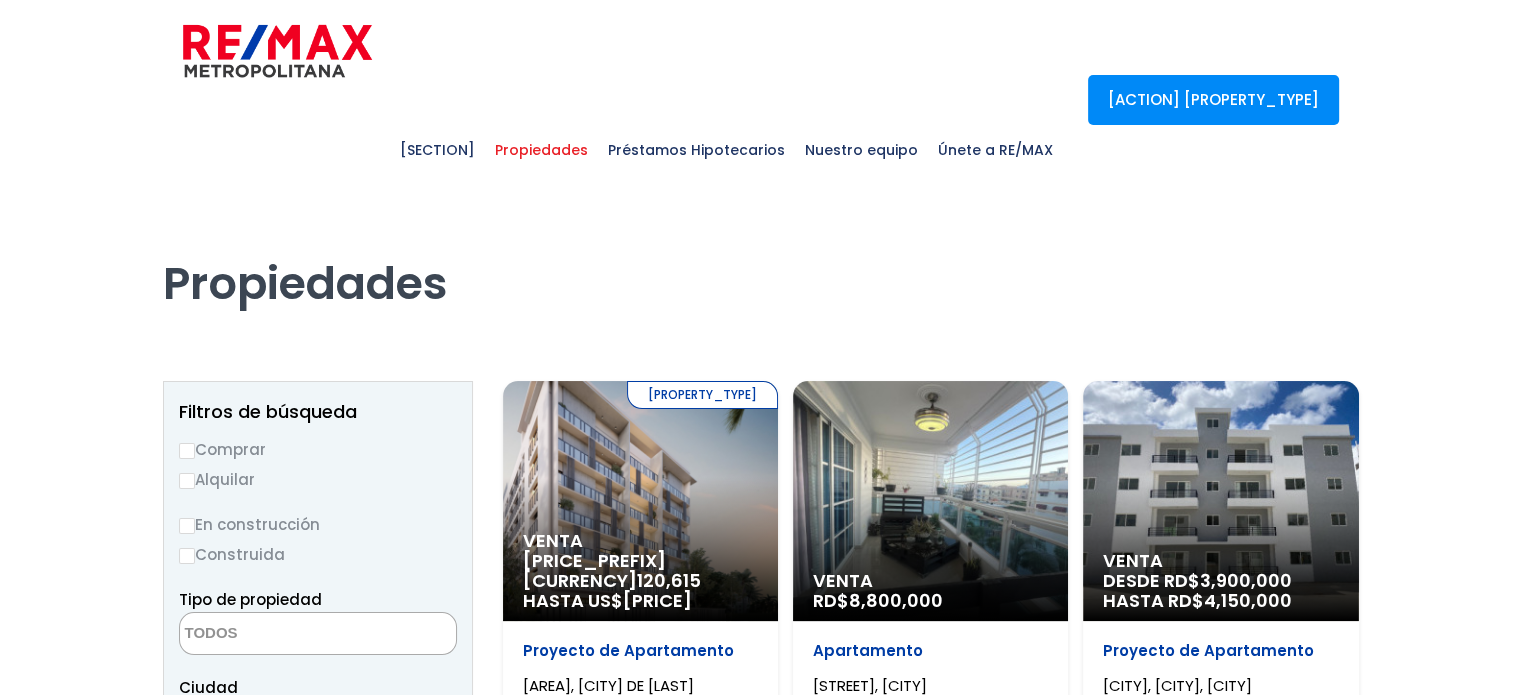 scroll, scrollTop: 0, scrollLeft: 0, axis: both 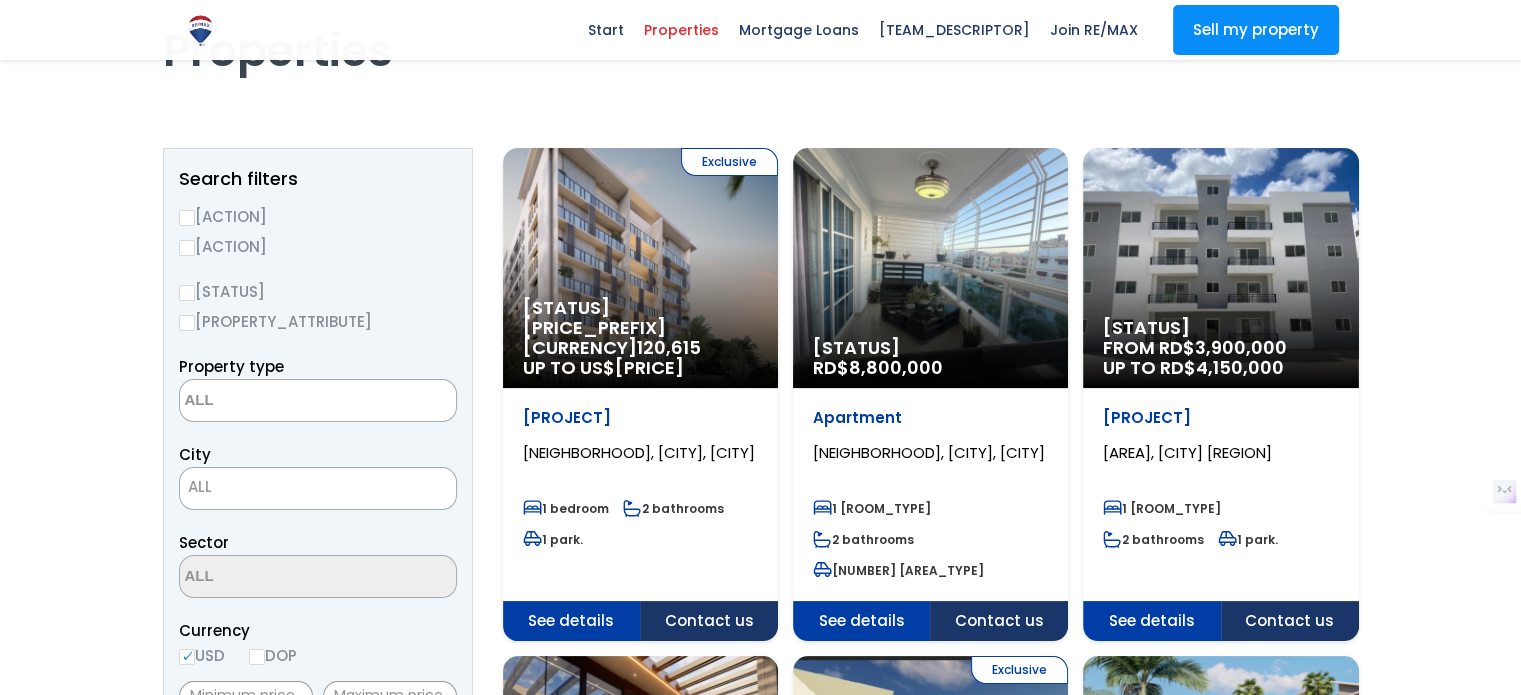 click on "Buy" at bounding box center [187, 218] 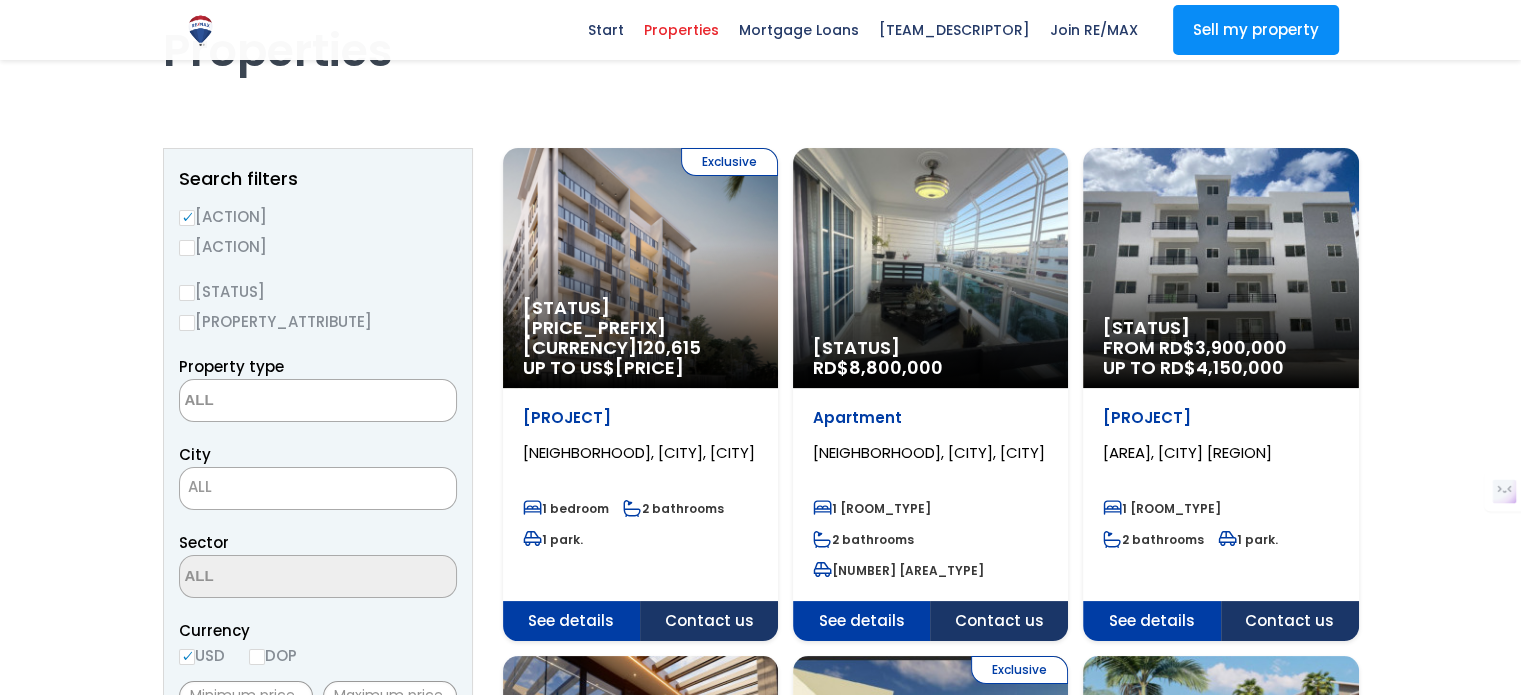 scroll, scrollTop: 240, scrollLeft: 0, axis: vertical 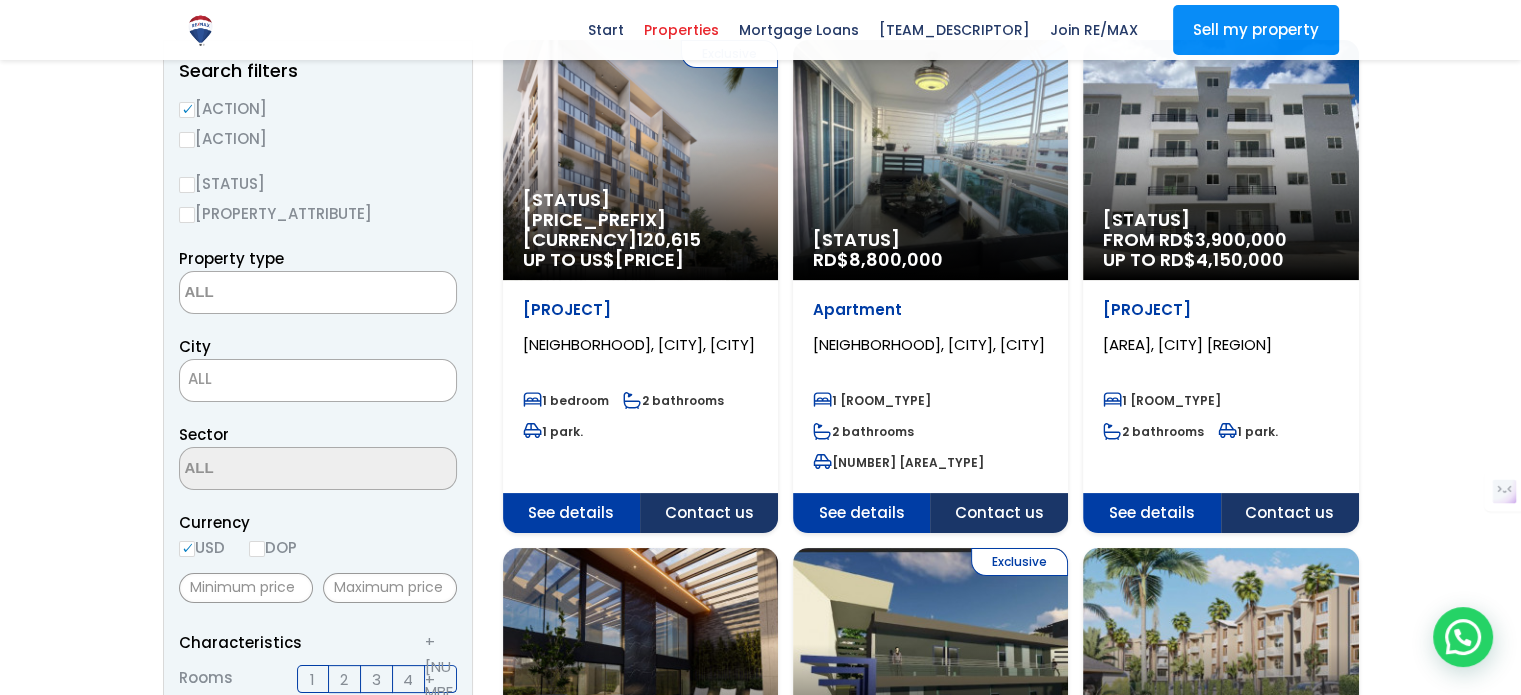 click on "Built" at bounding box center [187, 215] 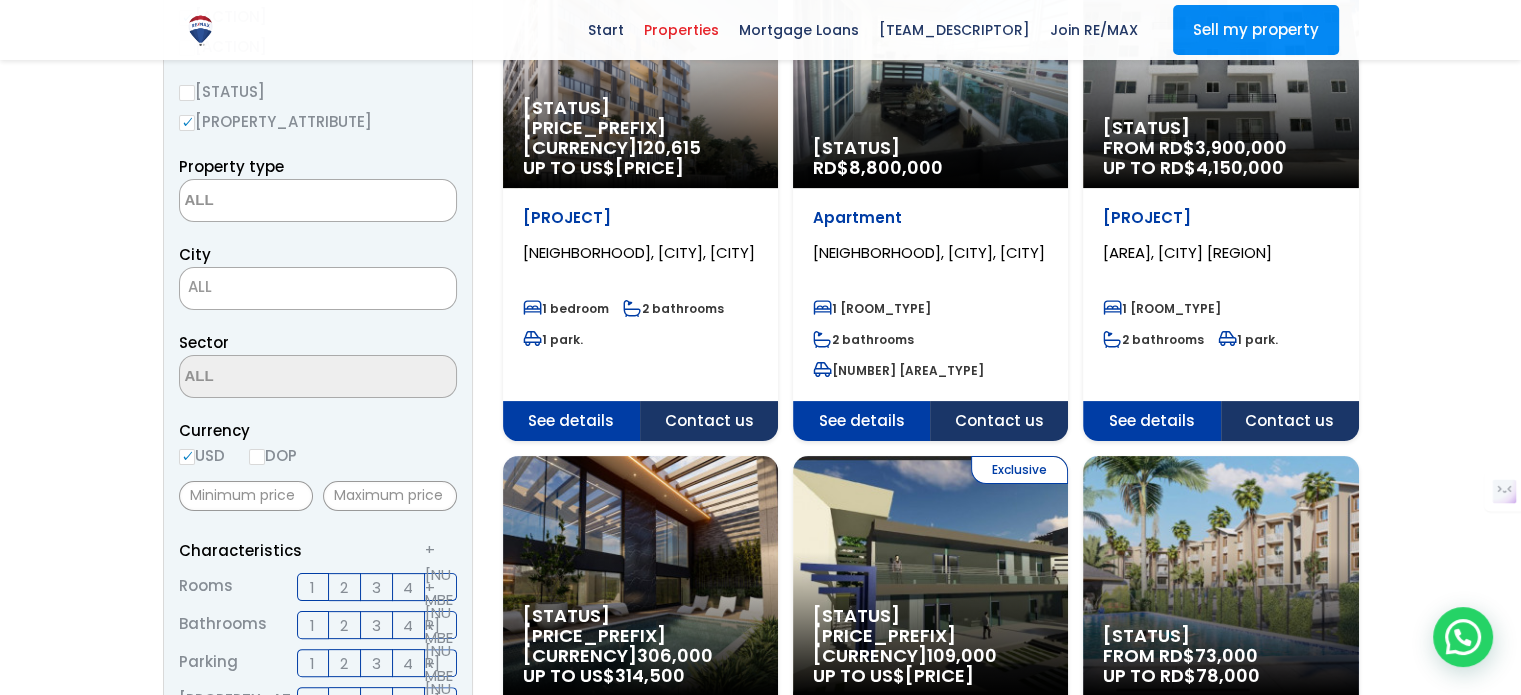 scroll, scrollTop: 332, scrollLeft: 0, axis: vertical 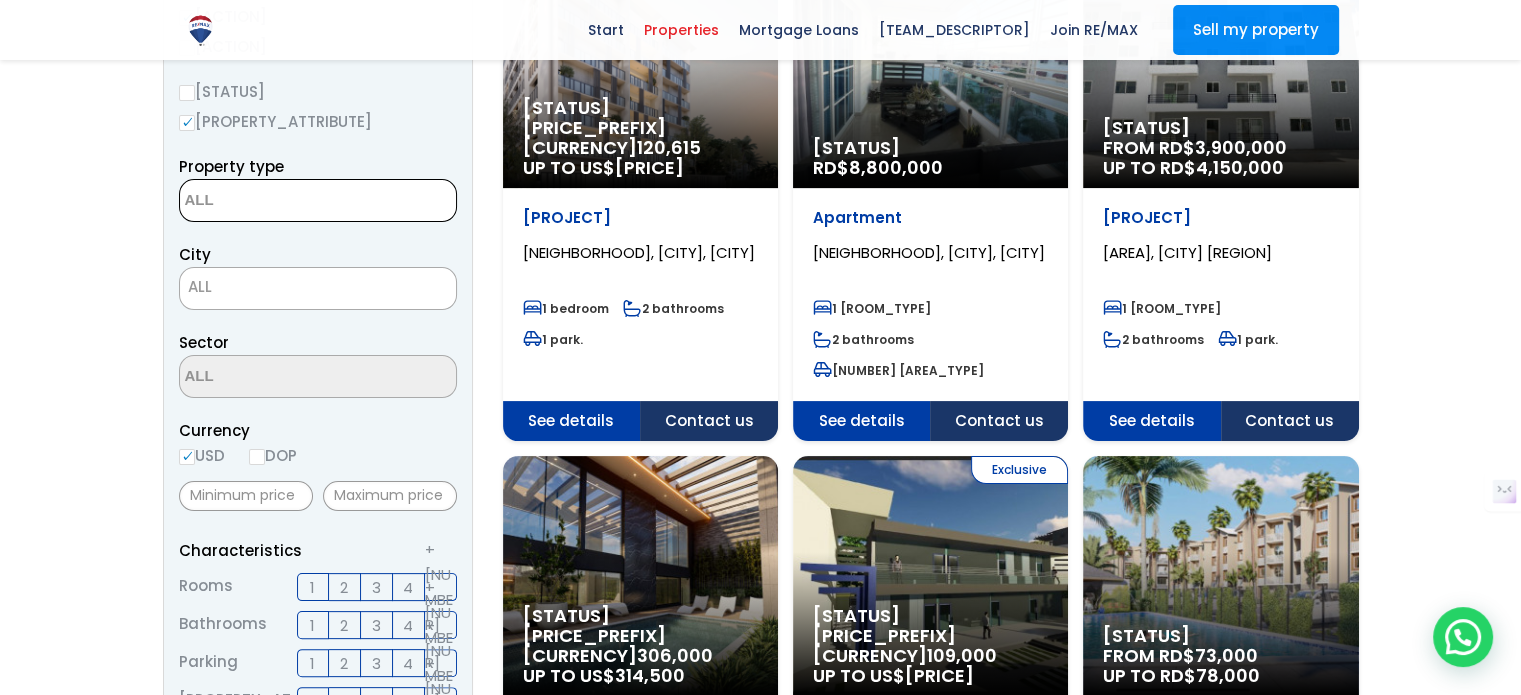 click at bounding box center (277, 201) 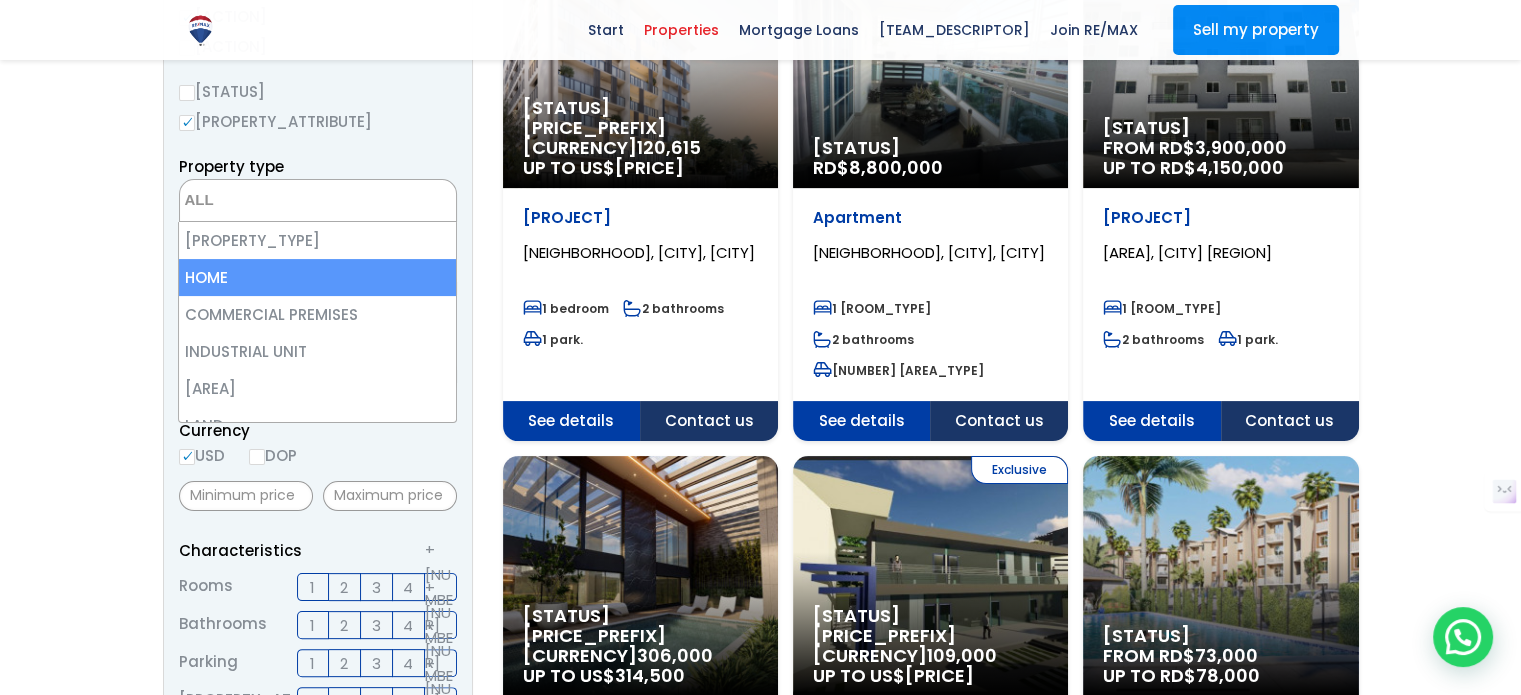 select on "house" 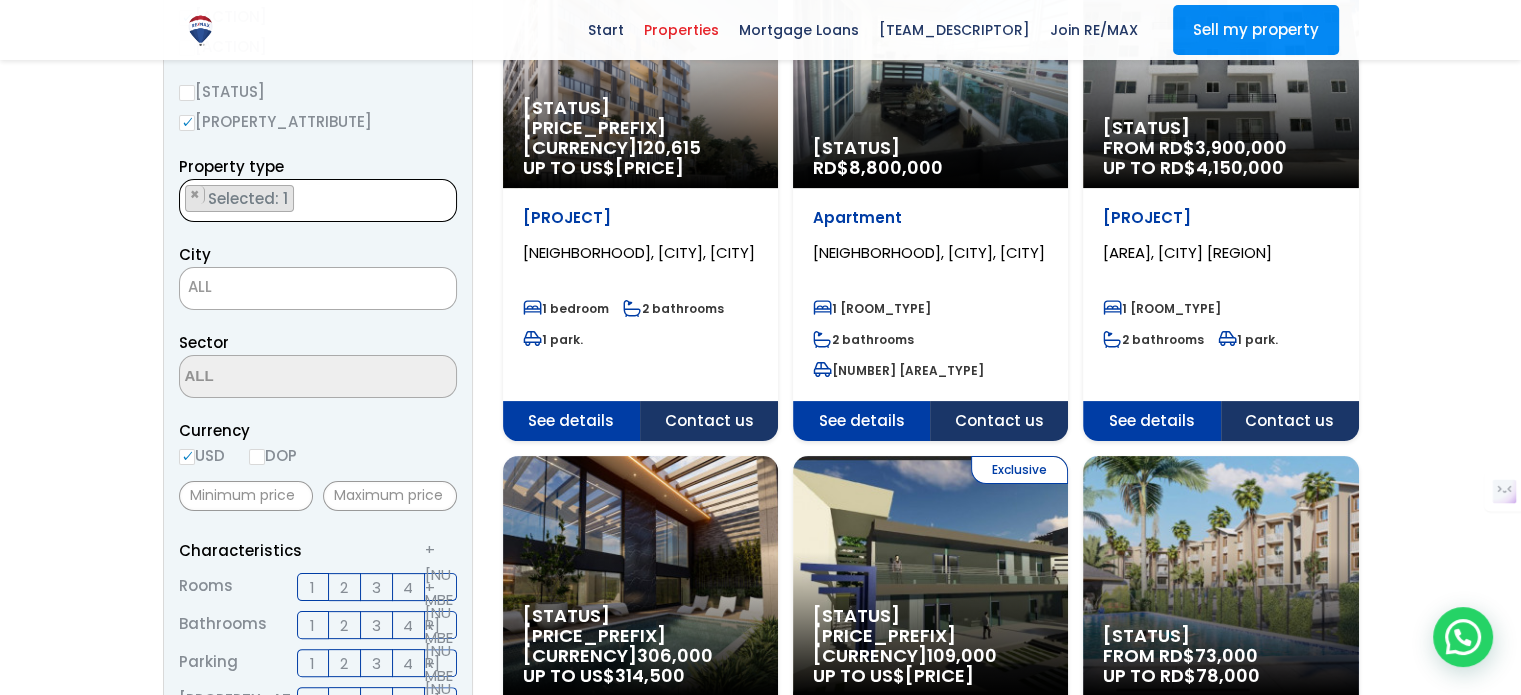 scroll, scrollTop: 23, scrollLeft: 0, axis: vertical 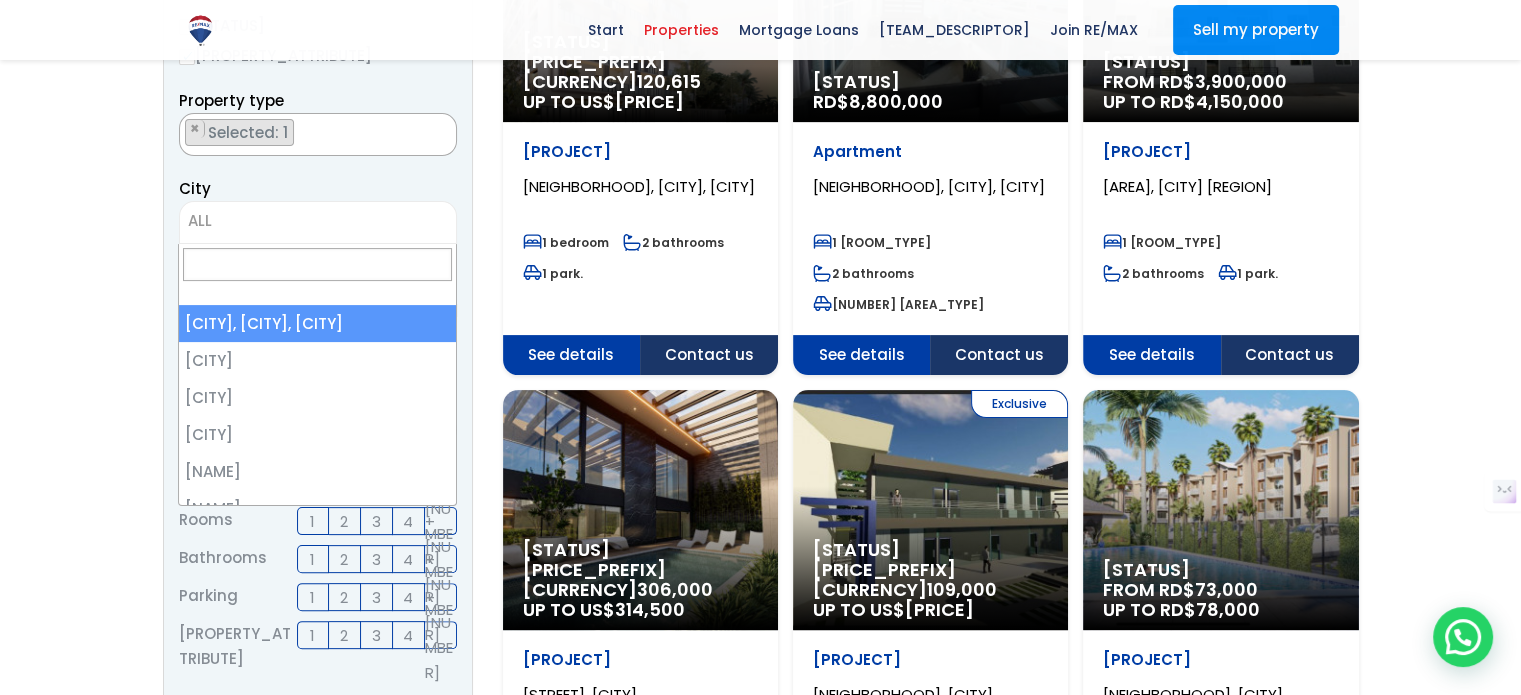 click on "ALL" at bounding box center (318, 221) 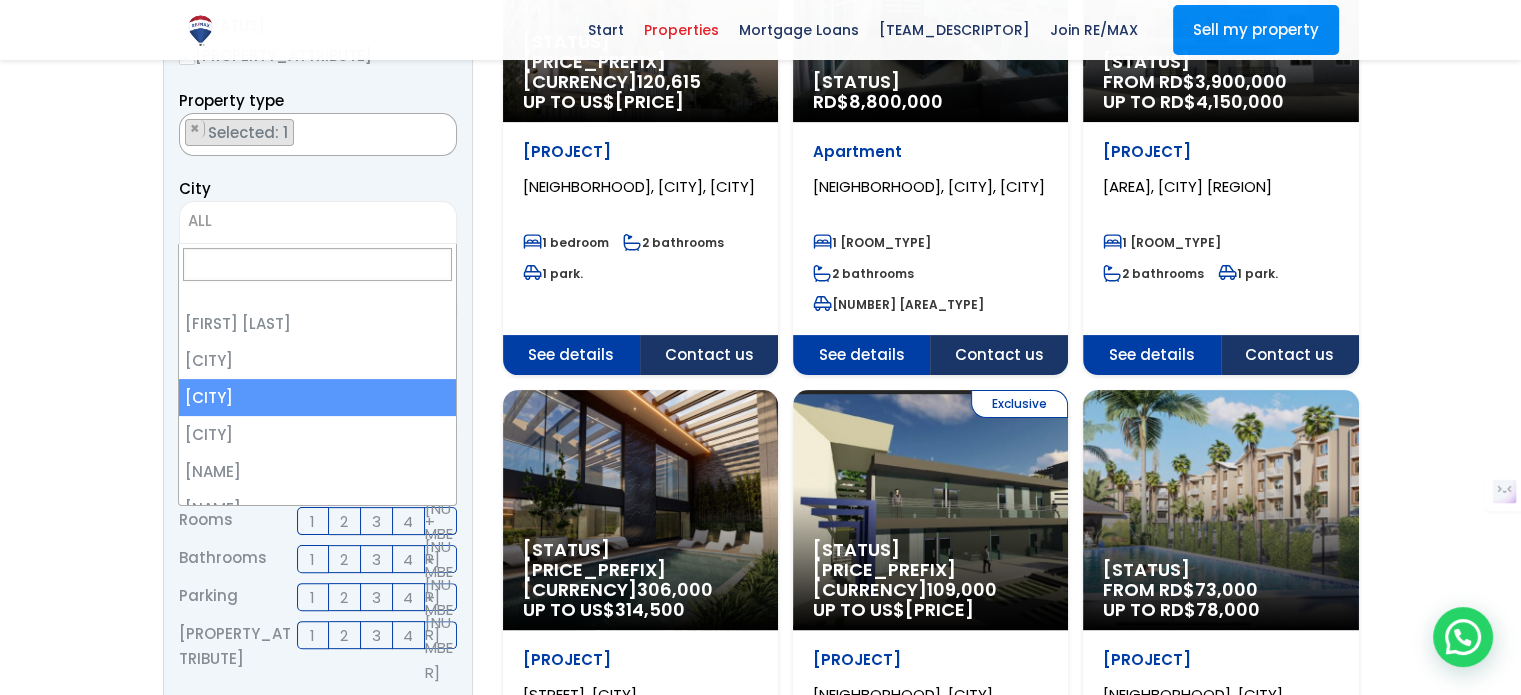 select on "149" 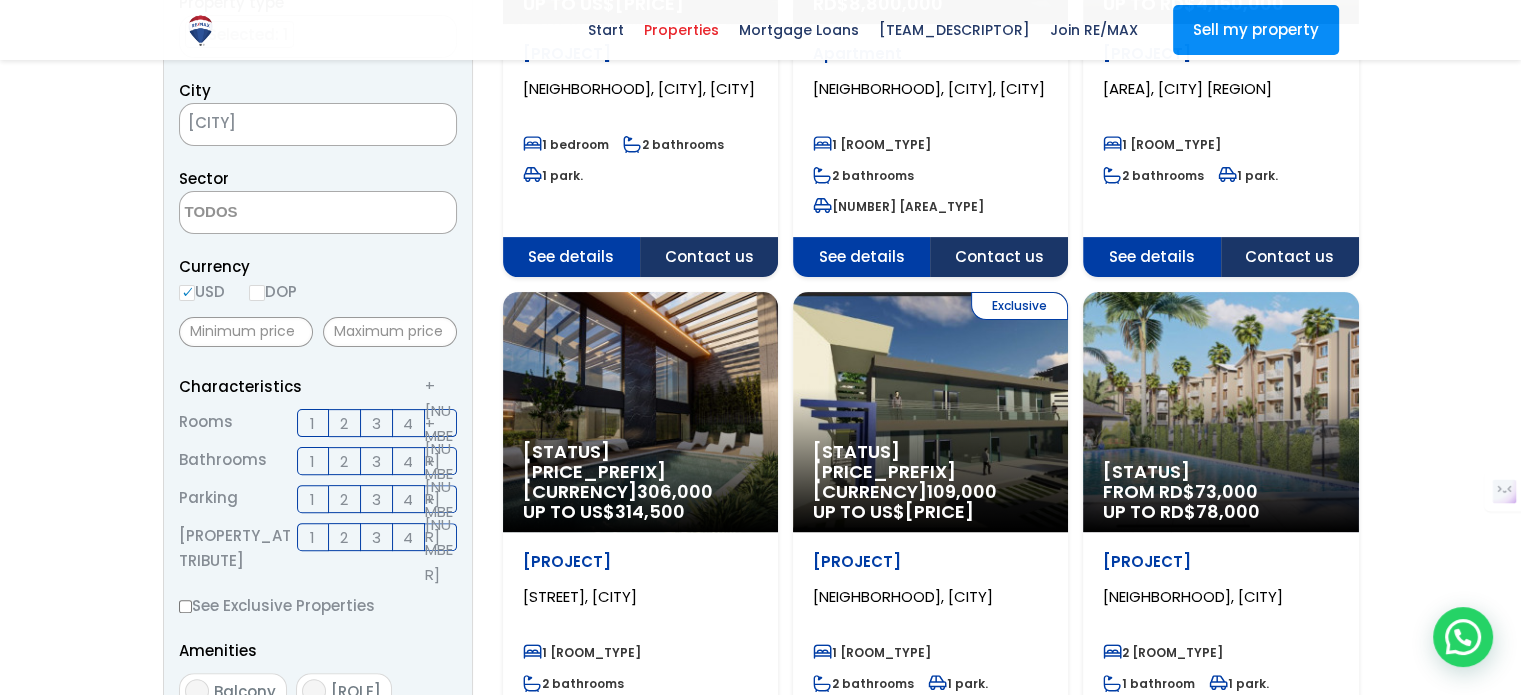 scroll, scrollTop: 498, scrollLeft: 0, axis: vertical 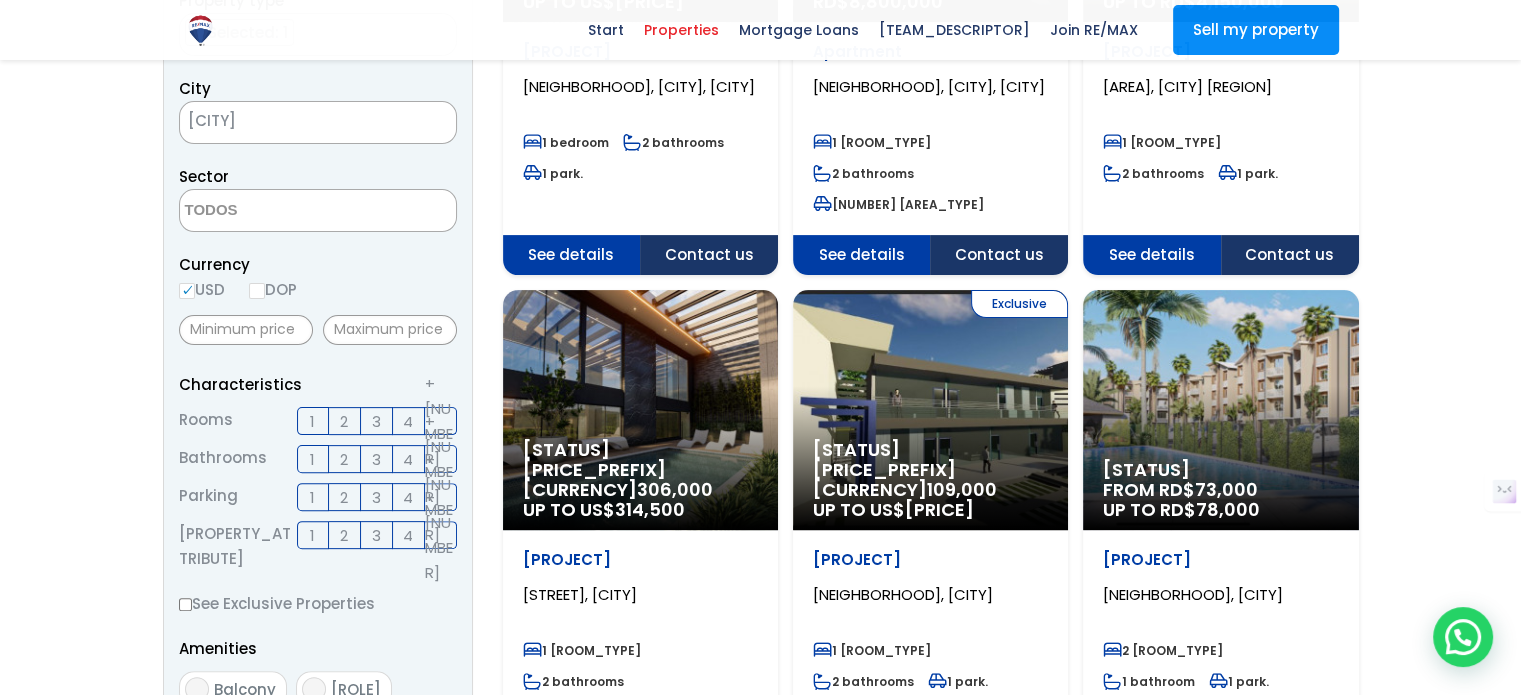 click on "DOP" at bounding box center [257, 291] 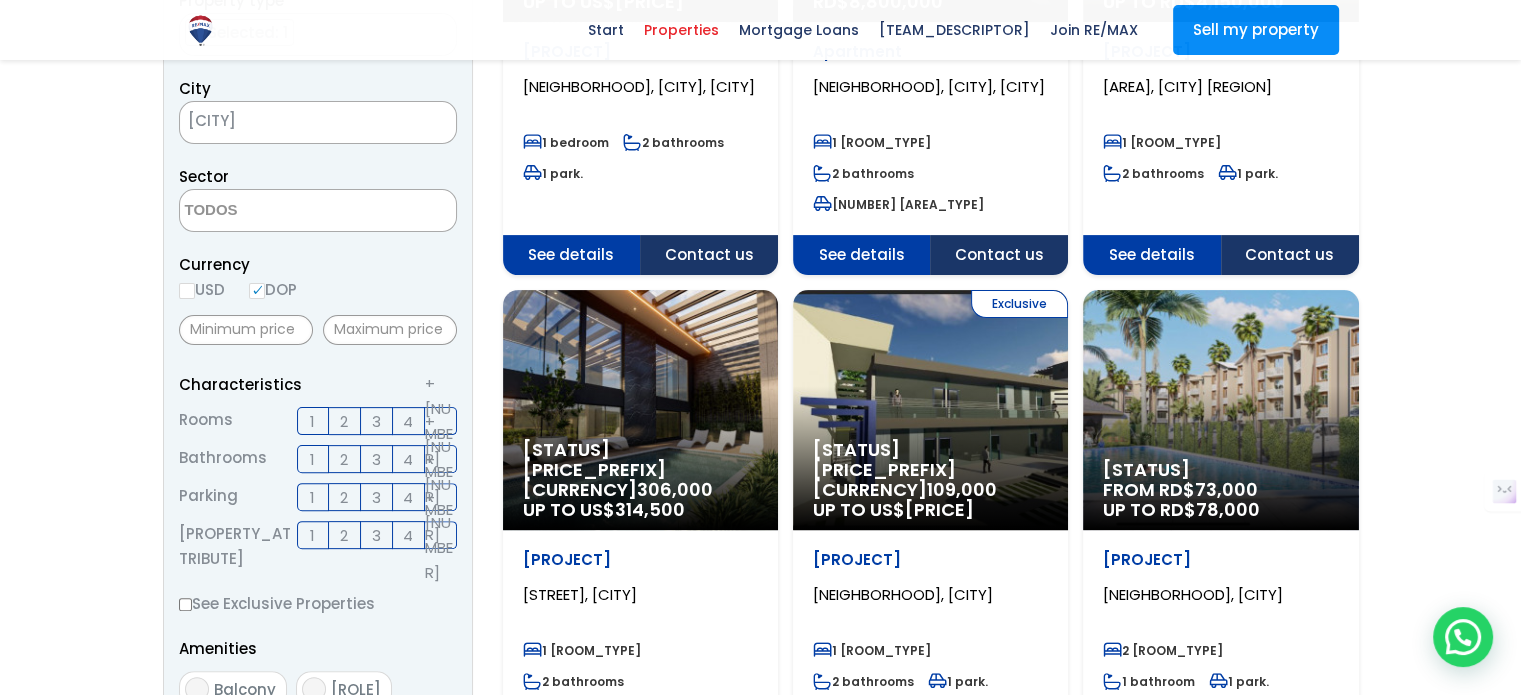 click on "USD" at bounding box center [187, 291] 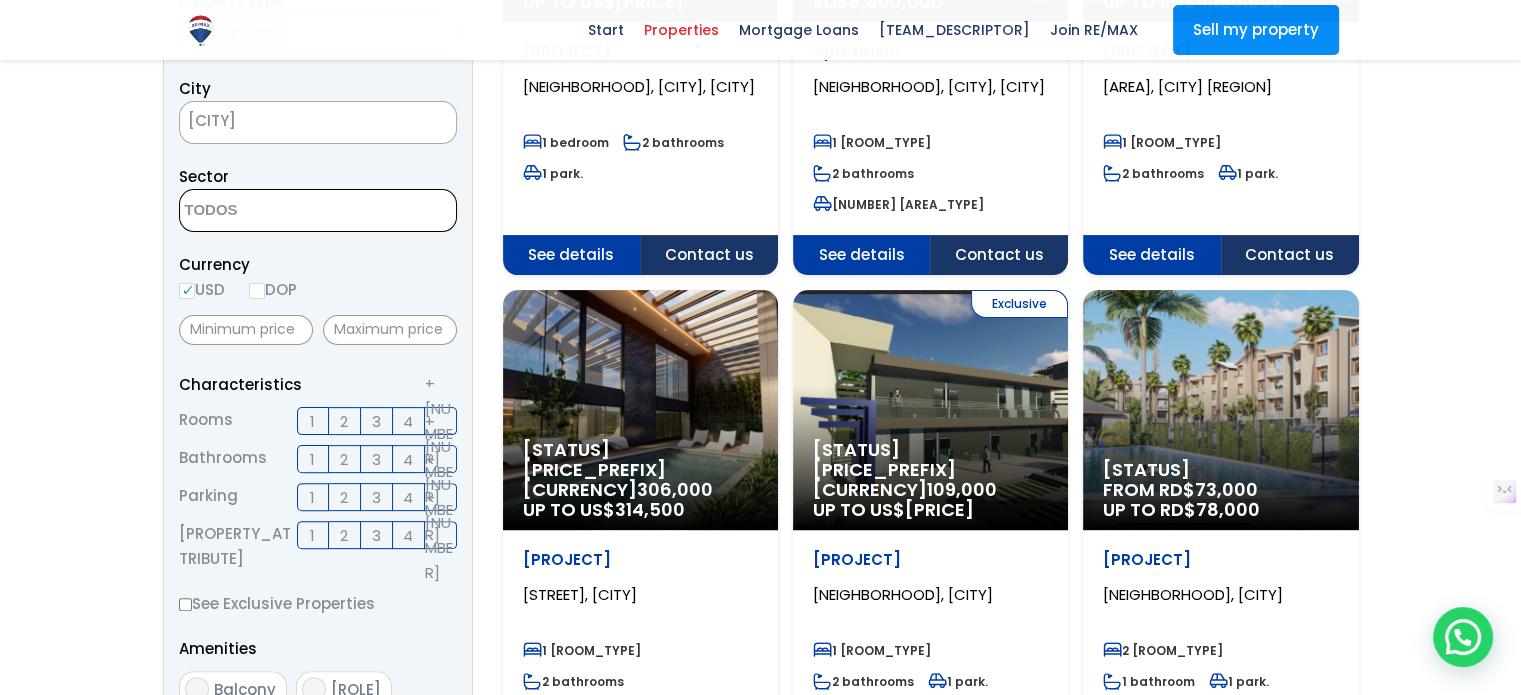 click at bounding box center [277, 211] 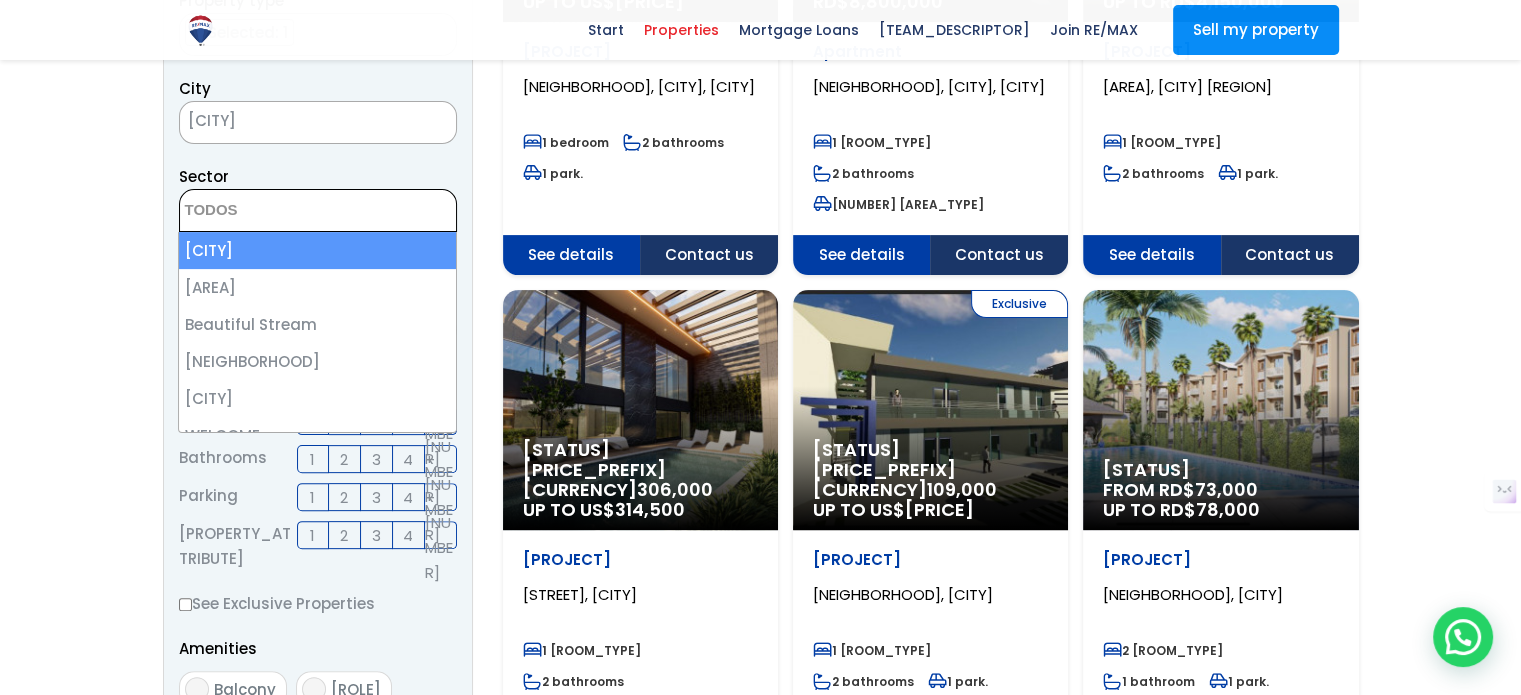 click at bounding box center (277, 211) 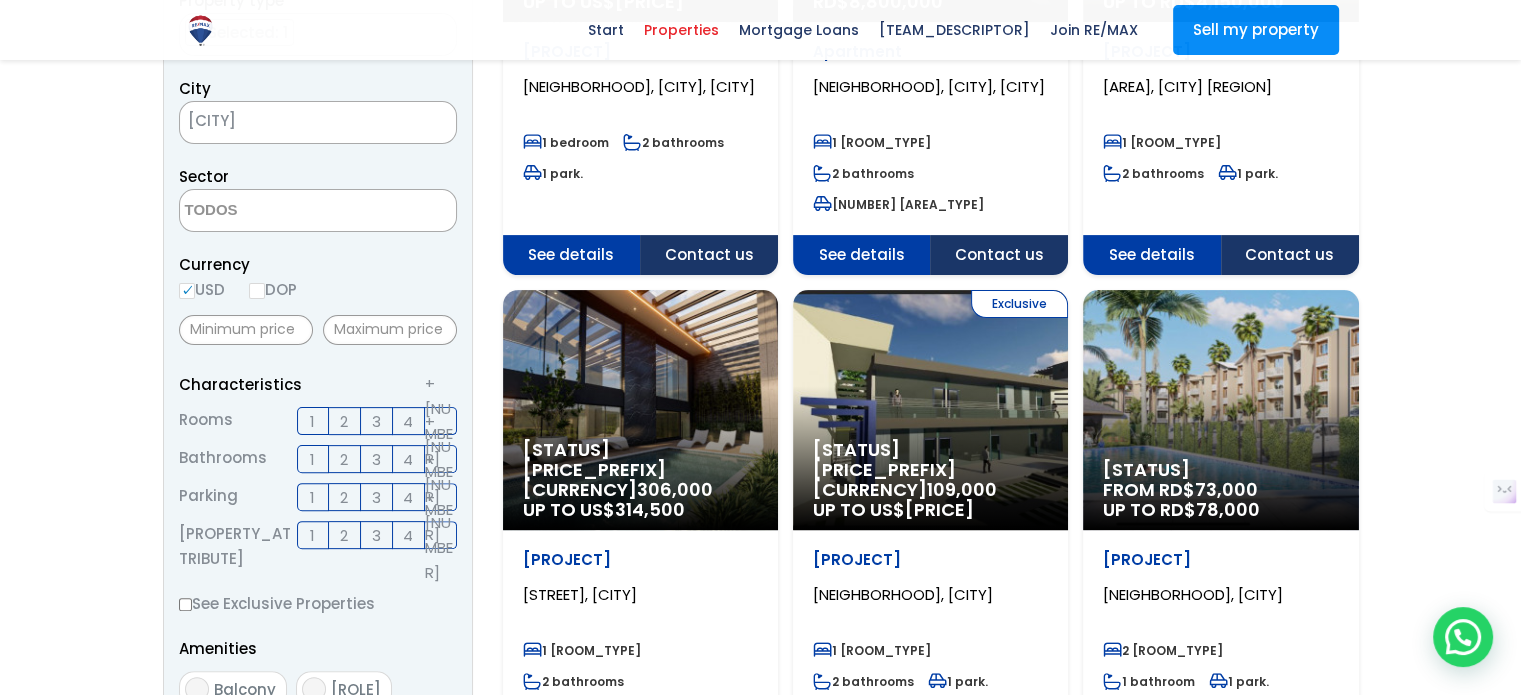 click on "Search filters
Buy
Rent
Under construction
Built
Property type
APARTMENT
HOME
COMMERCIAL PREMISES
INDUSTRIAL UNIT
ESTATE
LAND
BUSINESS
BUILDING
Tourist
HOTEL
HOUSE OR LAND
BUILDING OR LAND
PROJECT
PENTHOUSE
FUEL STATION
× × City ×" at bounding box center [761, 1354] 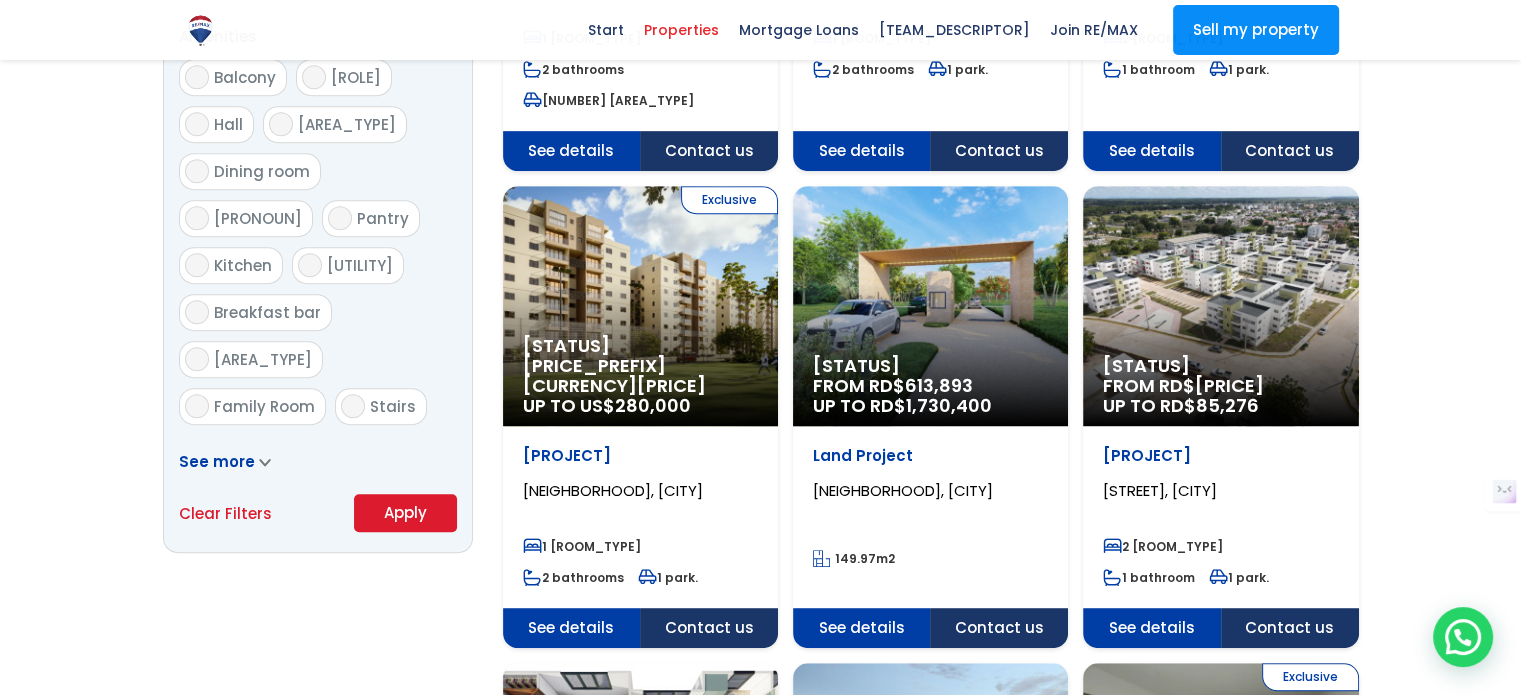 scroll, scrollTop: 1114, scrollLeft: 0, axis: vertical 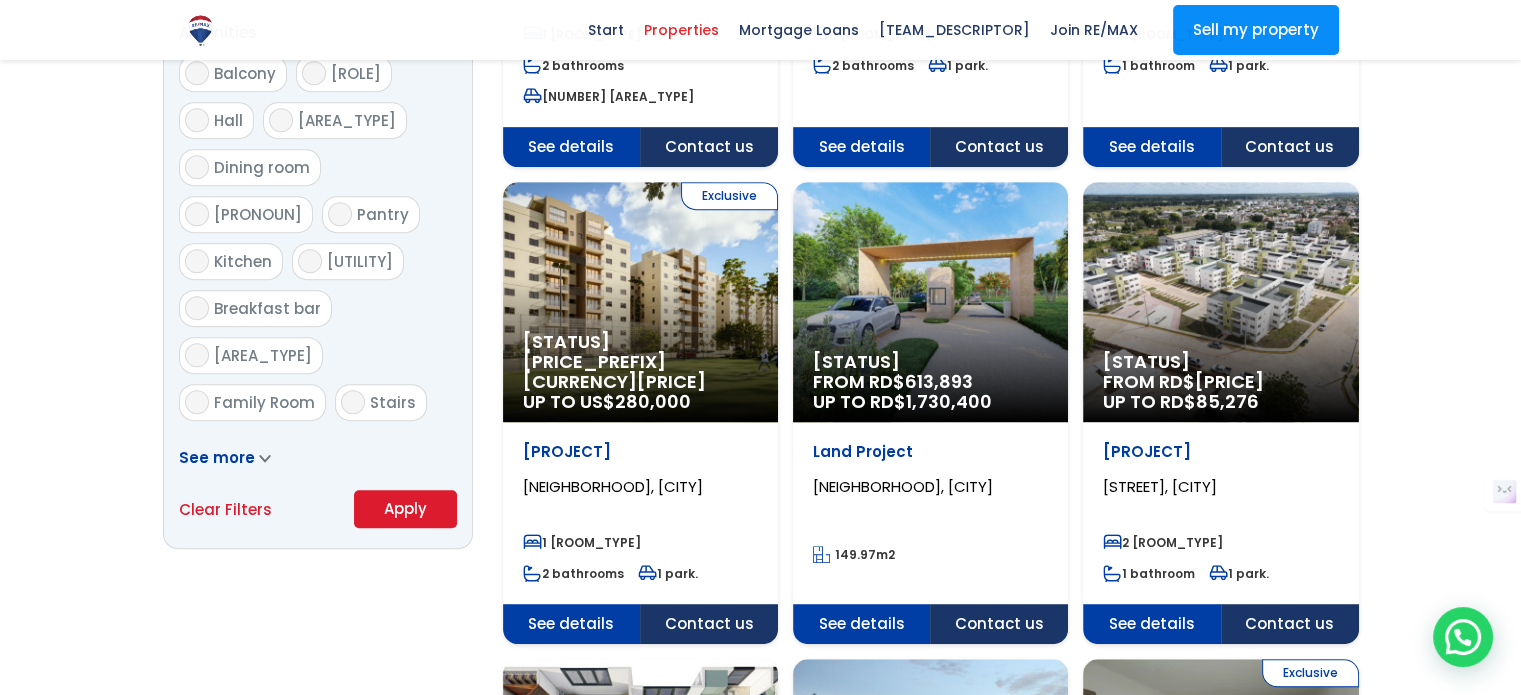 click on "Apply" at bounding box center [405, 509] 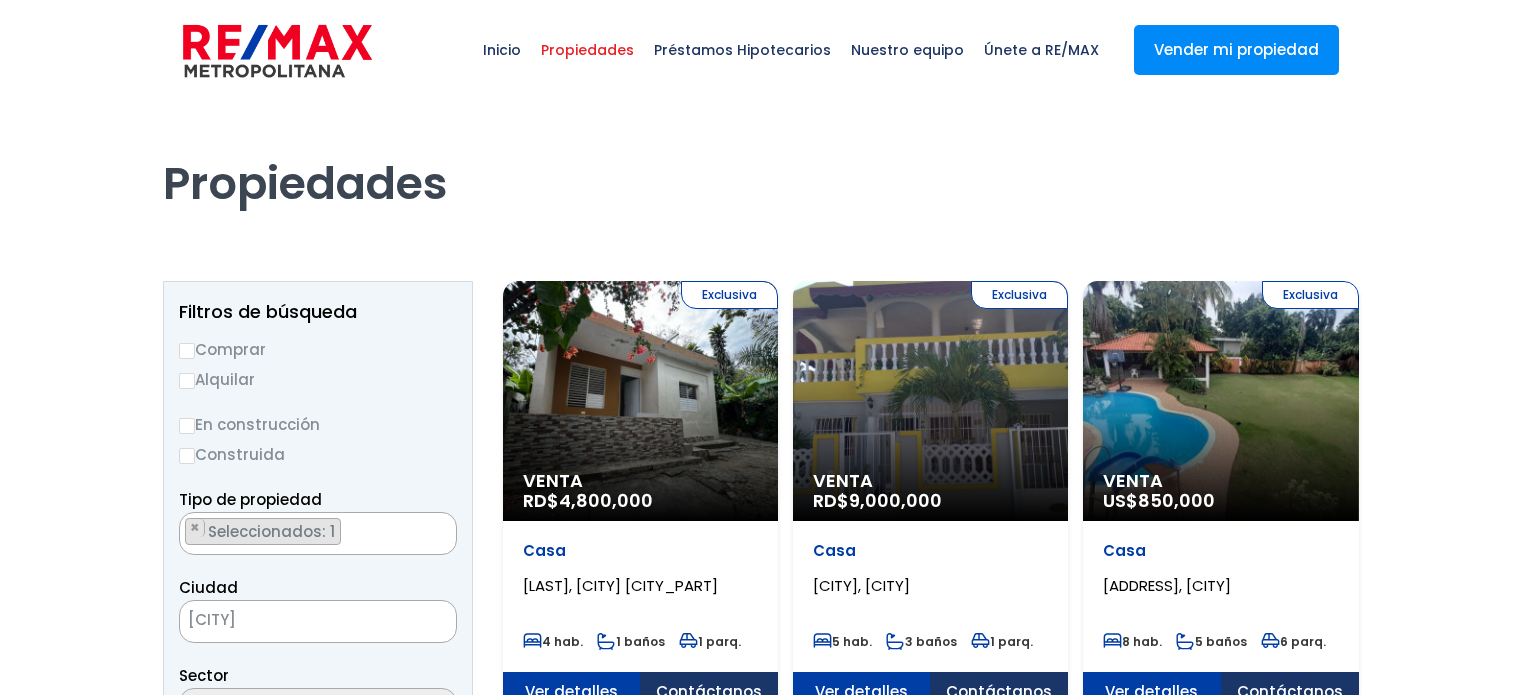scroll, scrollTop: 0, scrollLeft: 0, axis: both 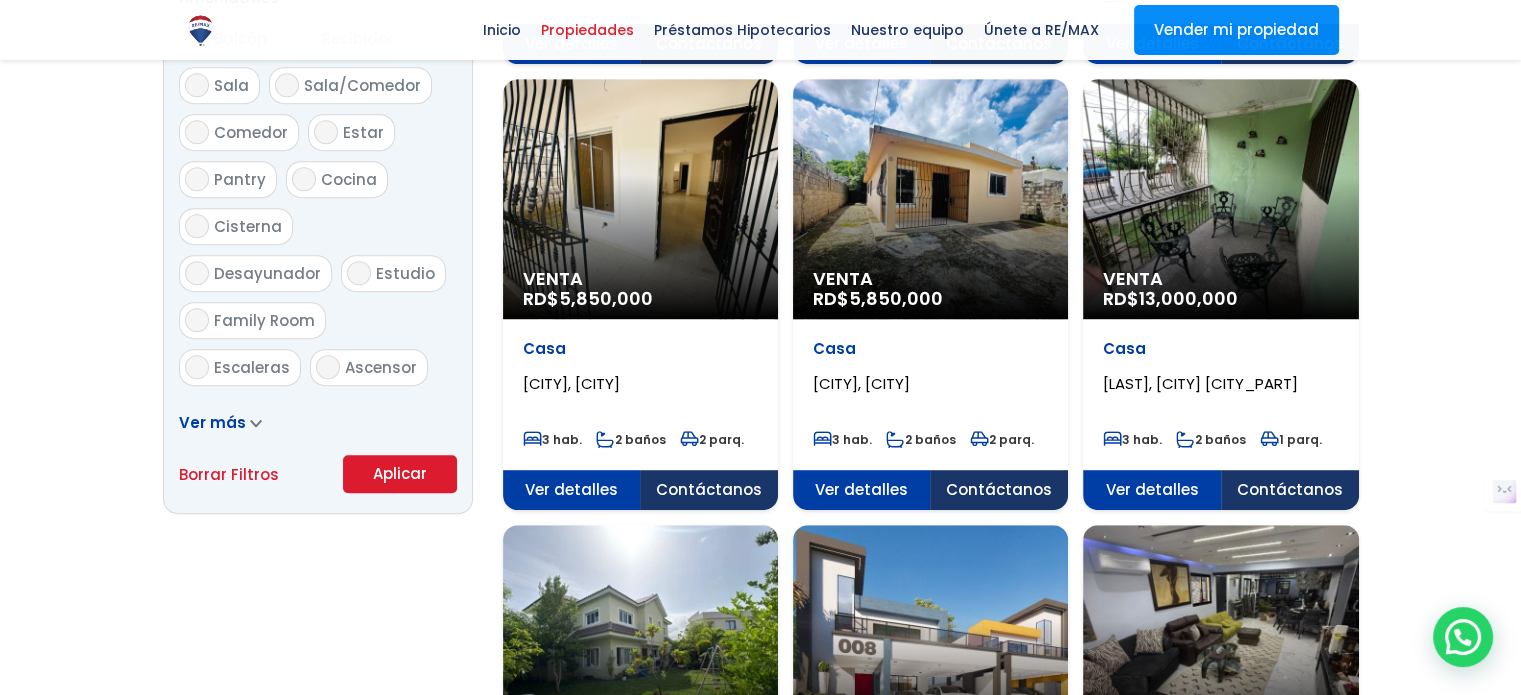 click on "Venta
RD$  13,000,000" at bounding box center [640, -727] 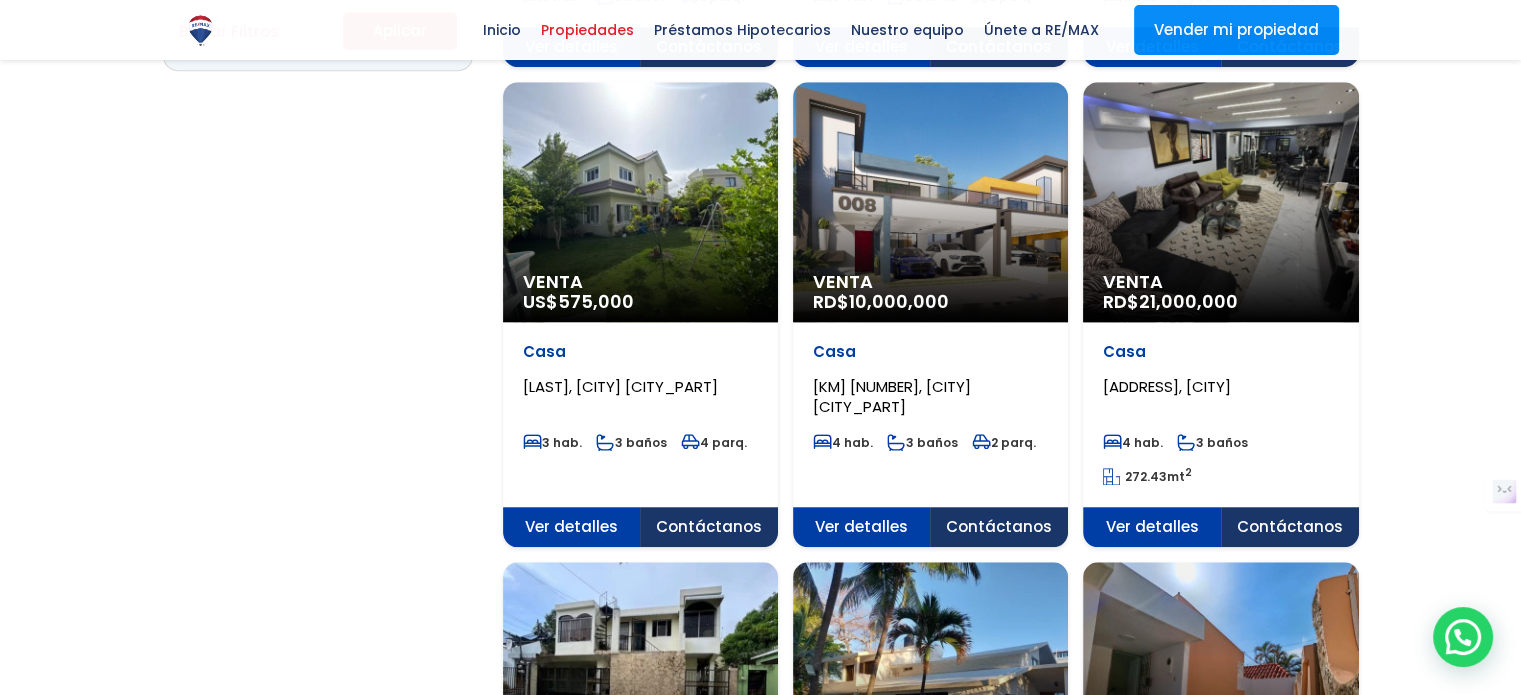 scroll, scrollTop: 1575, scrollLeft: 0, axis: vertical 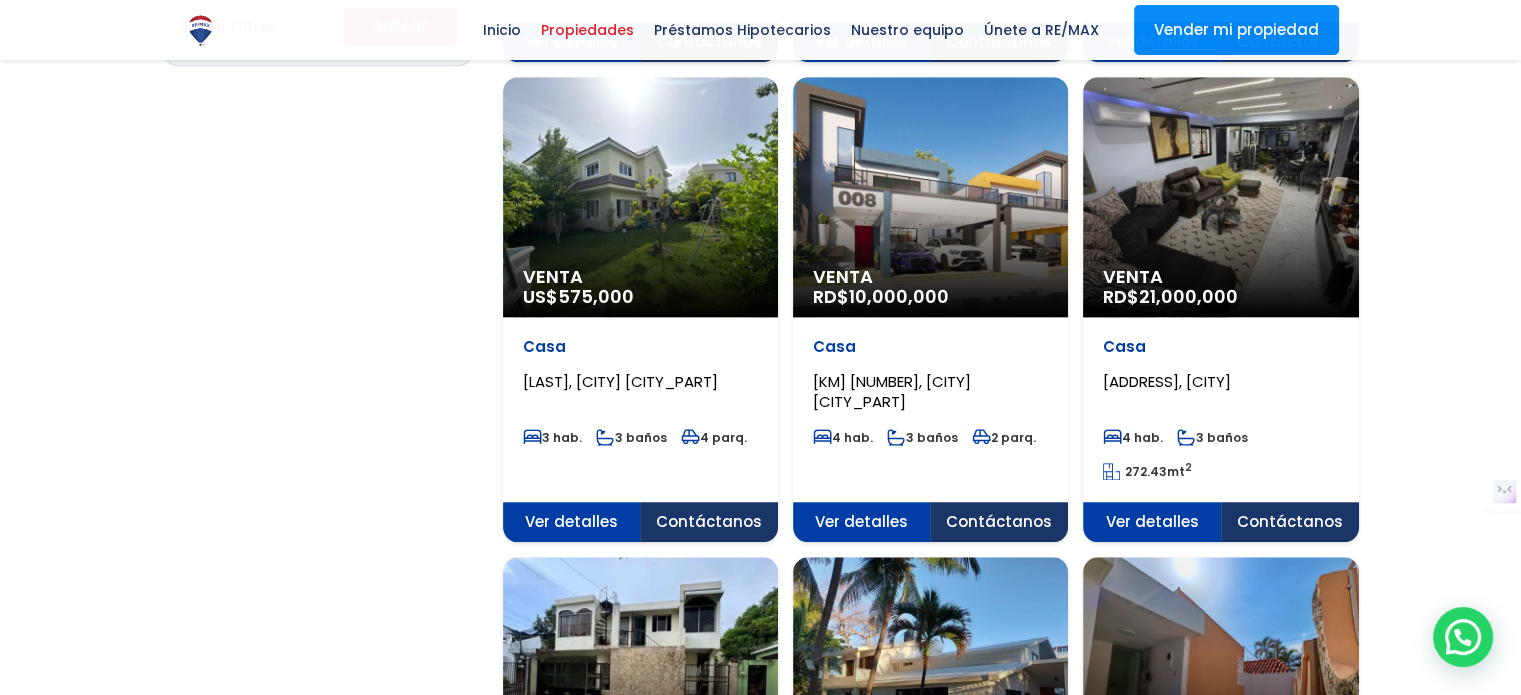 click on "Filtros de búsqueda
Comprar
Alquilar
En construcción
Construida
Tipo de propiedad
APARTAMENTO
CASA
LOCAL COMERCIAL
NAVE INDUSTRIAL
FINCA
TERRENO
NEGOCIO
EDIFICIO
TURíSTICO
HOTEL
CASA O SOLAR
EDIFICIO O SOLAR
PROYECTO
PENTHOUSE
ESTACIóN DE COMBUSTIBLE × × Ciudad" at bounding box center [761, 140] 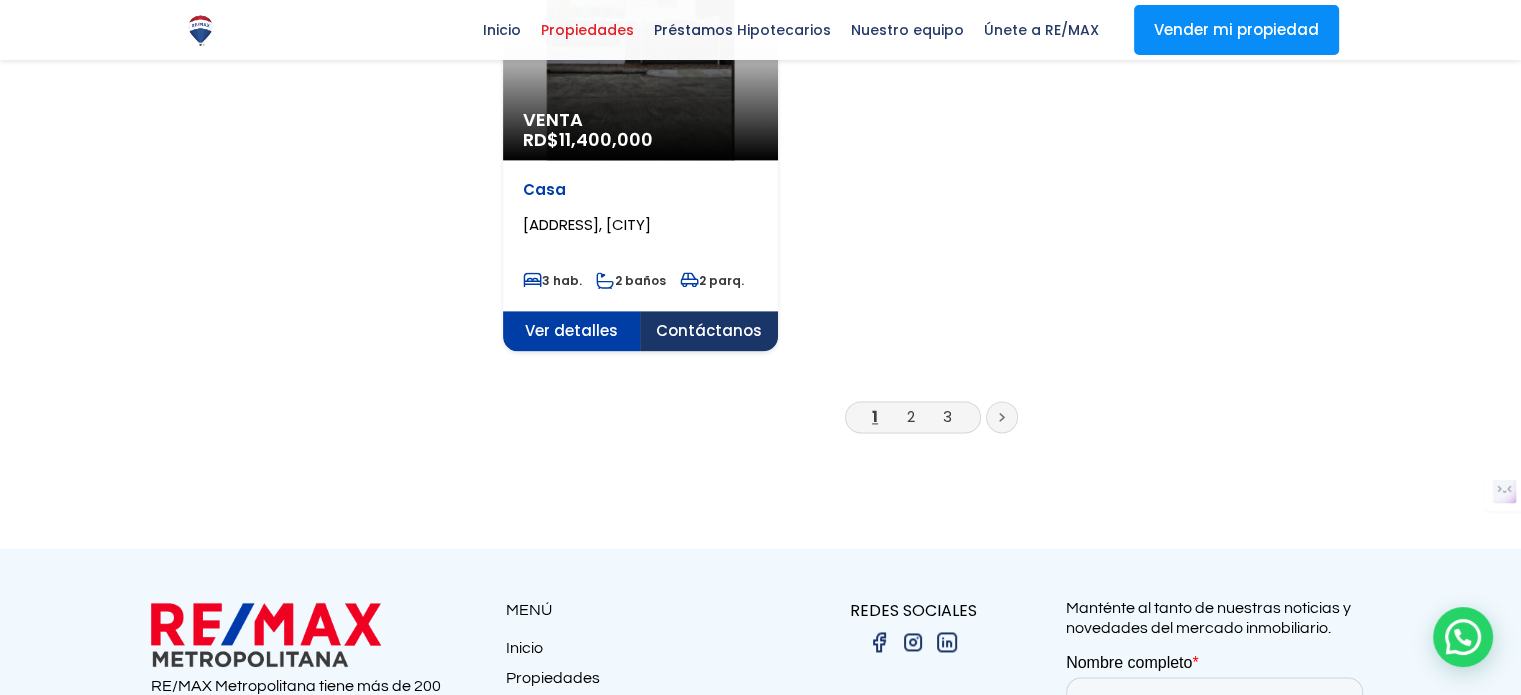 scroll, scrollTop: 2659, scrollLeft: 0, axis: vertical 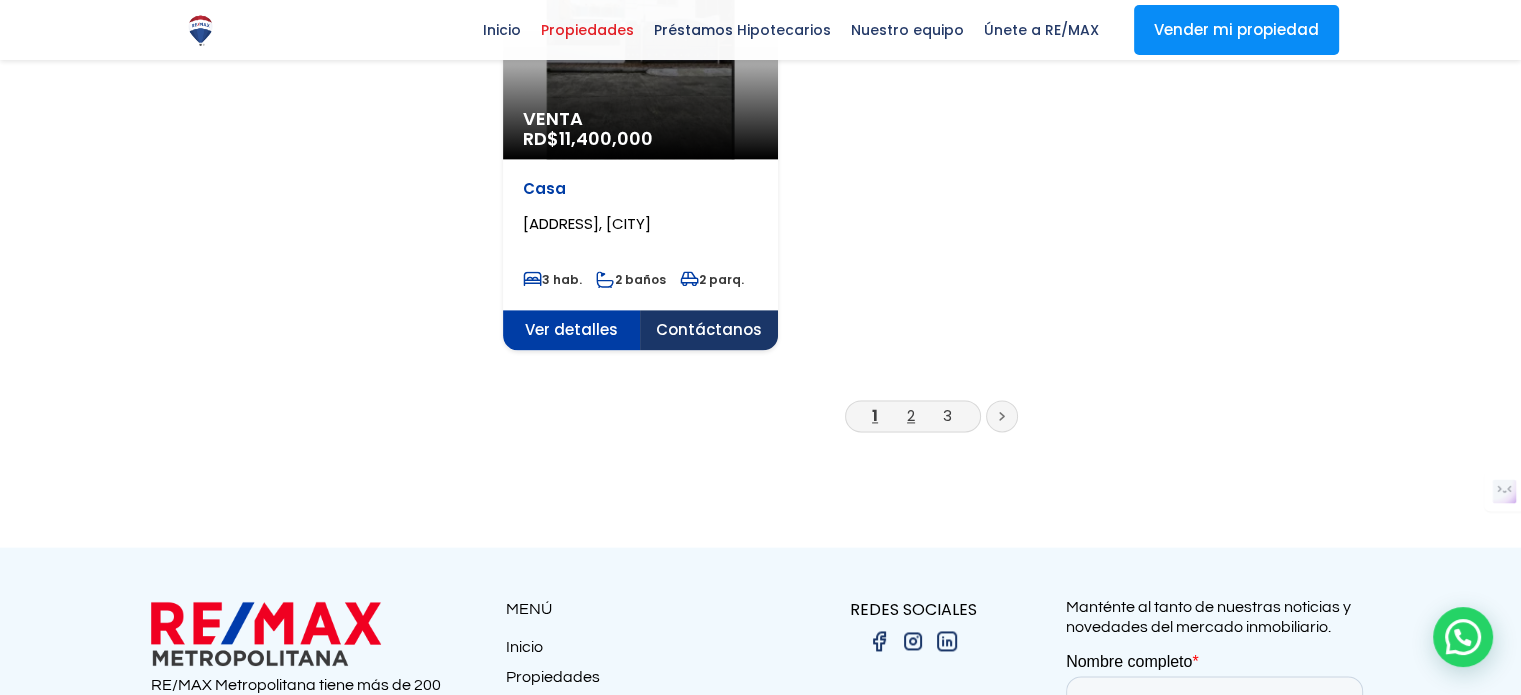 click on "2" at bounding box center [911, 415] 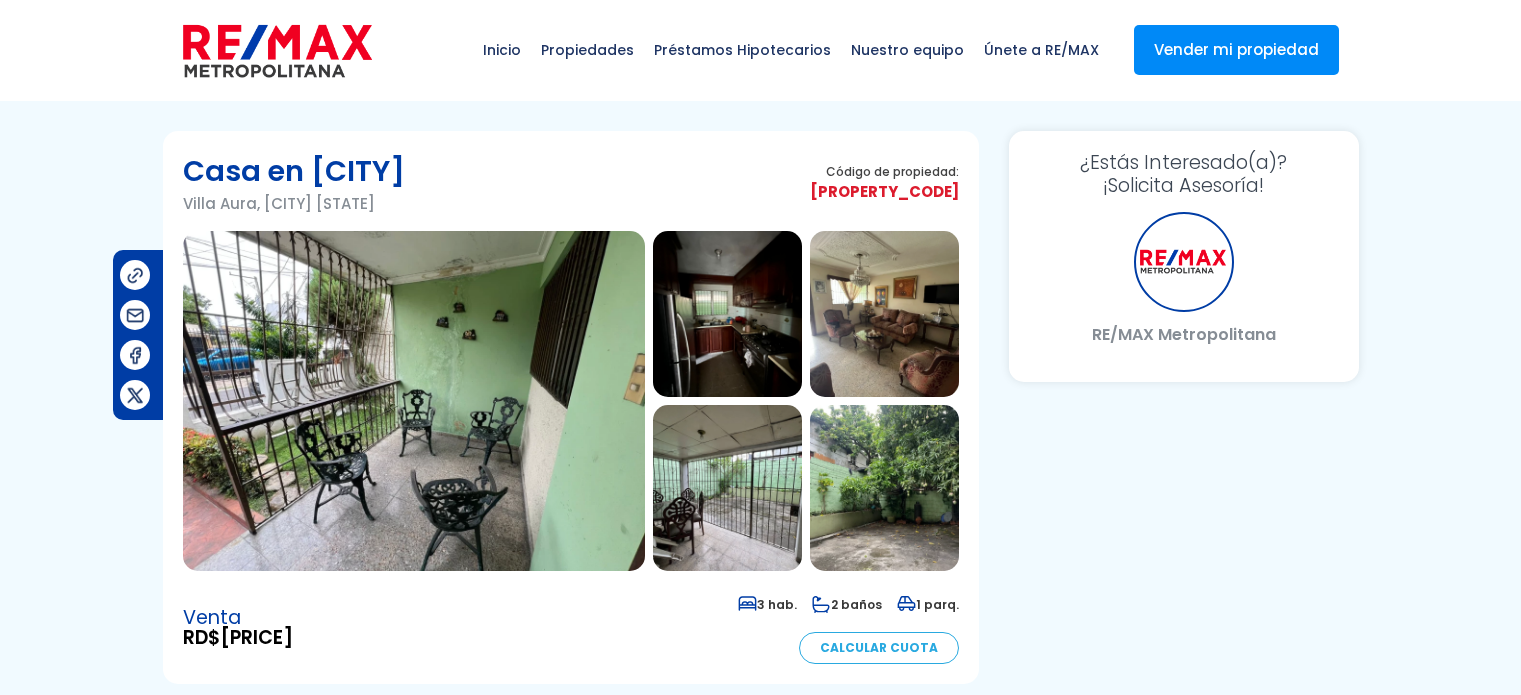 scroll, scrollTop: 0, scrollLeft: 0, axis: both 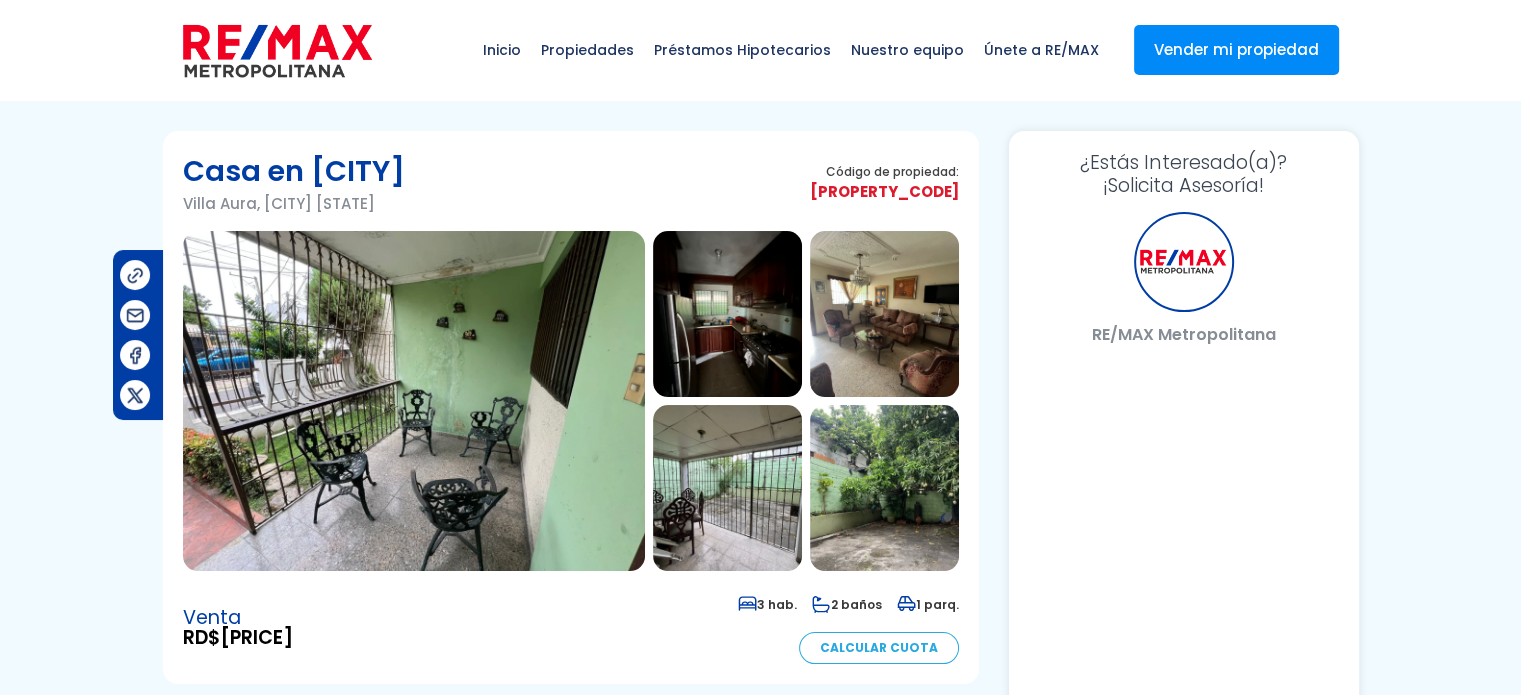 select on "[COUNTRY_CODE]" 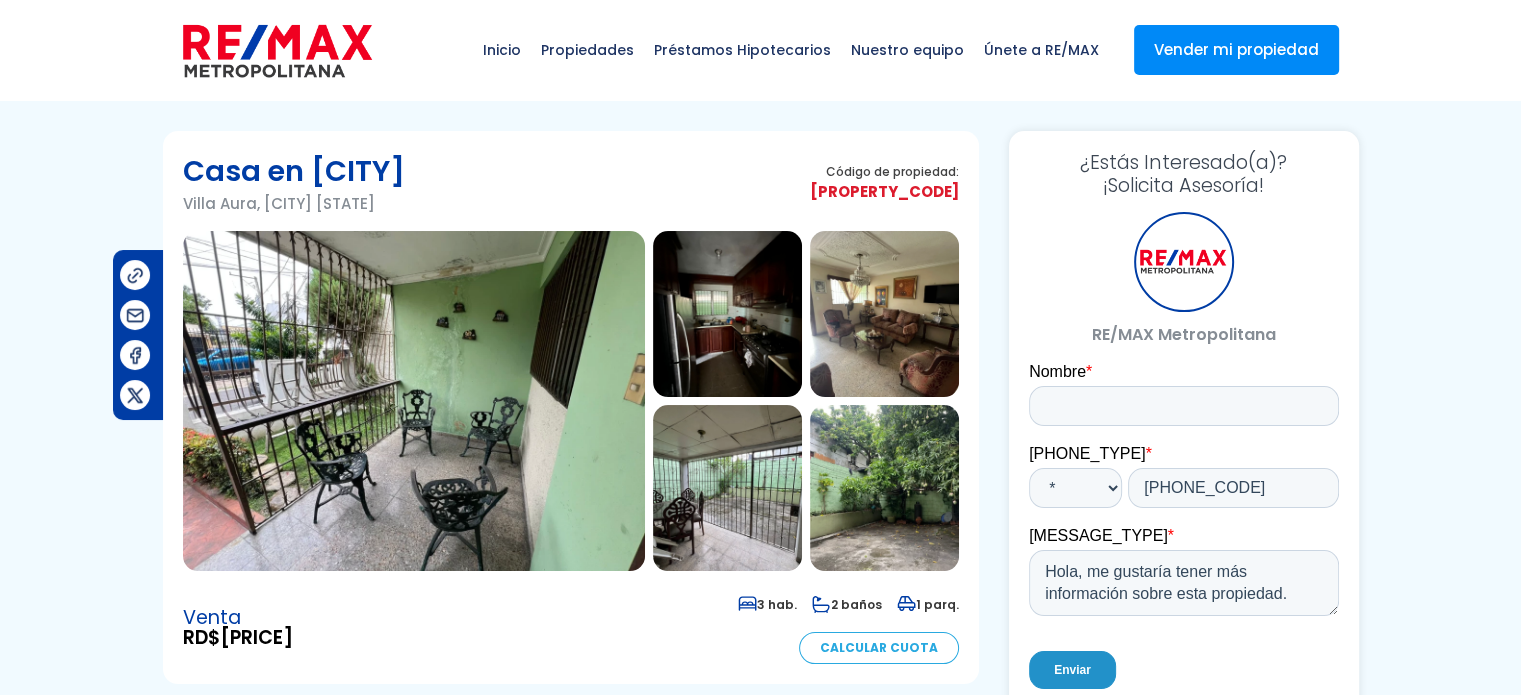 scroll, scrollTop: 0, scrollLeft: 0, axis: both 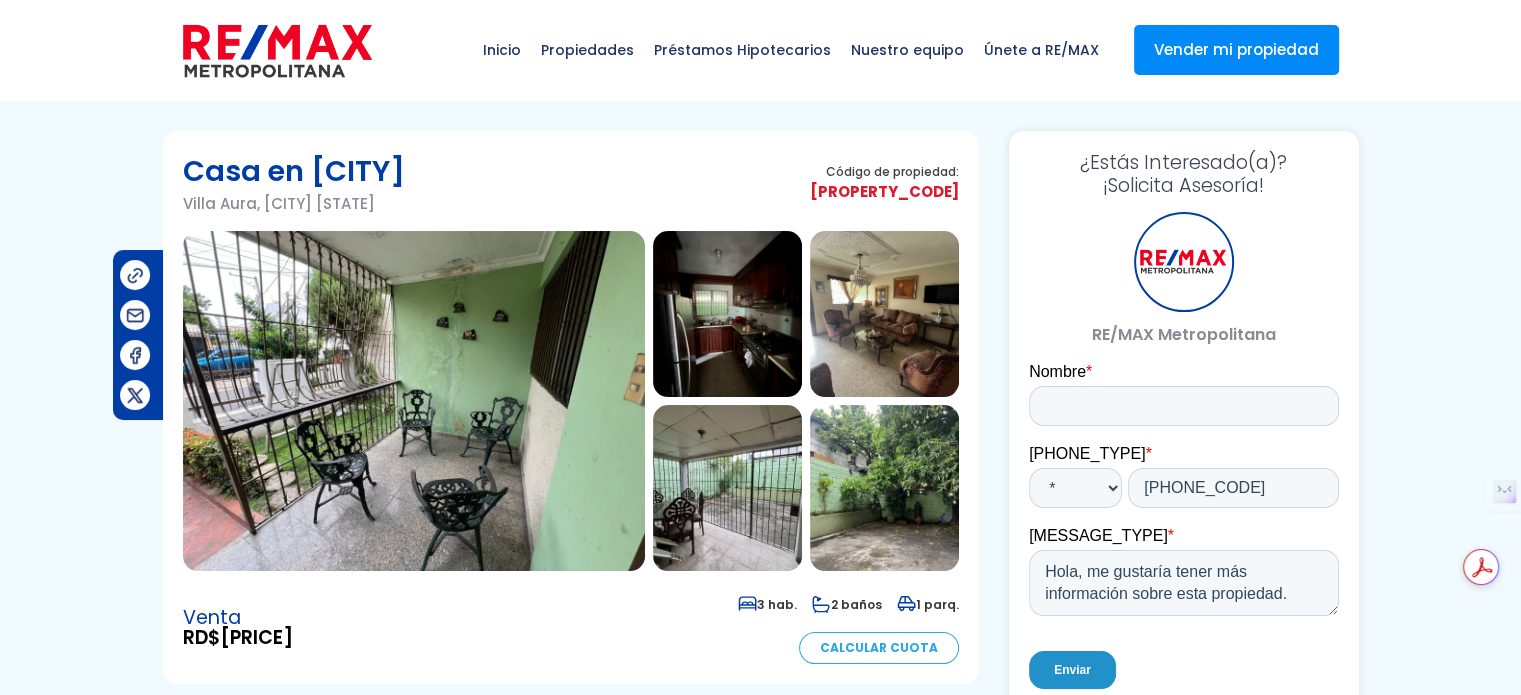 click at bounding box center [414, 401] 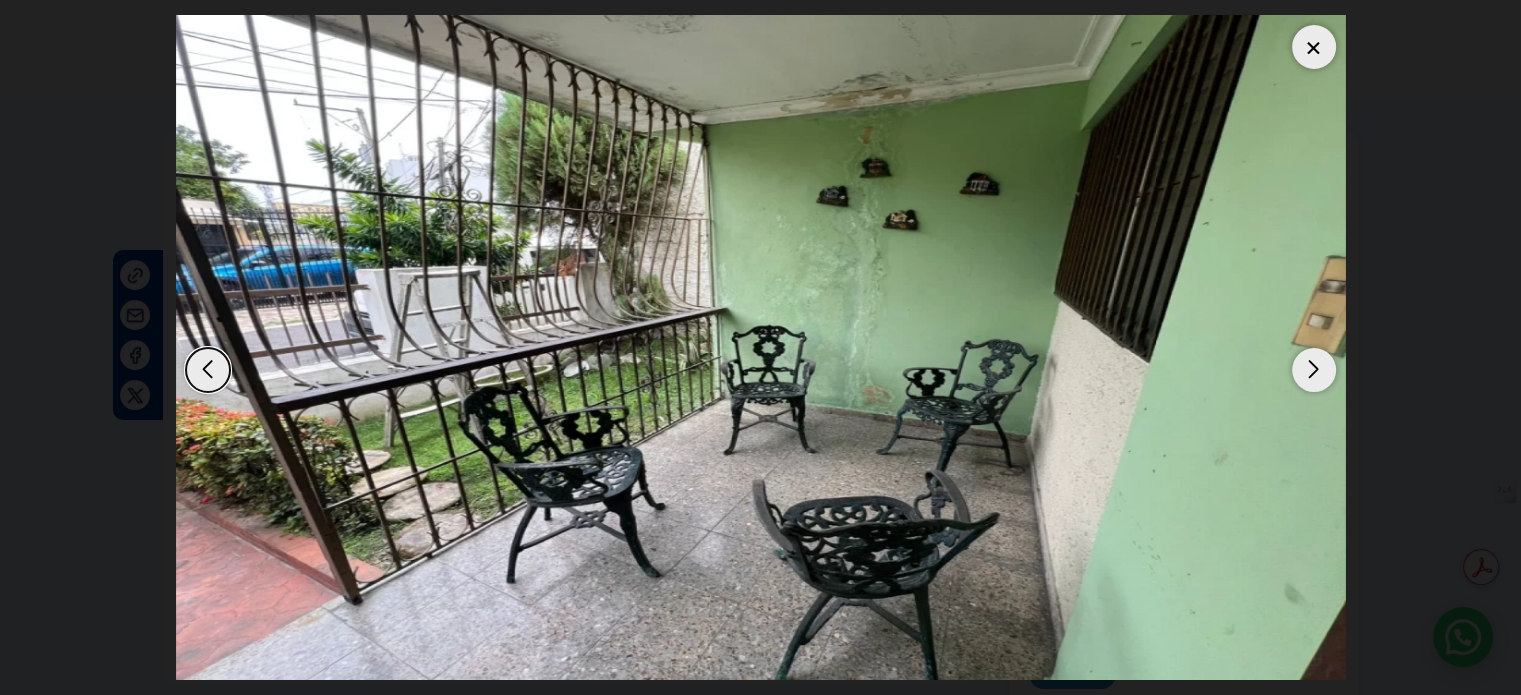 click at bounding box center (1314, 370) 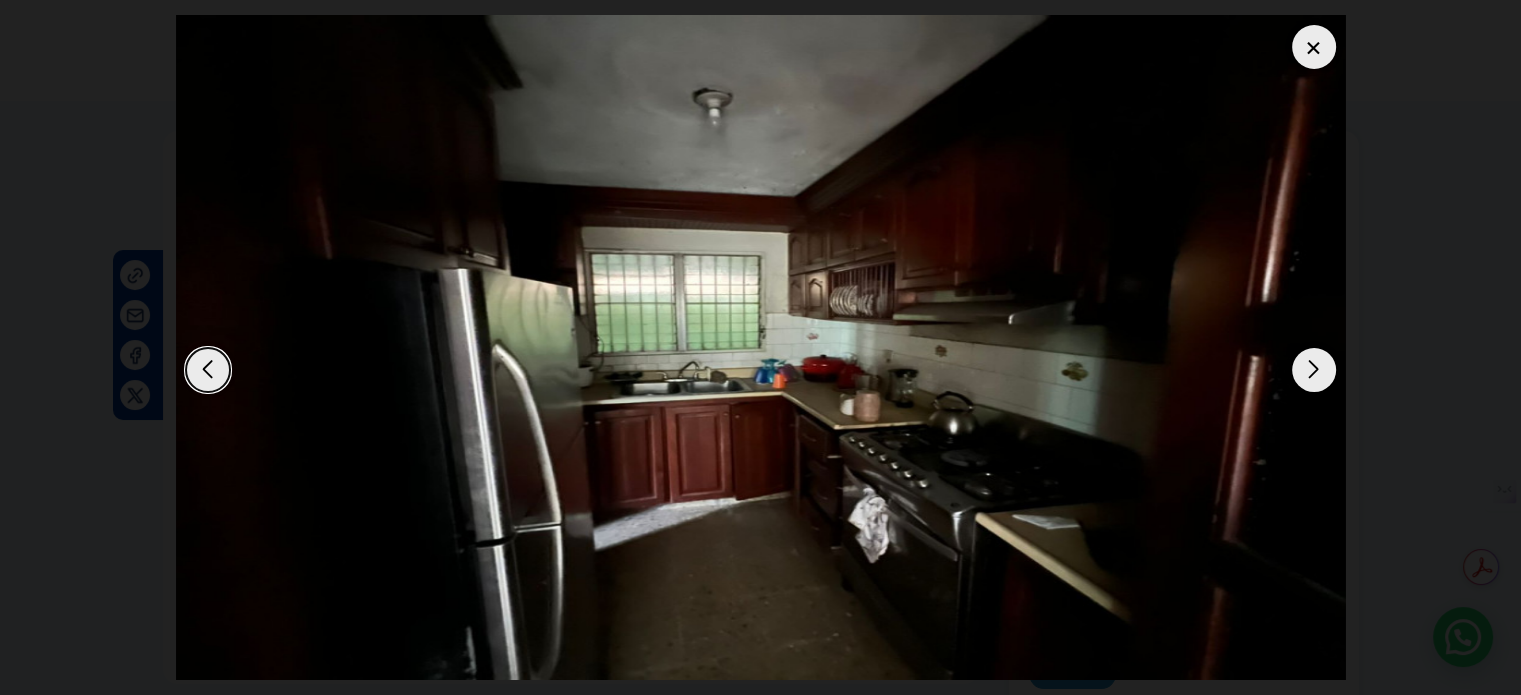 click at bounding box center (1314, 370) 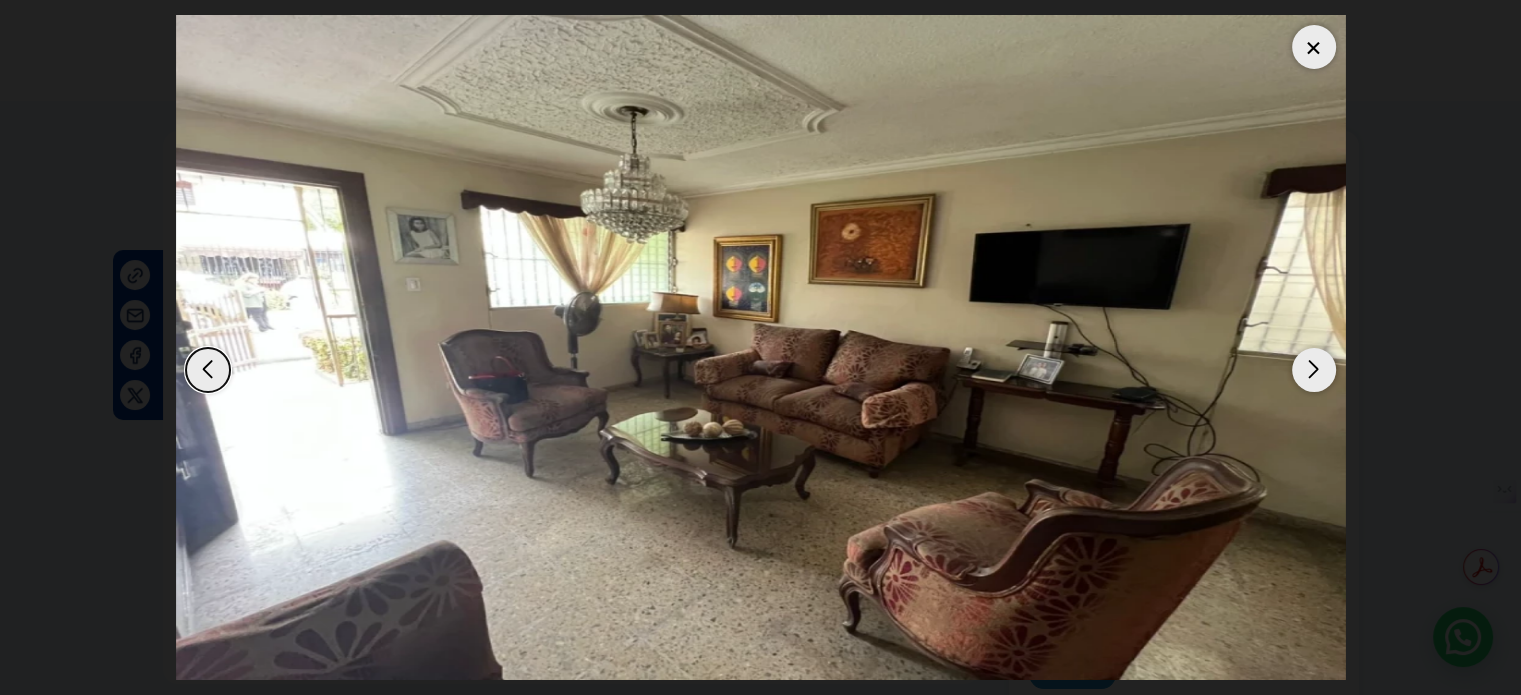 click at bounding box center [1314, 370] 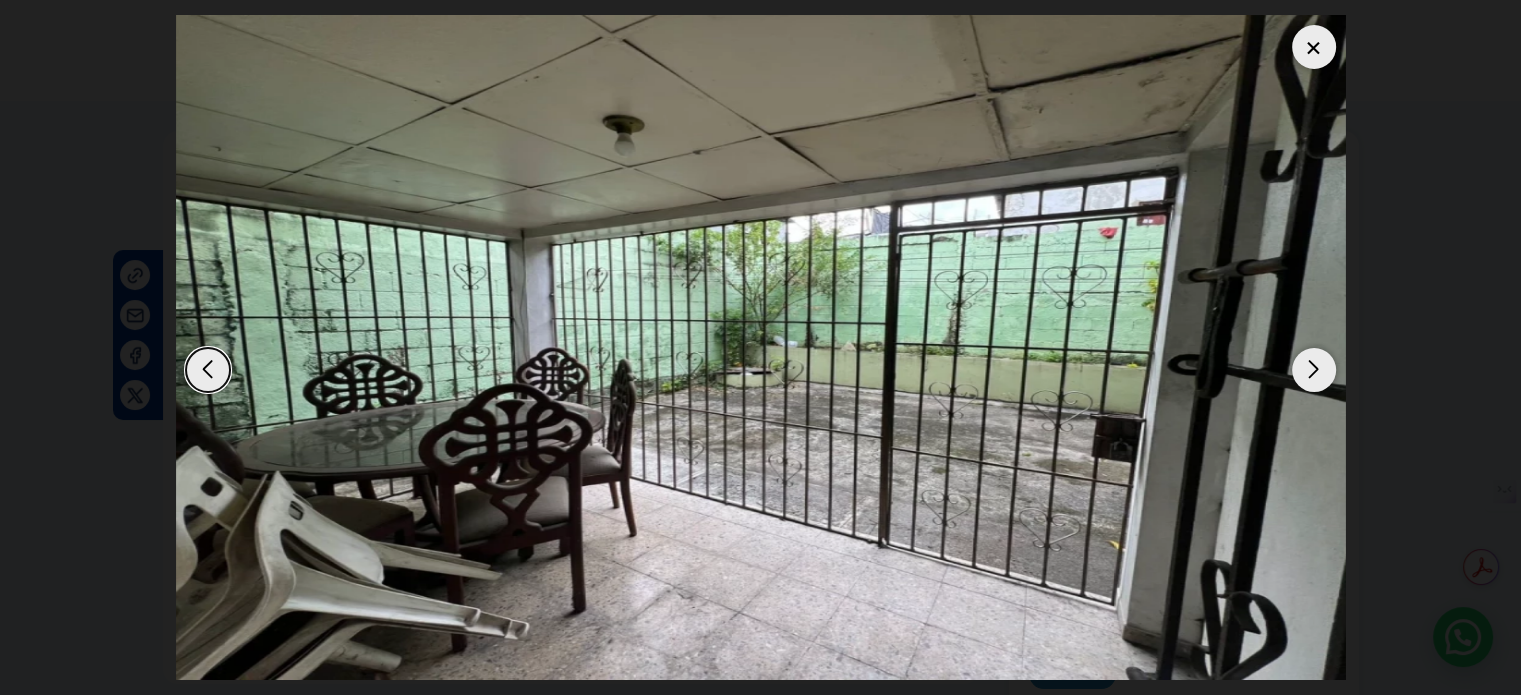 click at bounding box center [1314, 370] 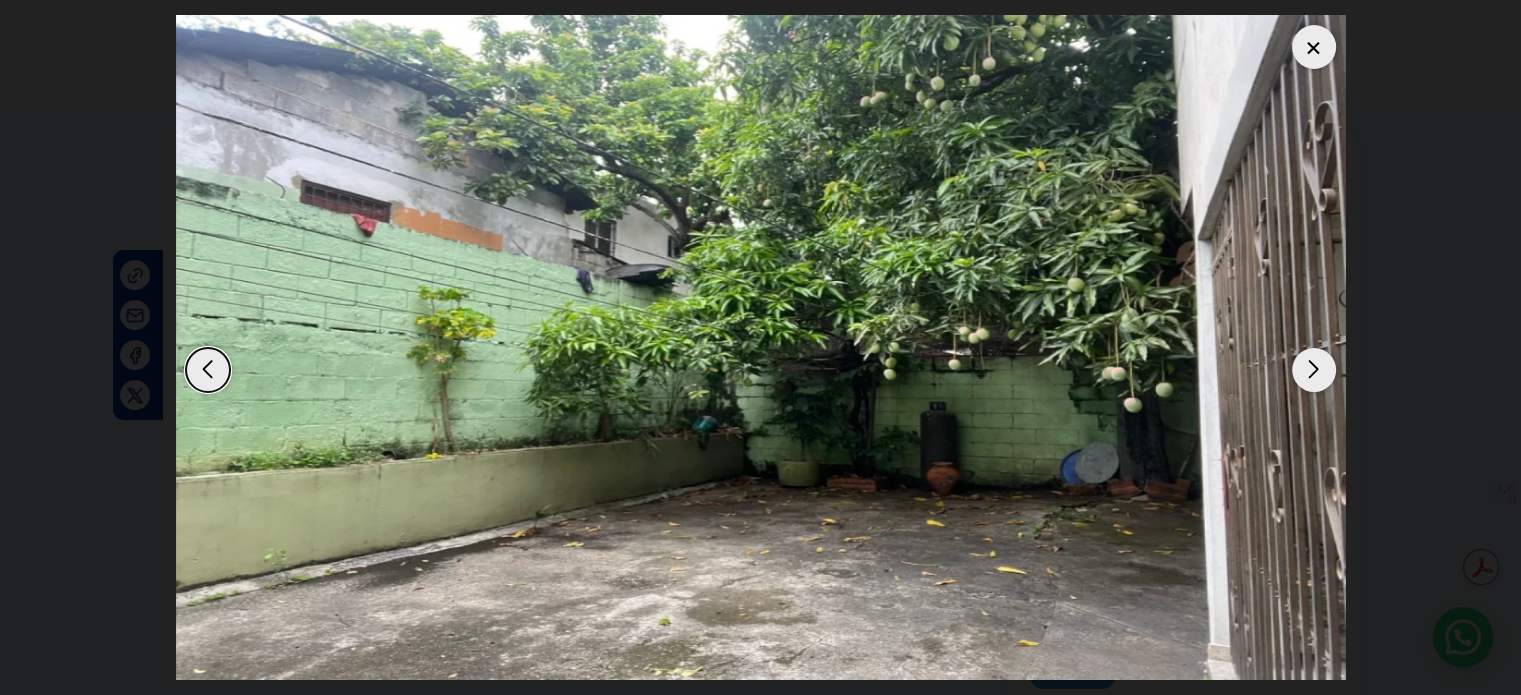 click at bounding box center (1314, 370) 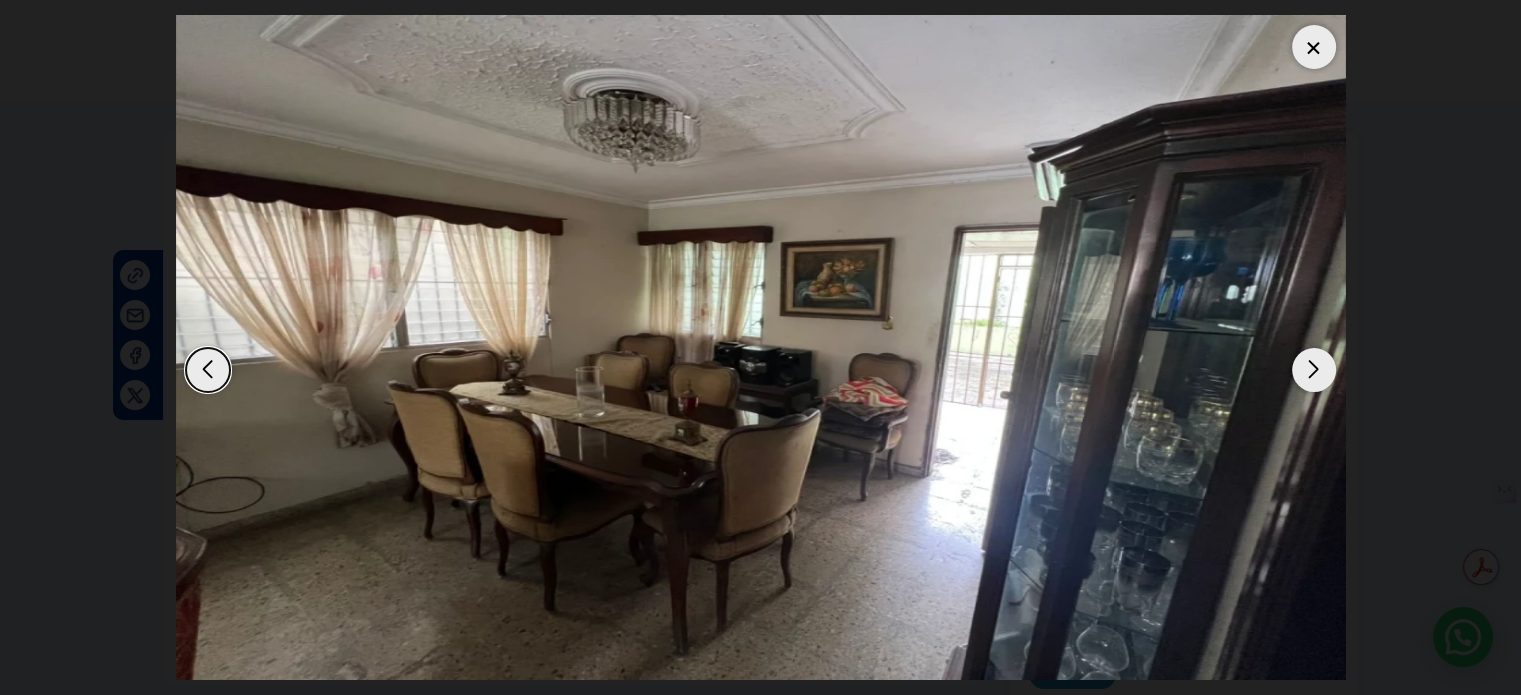 click at bounding box center (1314, 370) 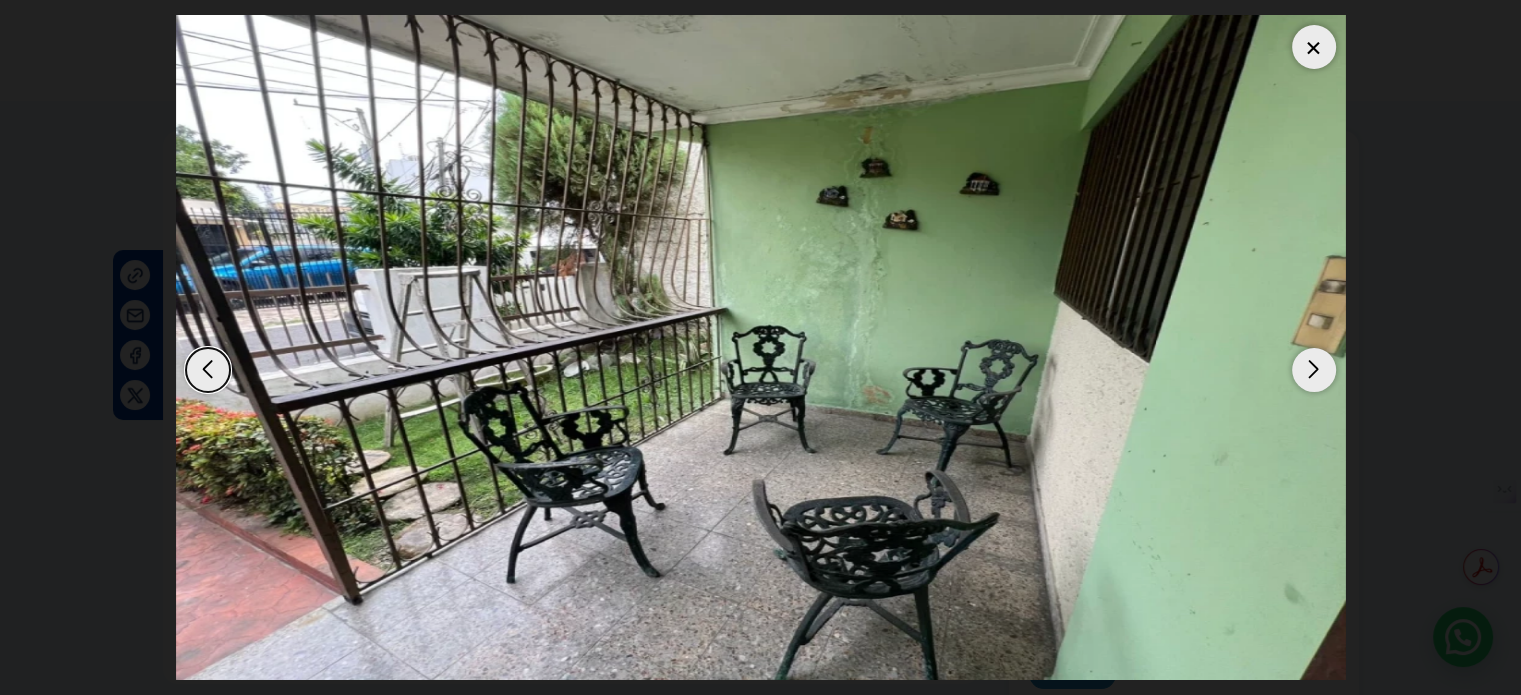 click at bounding box center (1314, 47) 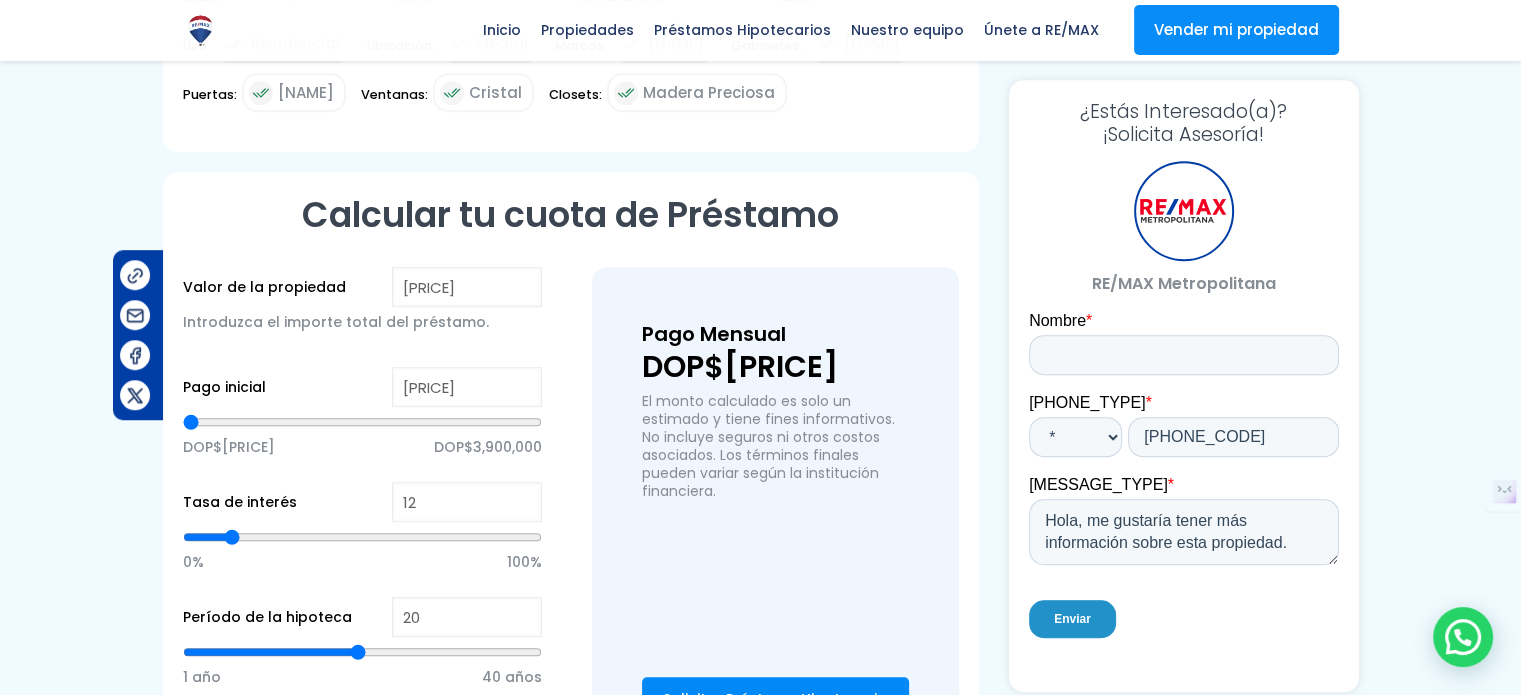 scroll, scrollTop: 1228, scrollLeft: 0, axis: vertical 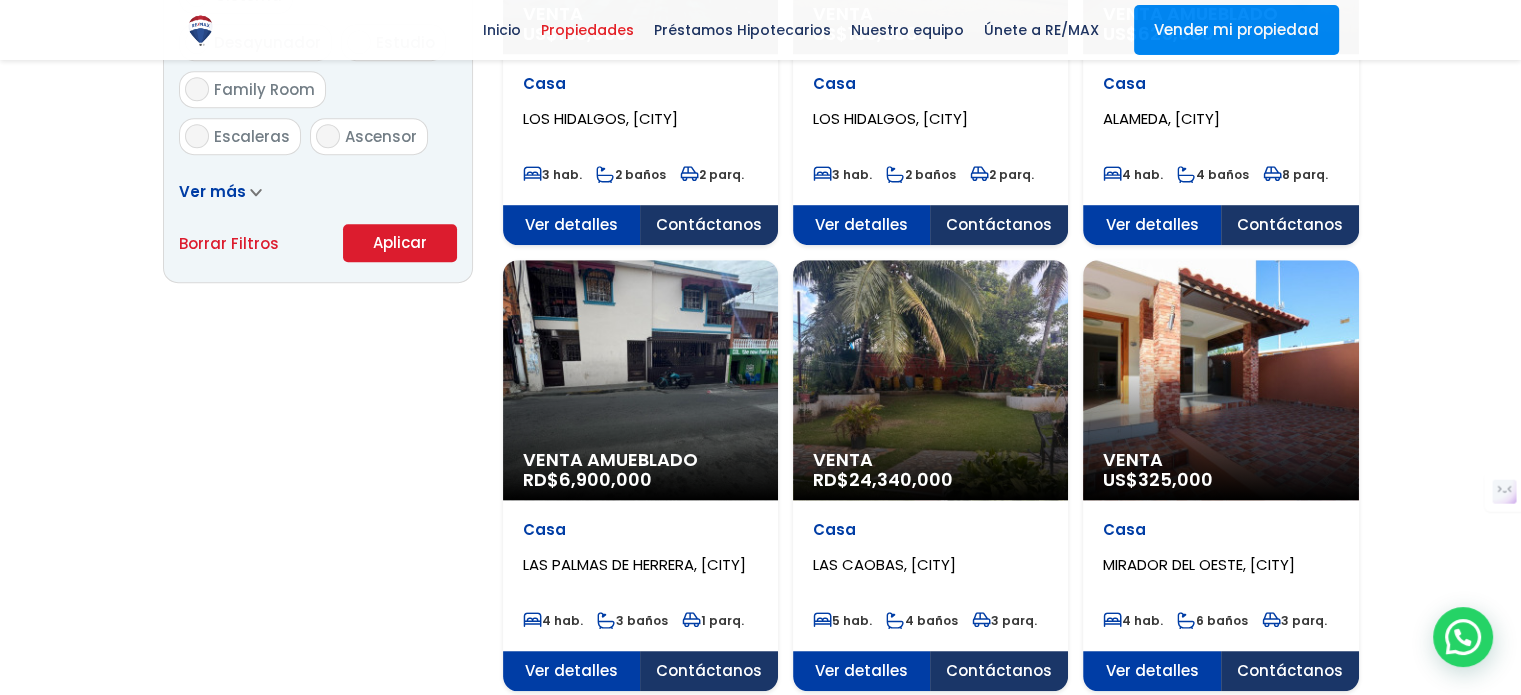 click at bounding box center [760, 278] 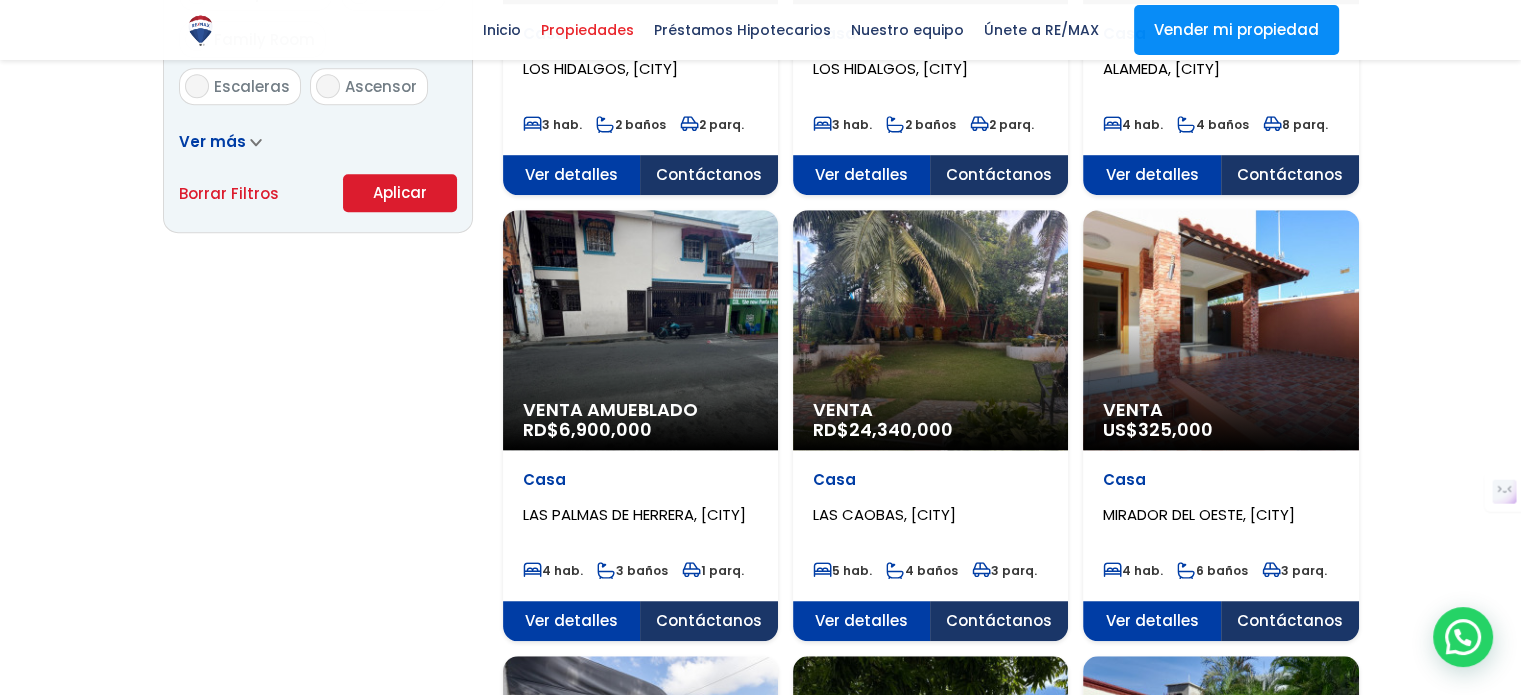scroll, scrollTop: 1410, scrollLeft: 0, axis: vertical 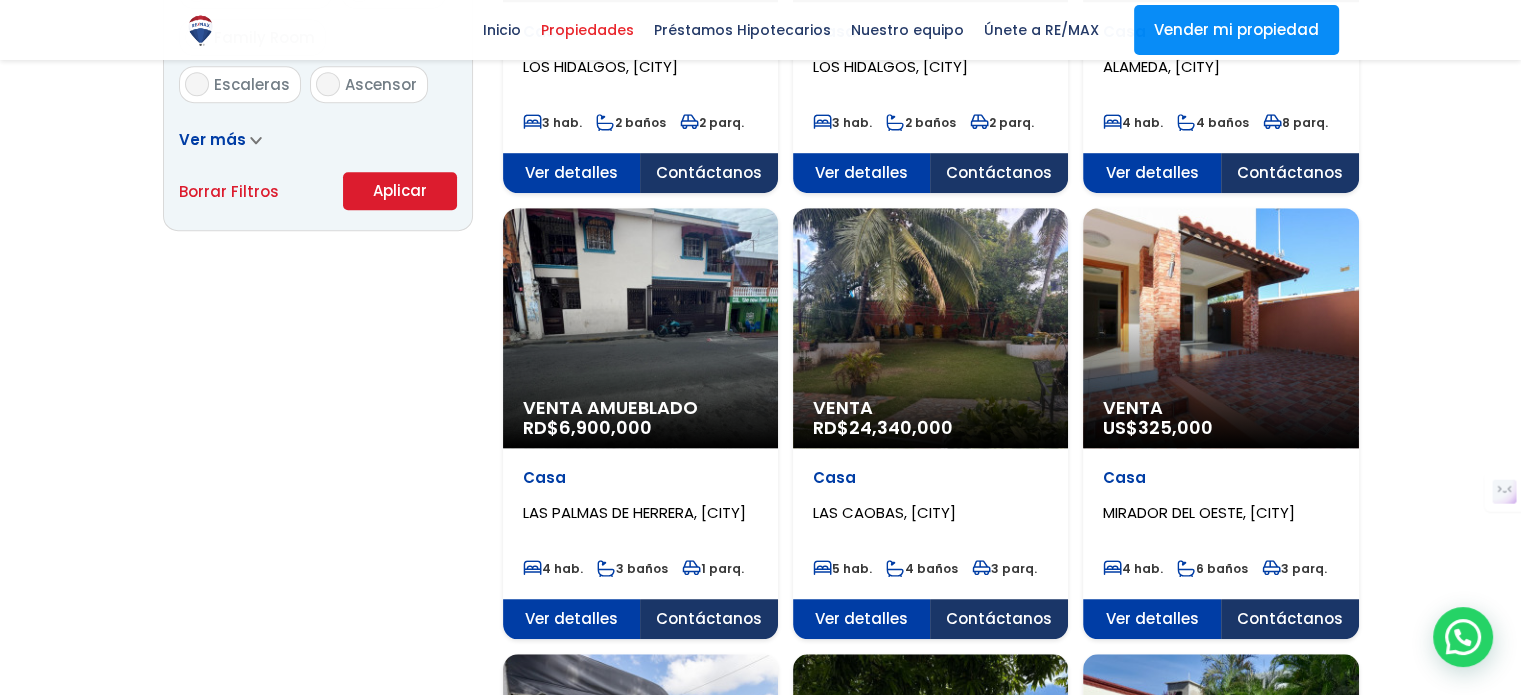 click on "Venta
RD$  24,340,000" at bounding box center (640, -1010) 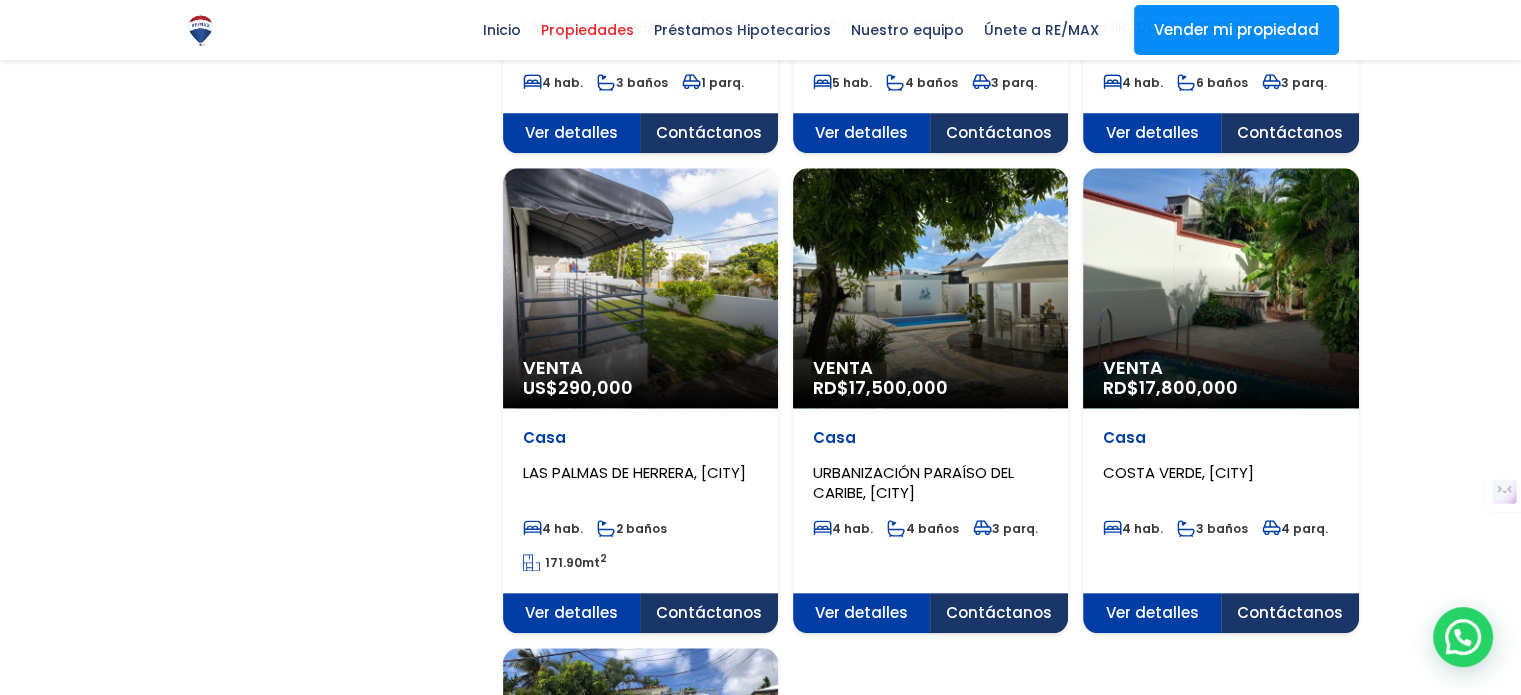 scroll, scrollTop: 1899, scrollLeft: 0, axis: vertical 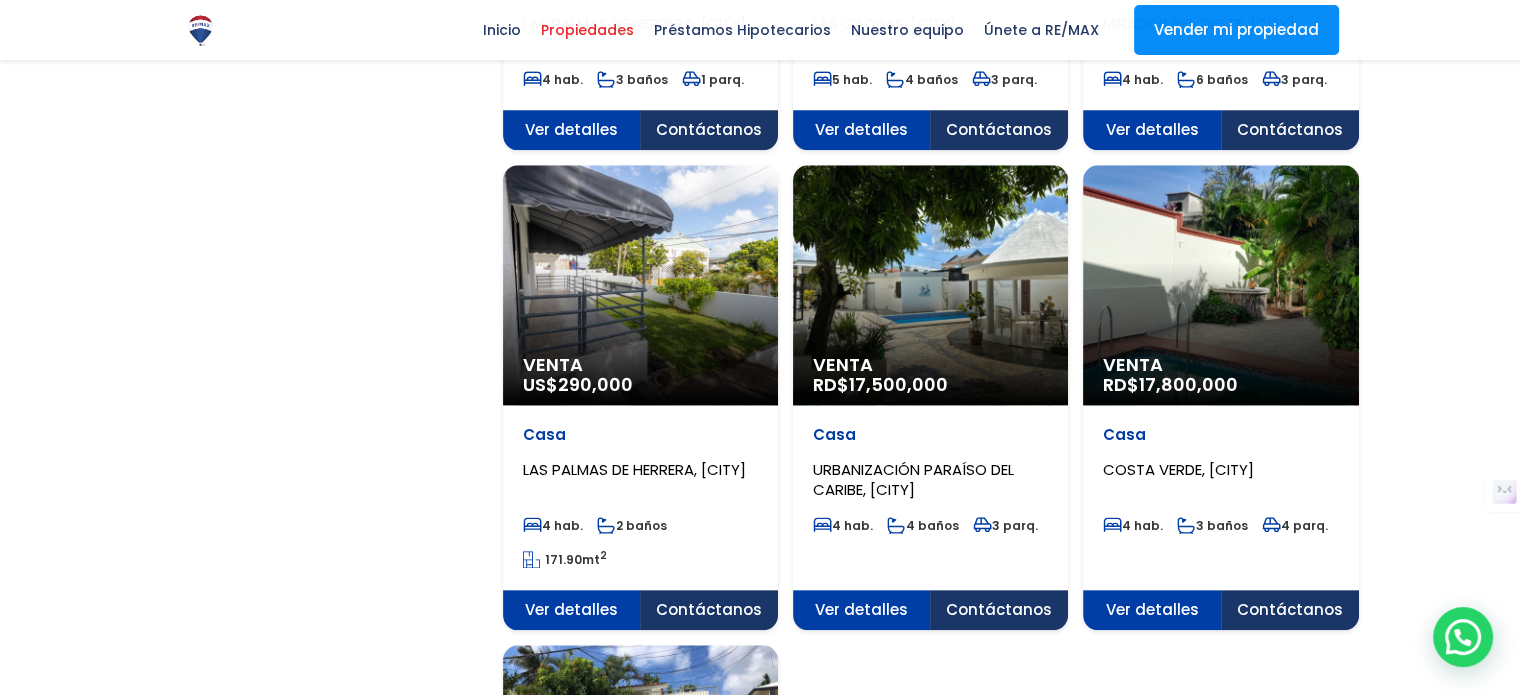 click on "Filtros de búsqueda
Comprar
Alquilar
En construcción
Construida
Tipo de propiedad
APARTAMENTO
CASA
LOCAL COMERCIAL
NAVE INDUSTRIAL
FINCA
TERRENO
NEGOCIO
EDIFICIO
TURíSTICO
HOTEL
CASA O SOLAR
EDIFICIO O SOLAR
PROYECTO
PENTHOUSE
ESTACIóN DE COMBUSTIBLE × × Ciudad" at bounding box center (761, -201) 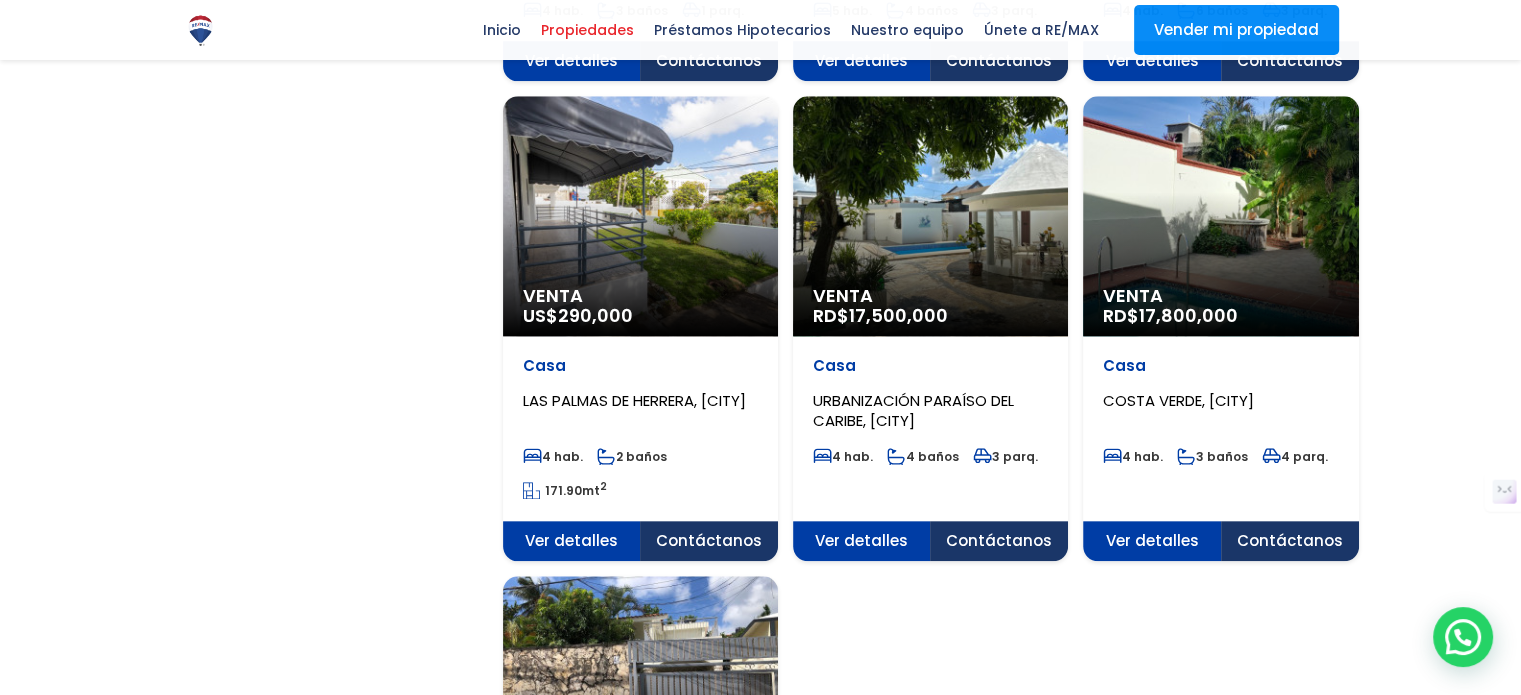 scroll, scrollTop: 1971, scrollLeft: 0, axis: vertical 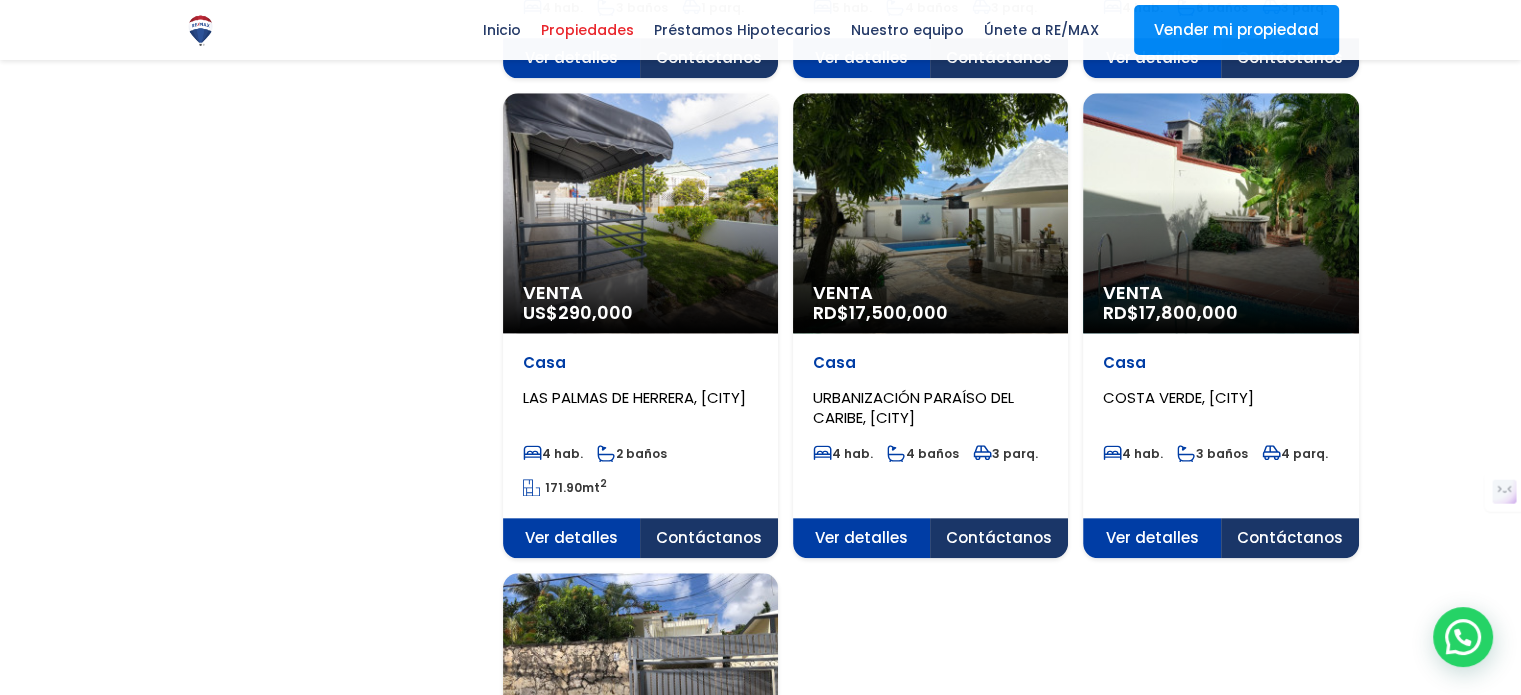 click on "Venta
RD$  17,800,000" at bounding box center (640, -1571) 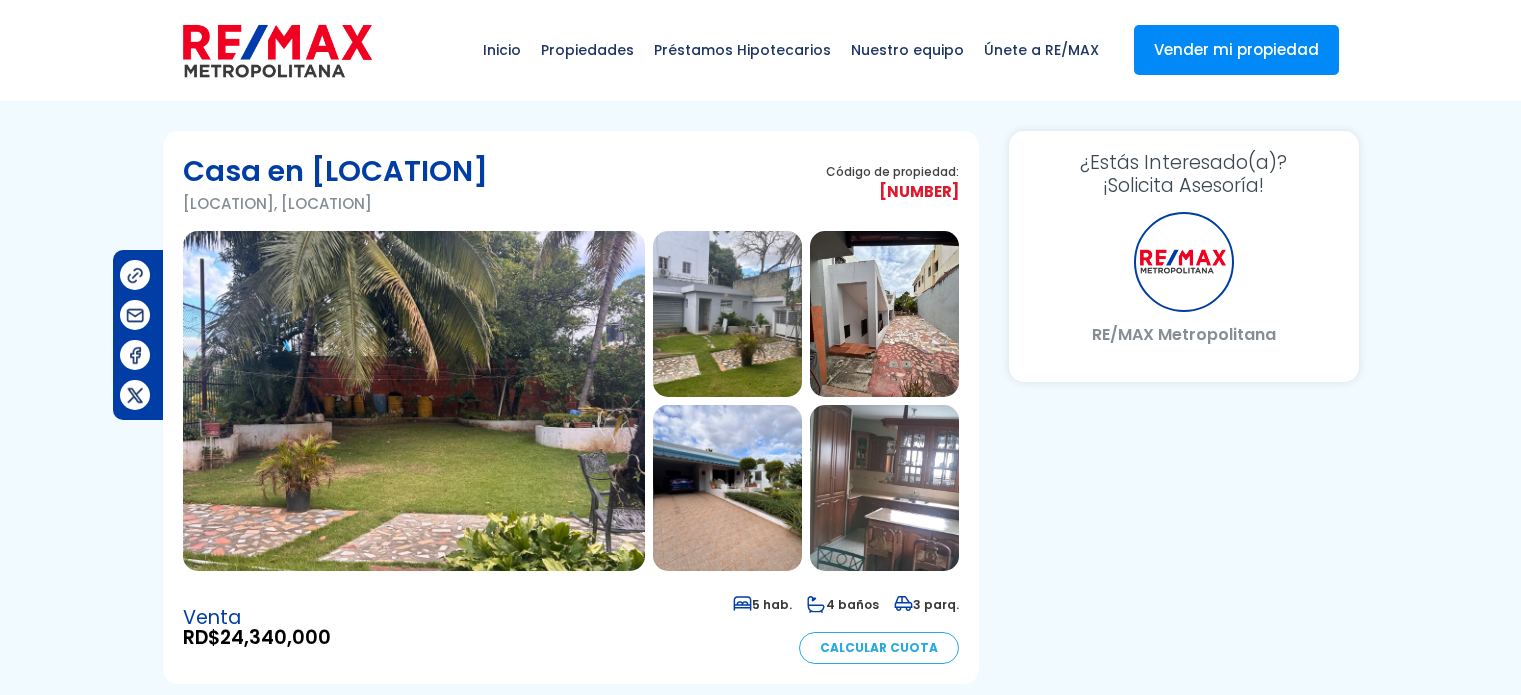 scroll, scrollTop: 0, scrollLeft: 0, axis: both 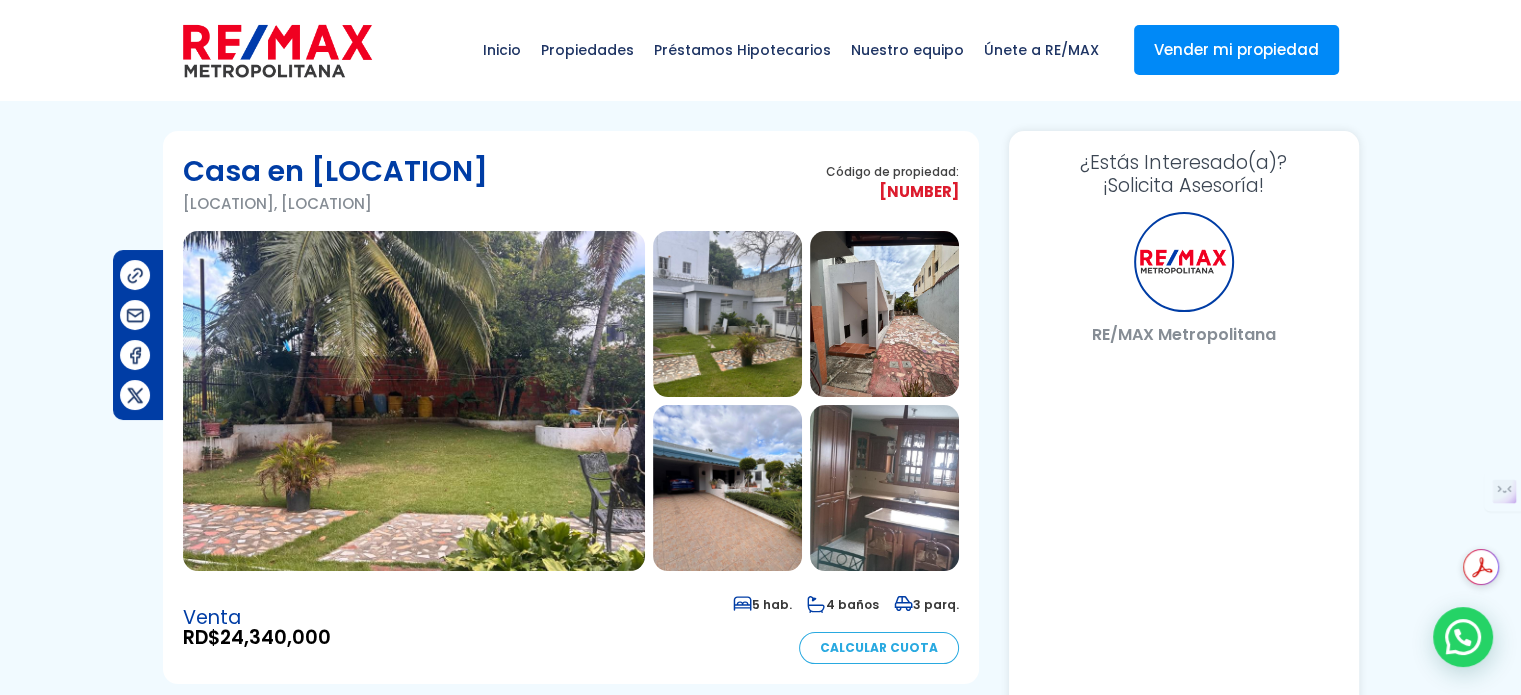 select on "US" 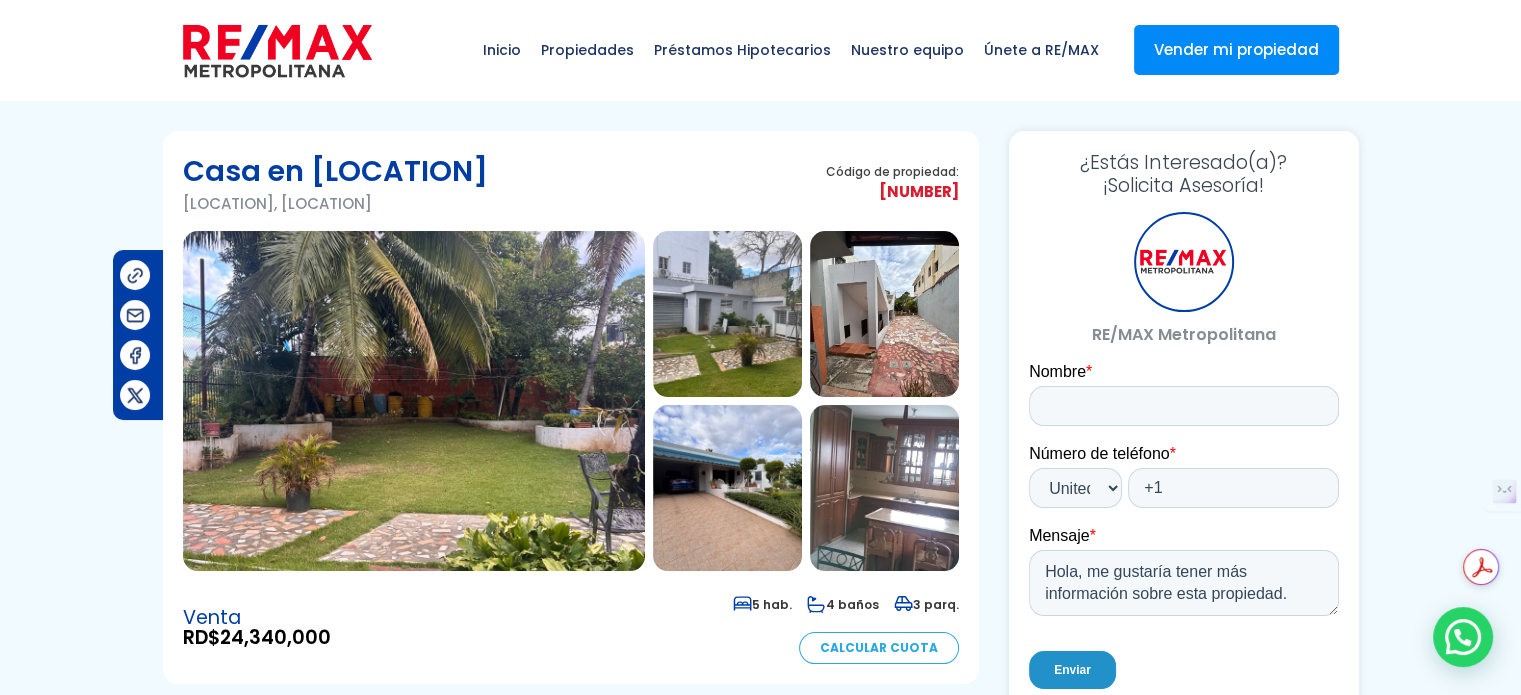 scroll, scrollTop: 0, scrollLeft: 0, axis: both 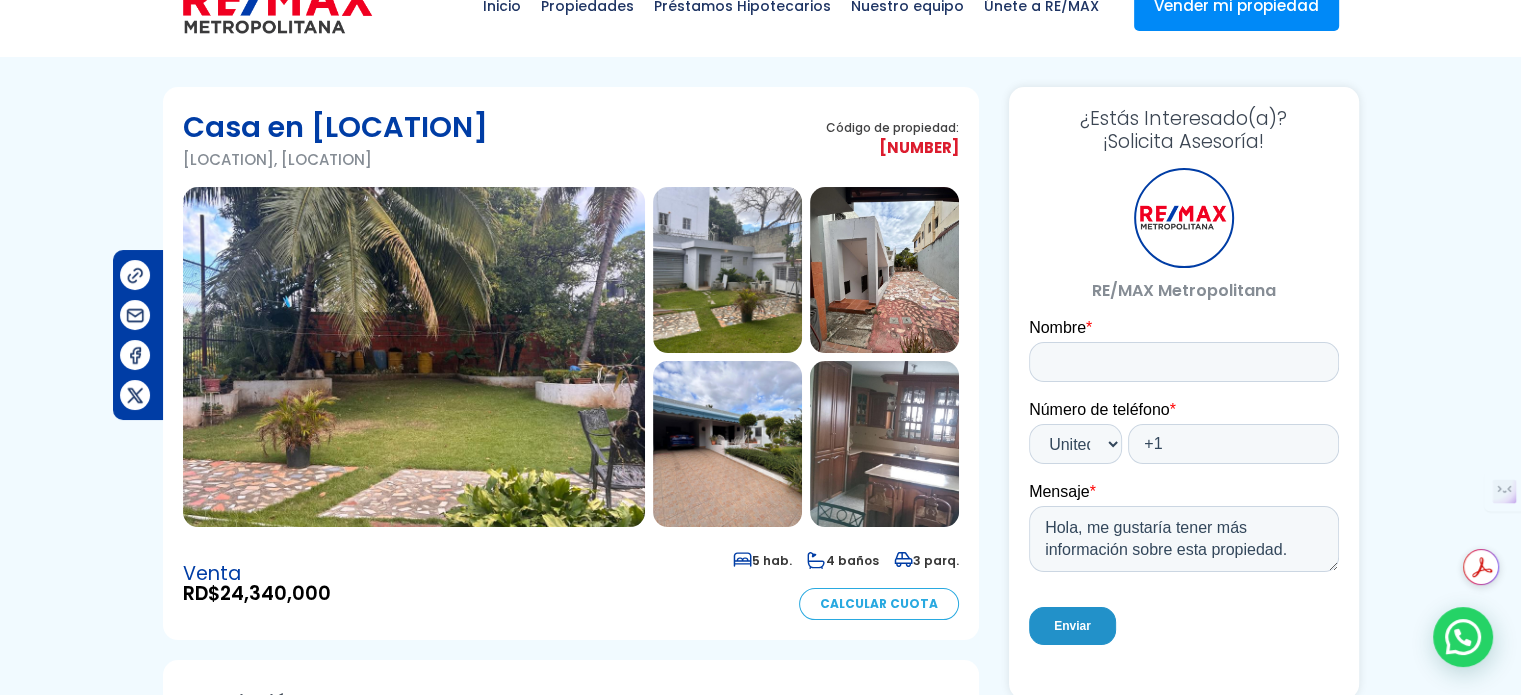 click at bounding box center (414, 357) 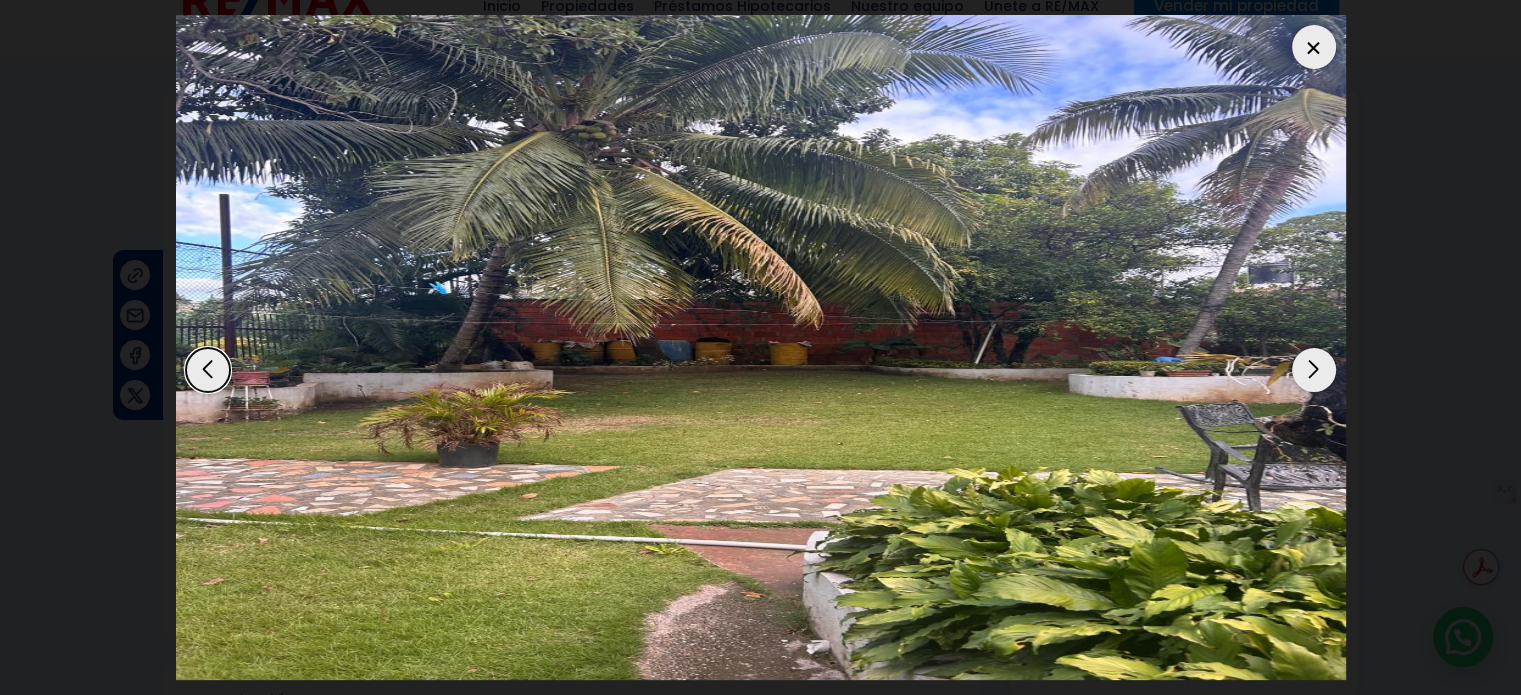 click at bounding box center [1314, 370] 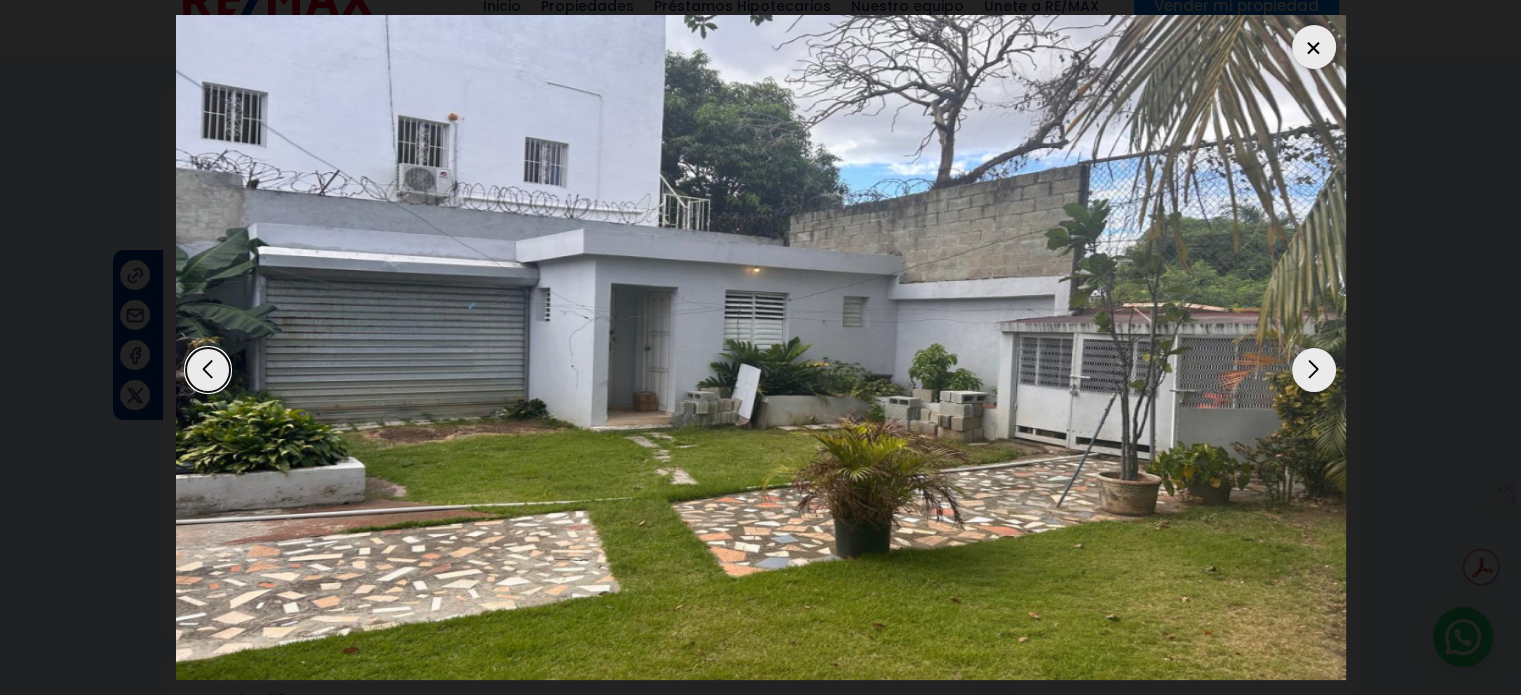 click at bounding box center [1314, 370] 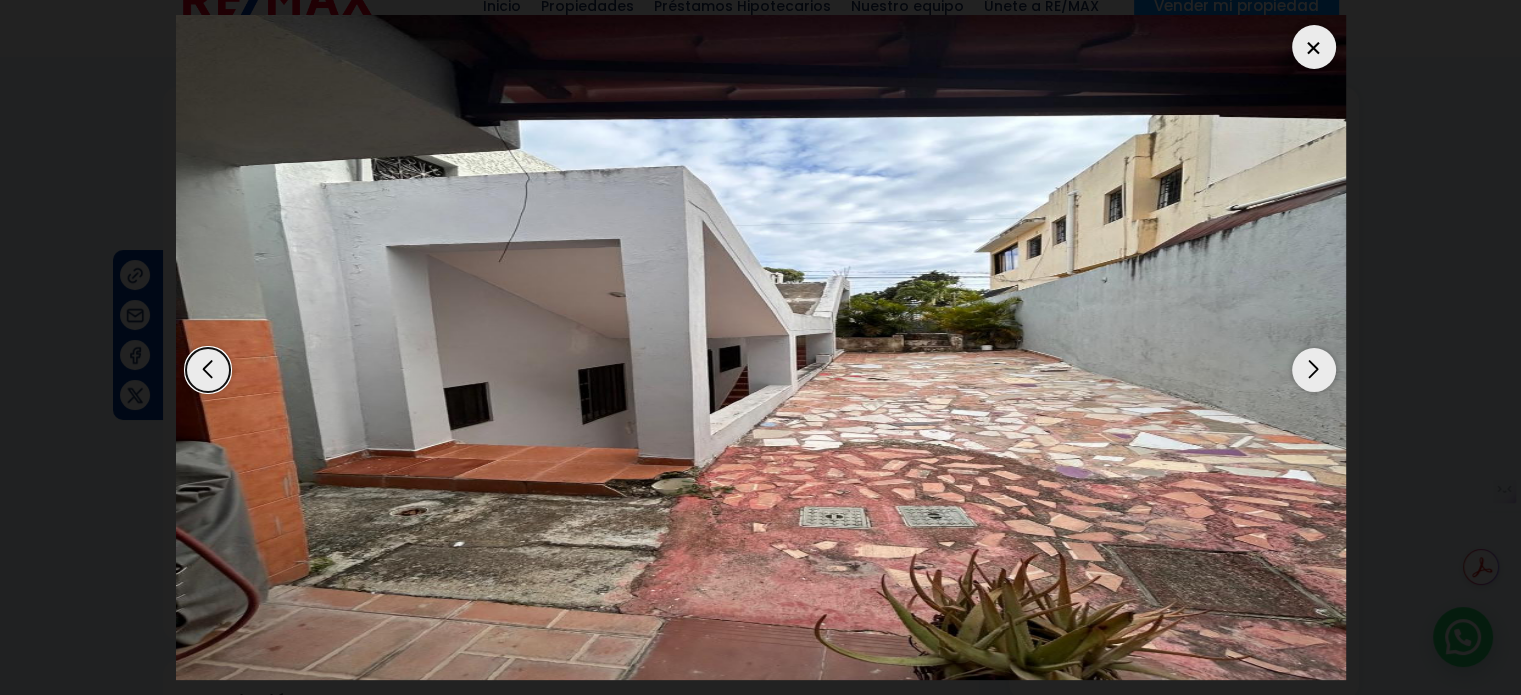 click at bounding box center (1314, 370) 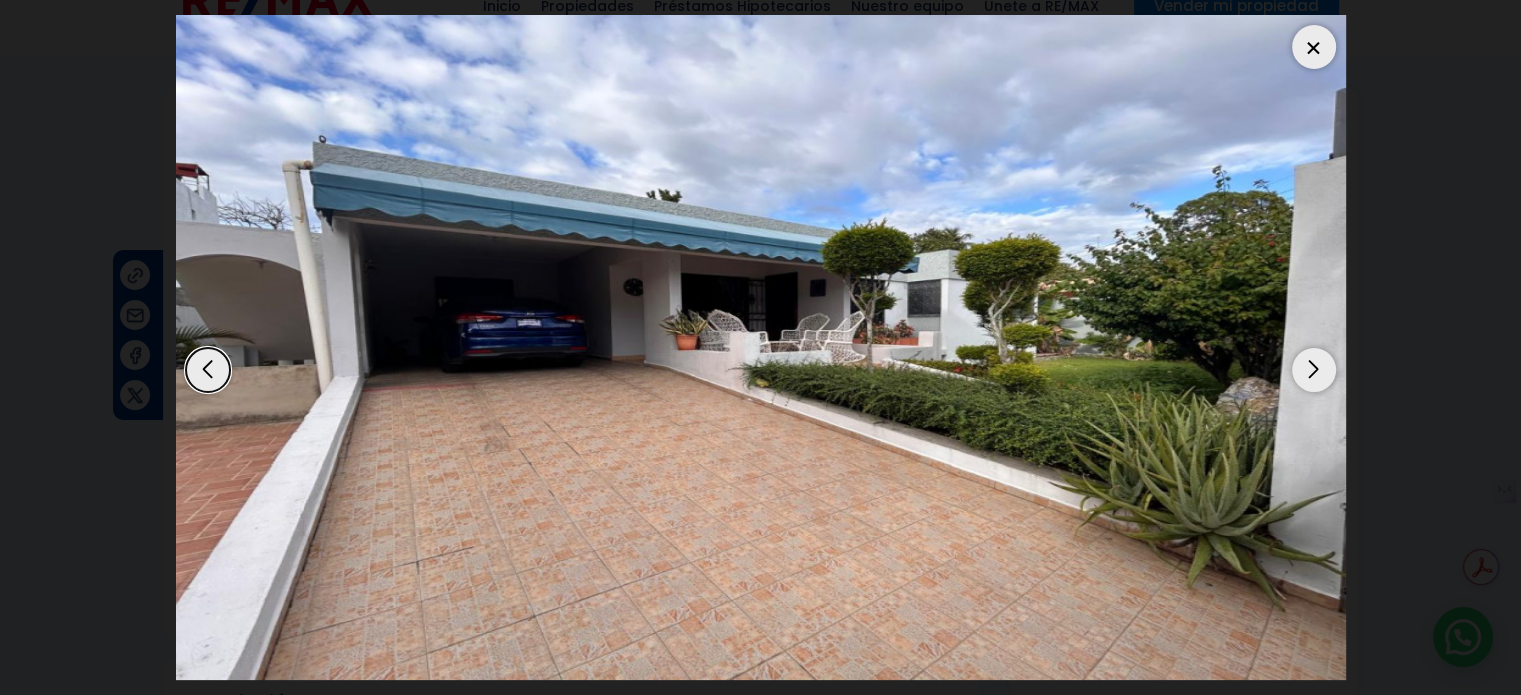 click at bounding box center [1314, 370] 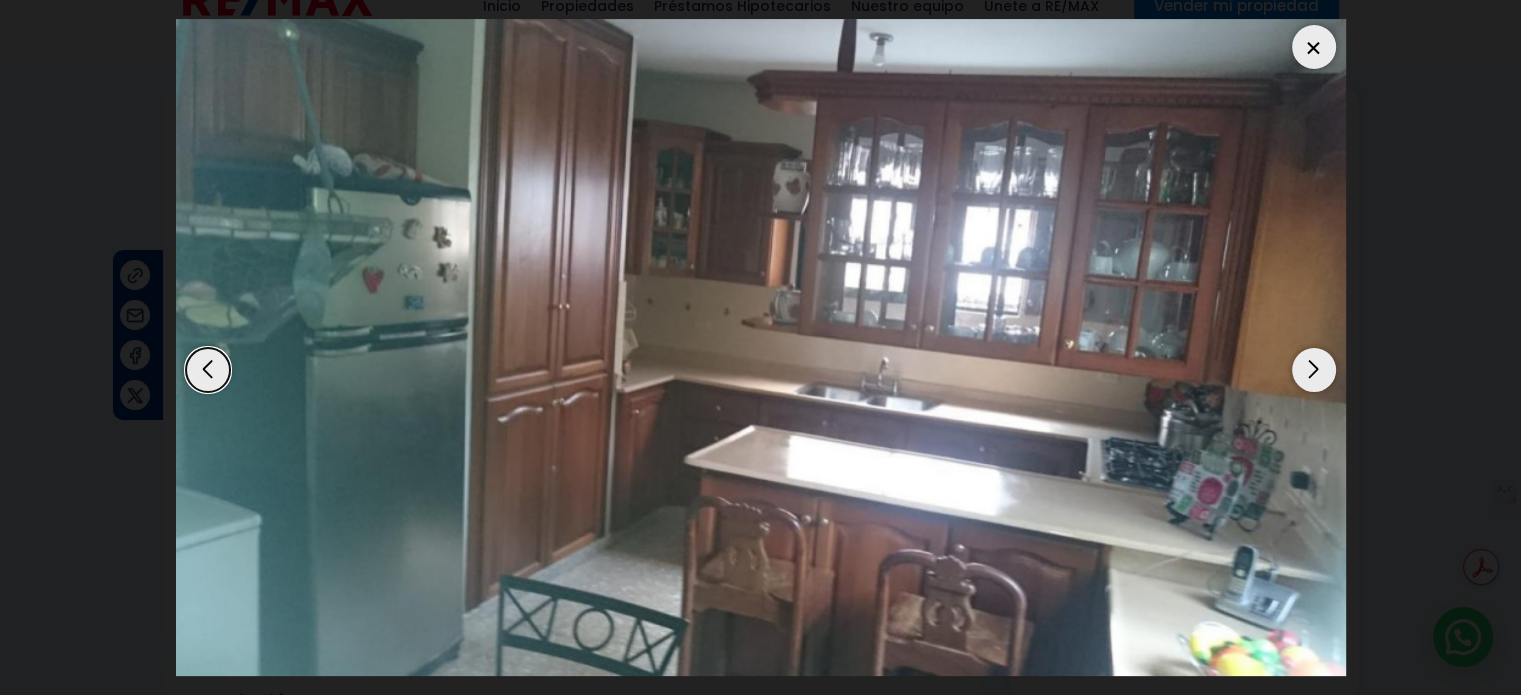 click at bounding box center [1314, 370] 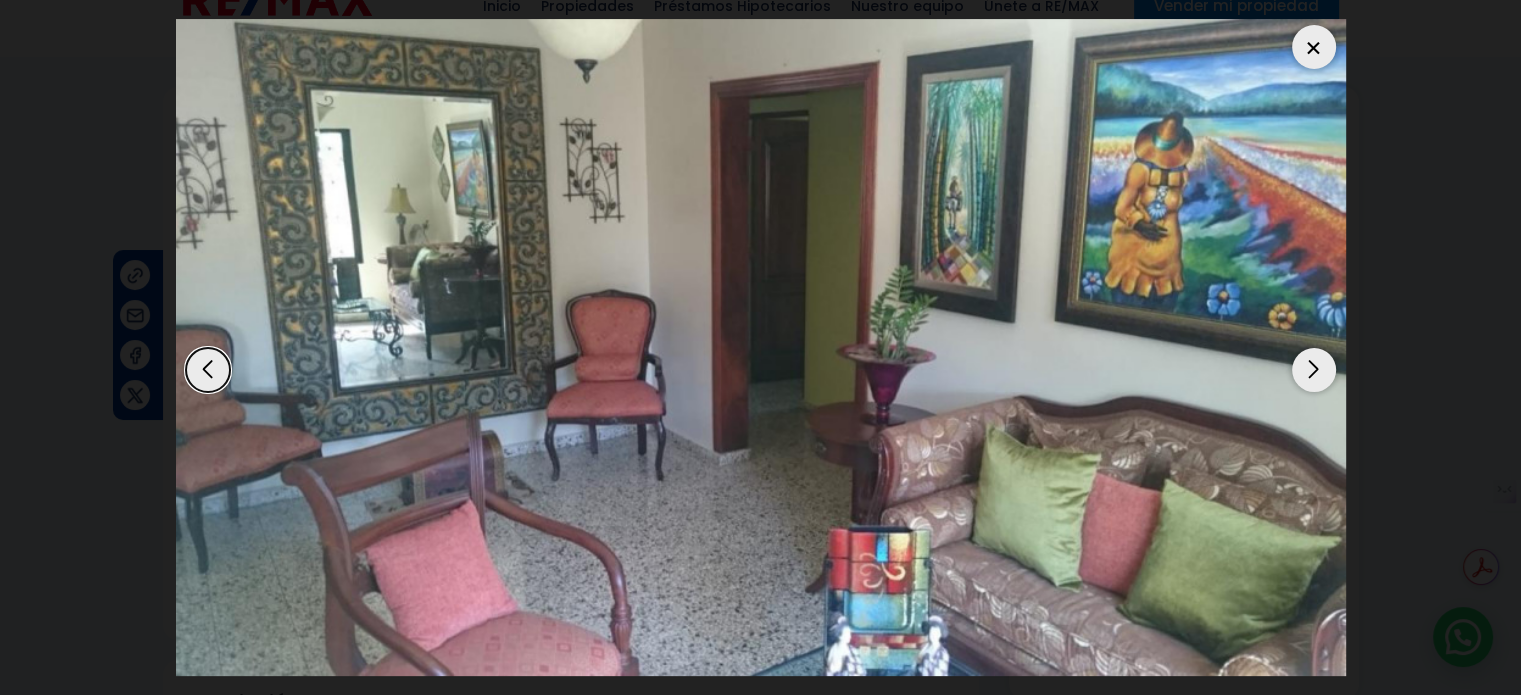 click at bounding box center [1314, 47] 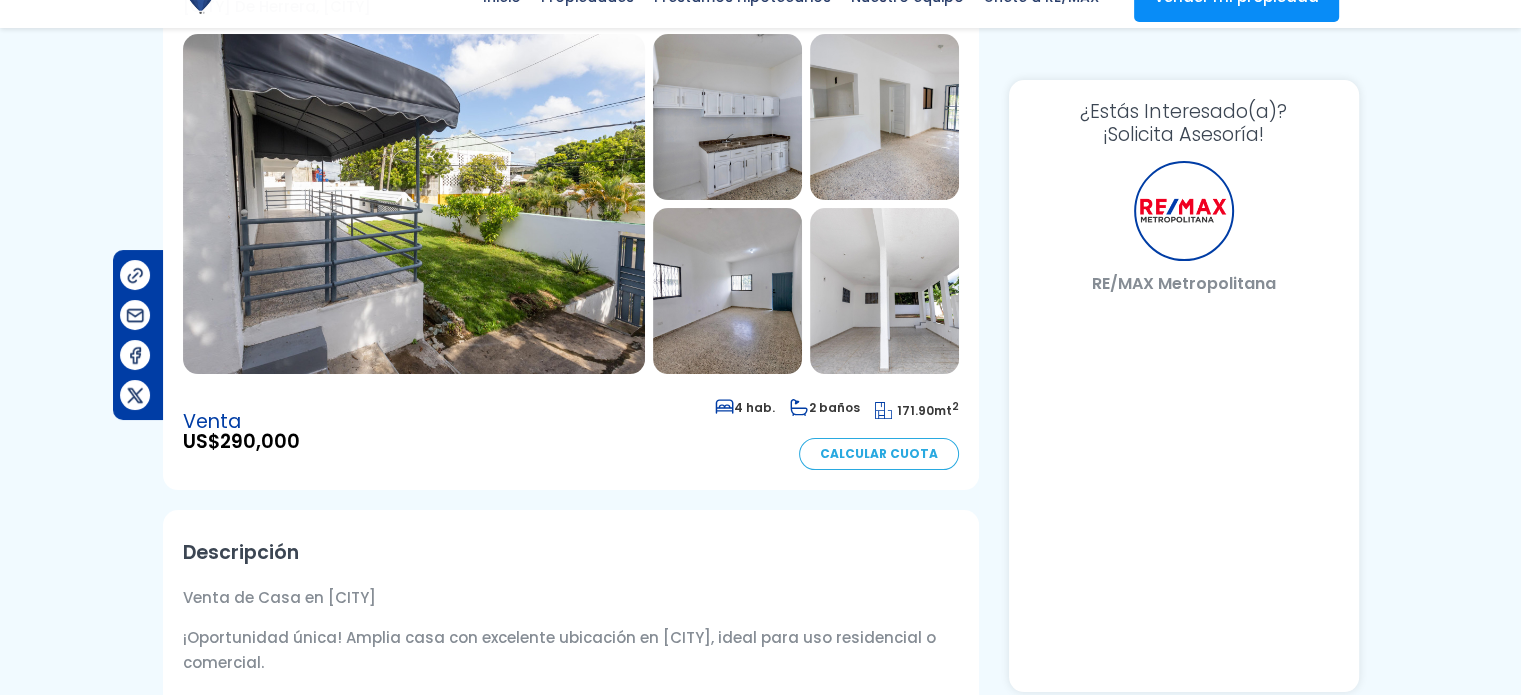 select on "US" 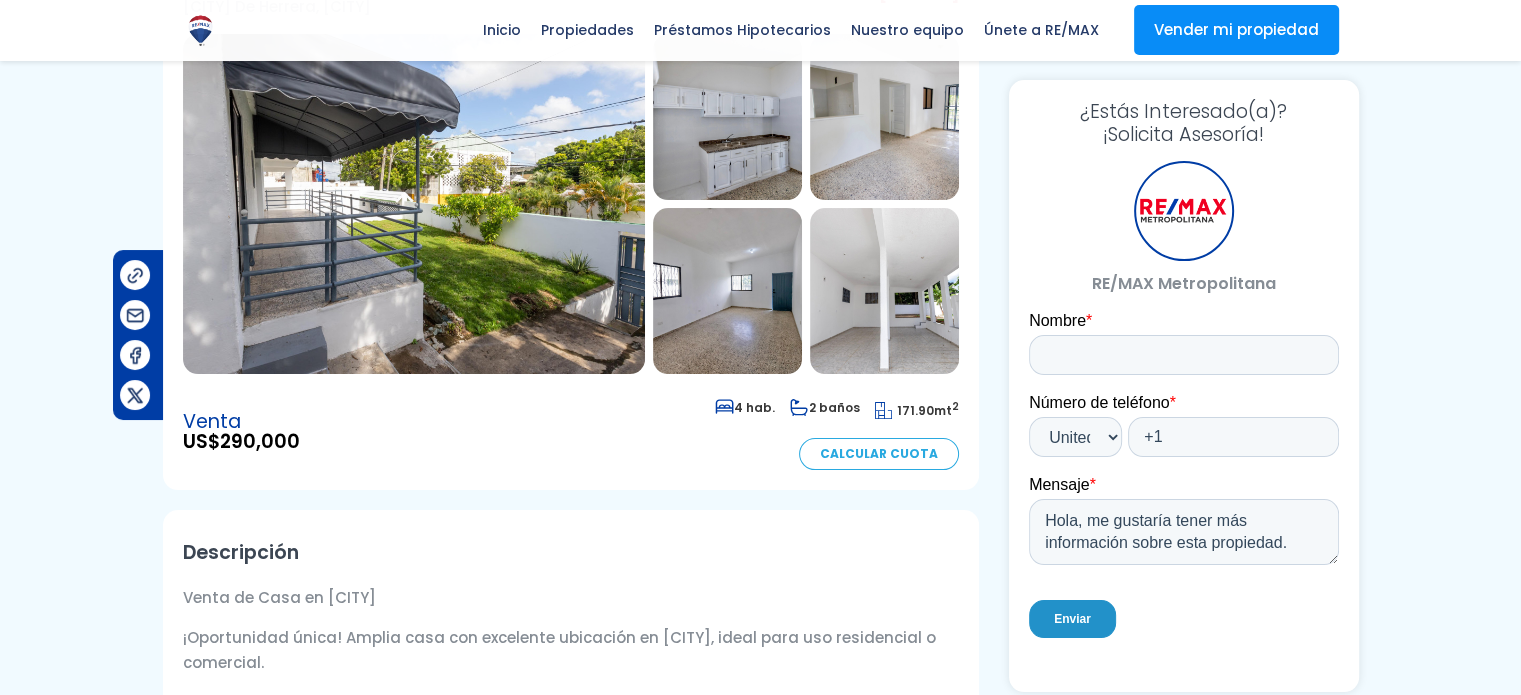 scroll, scrollTop: 210, scrollLeft: 0, axis: vertical 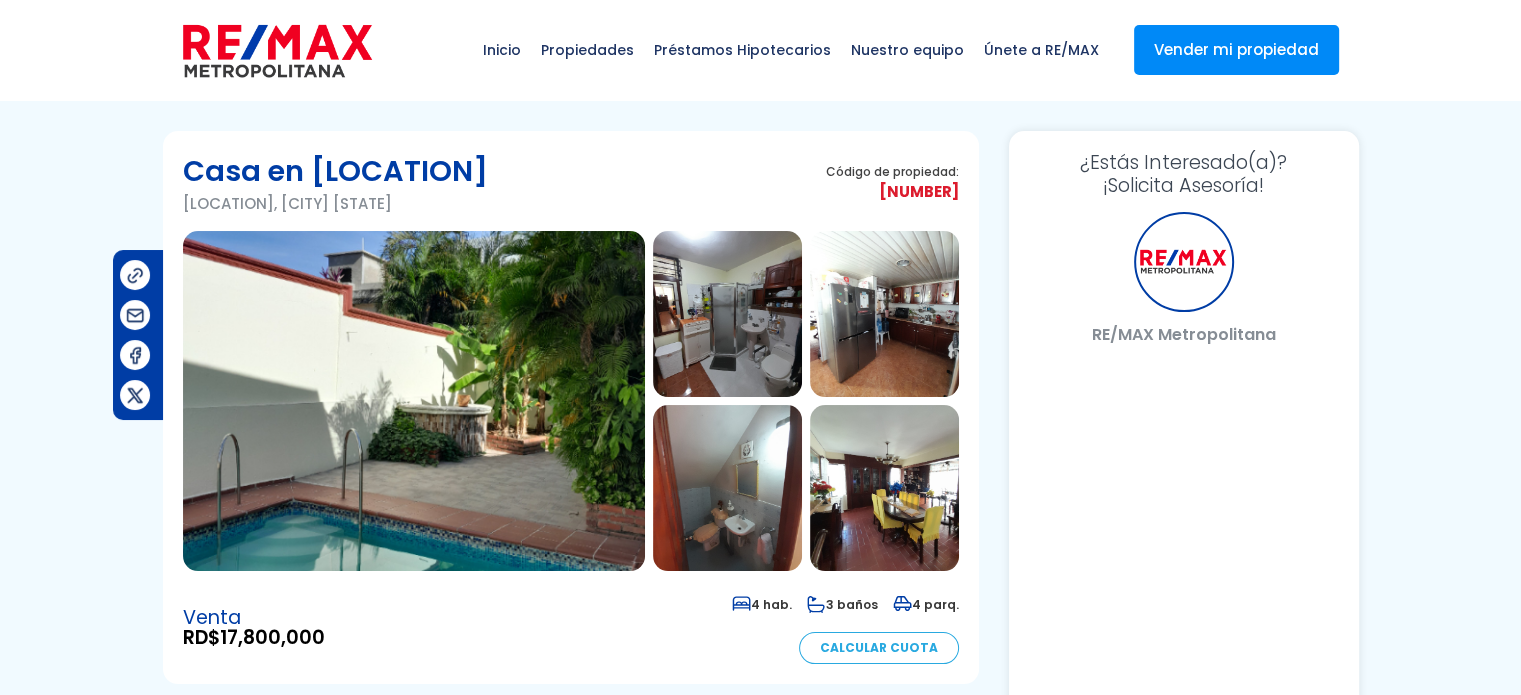 select on "US" 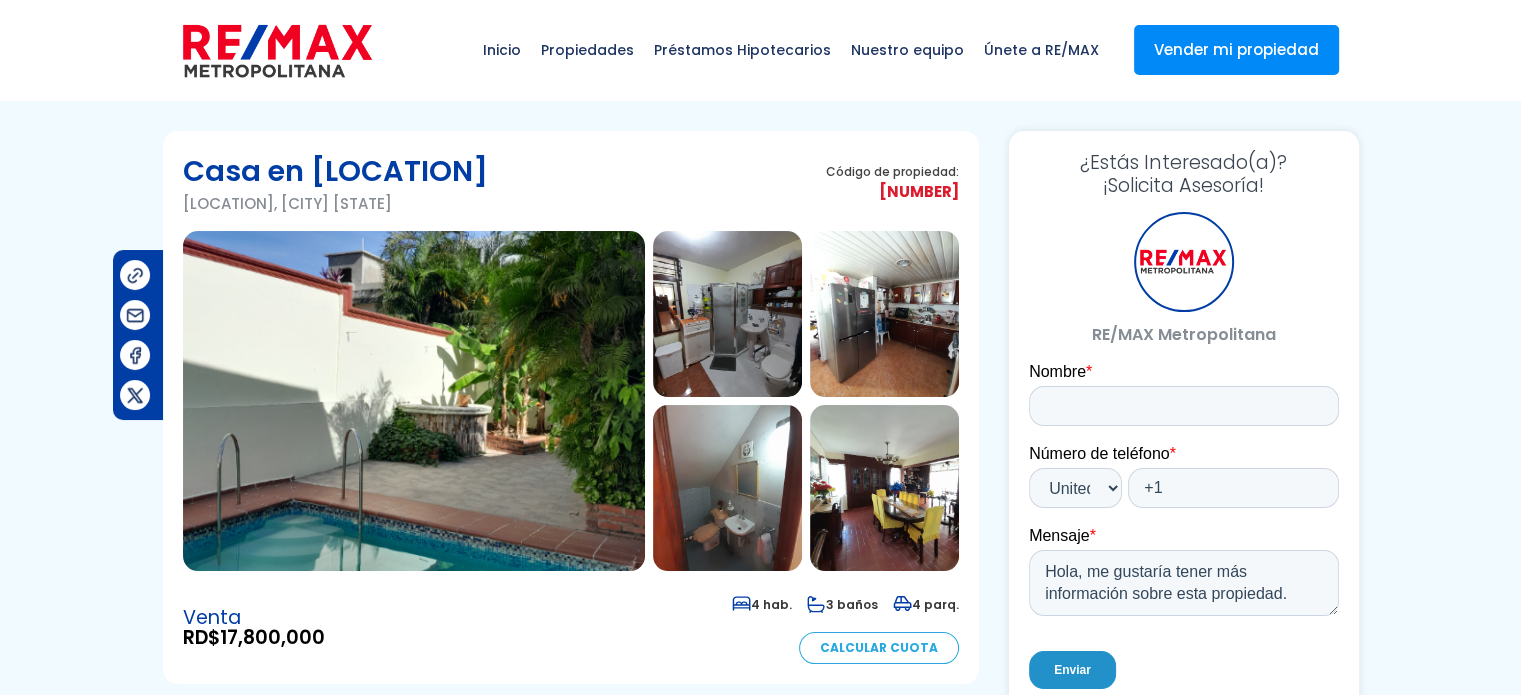 scroll, scrollTop: 0, scrollLeft: 0, axis: both 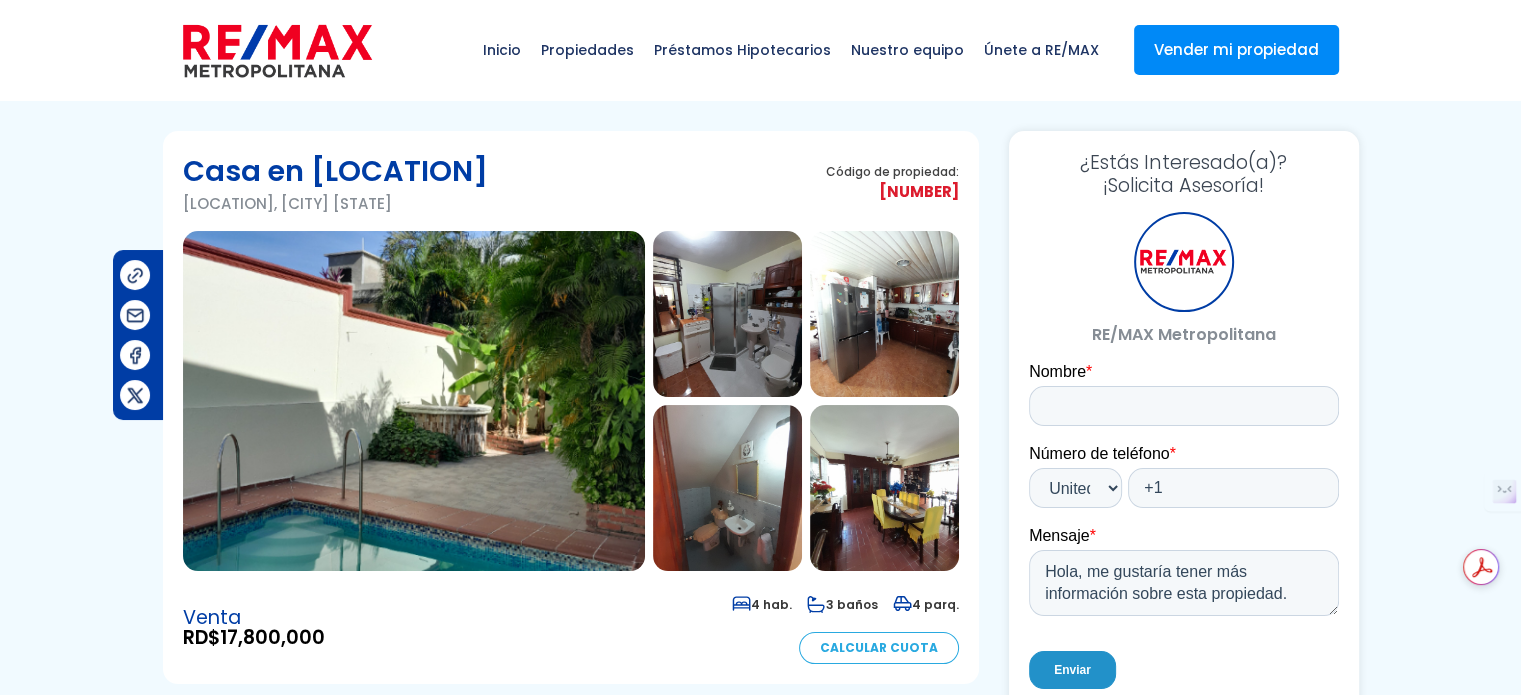 click at bounding box center (414, 401) 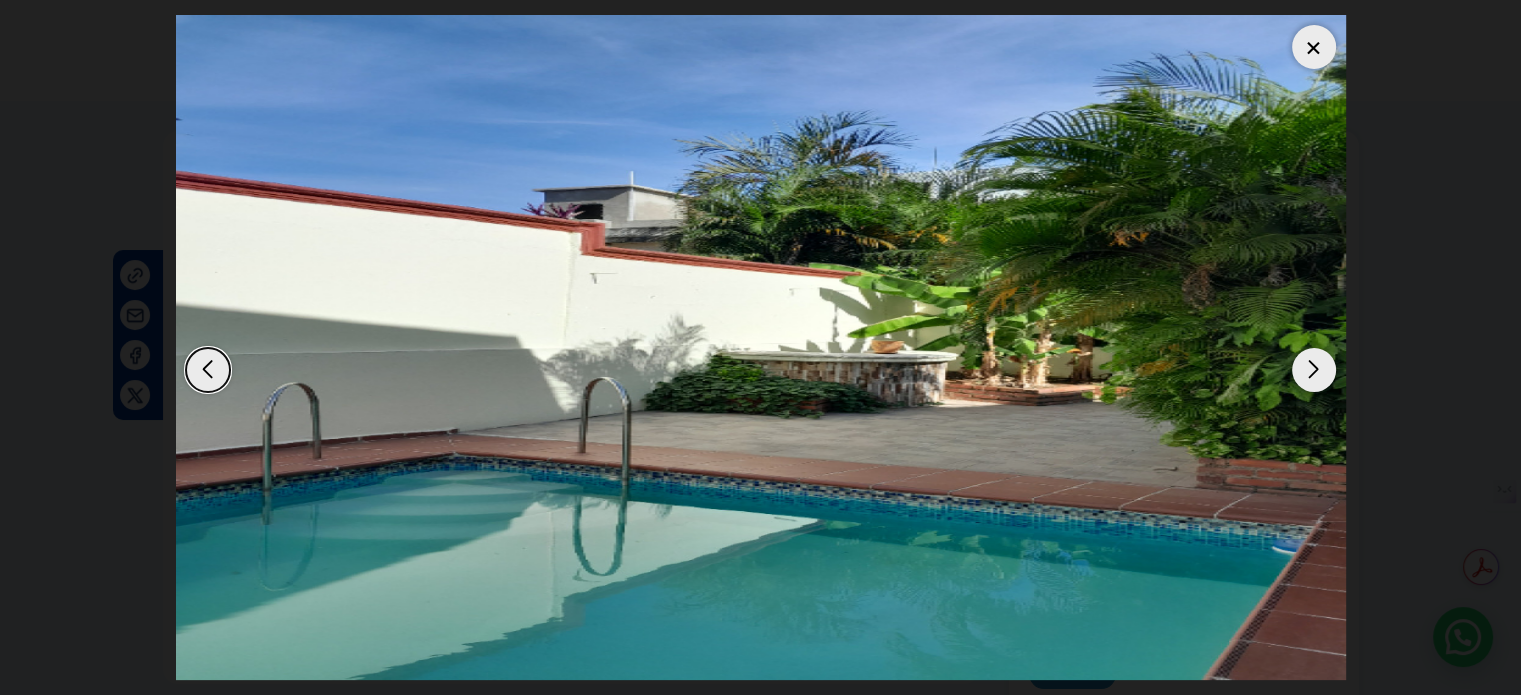 click at bounding box center [1314, 370] 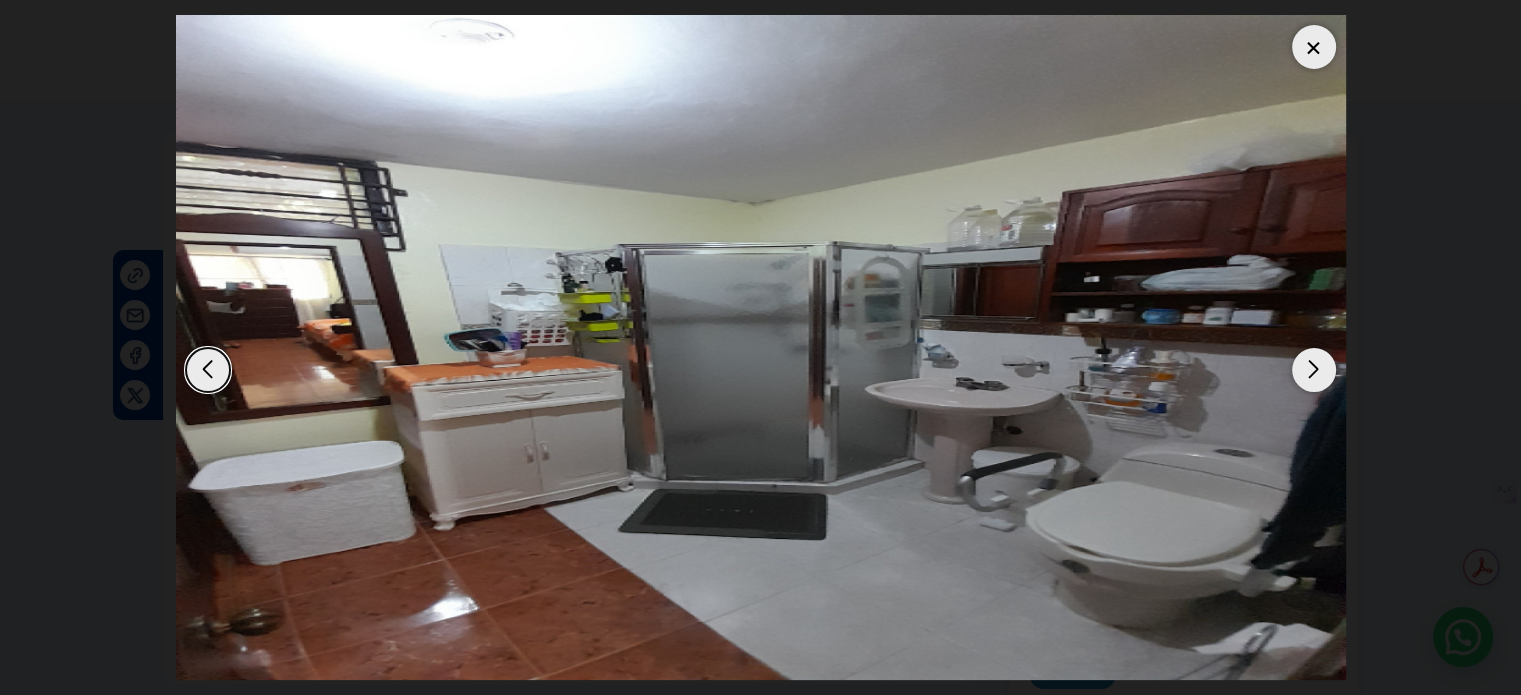 click at bounding box center (1314, 370) 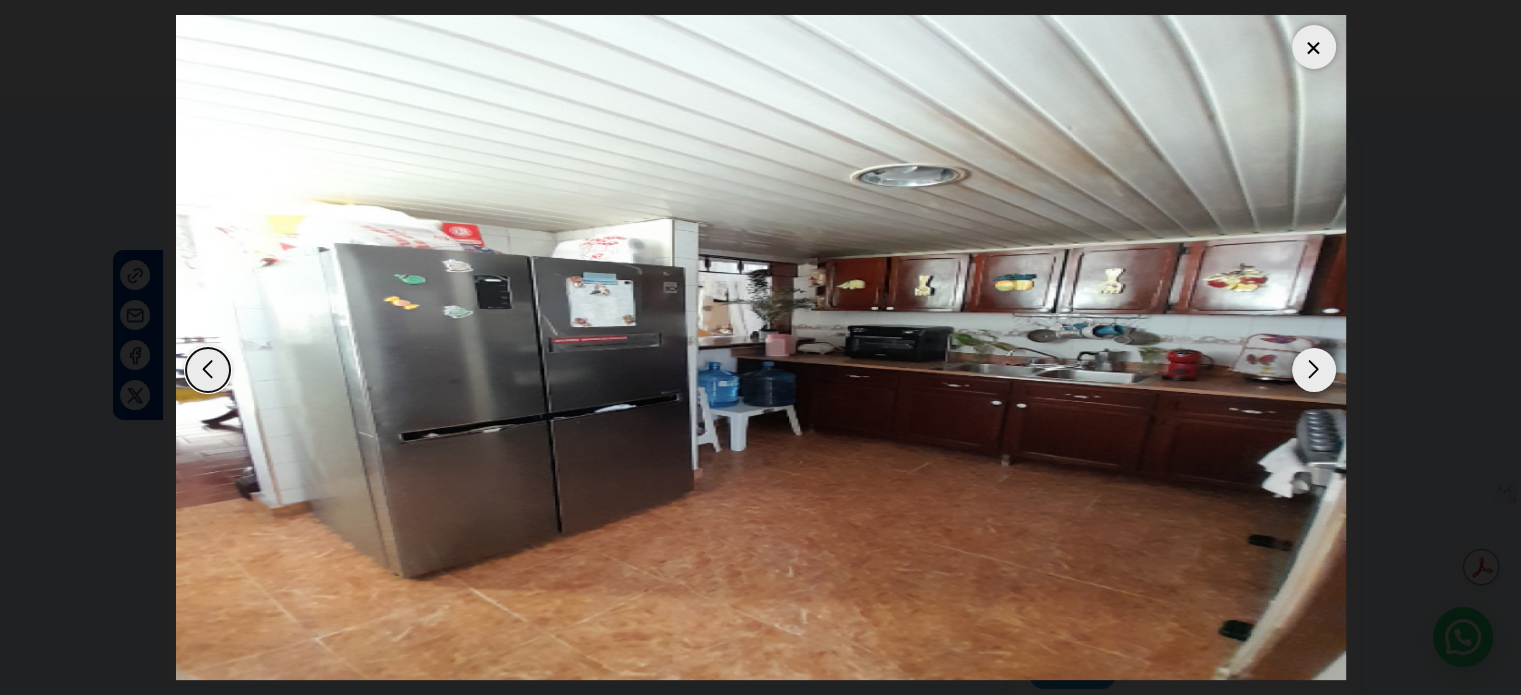 click at bounding box center [1314, 370] 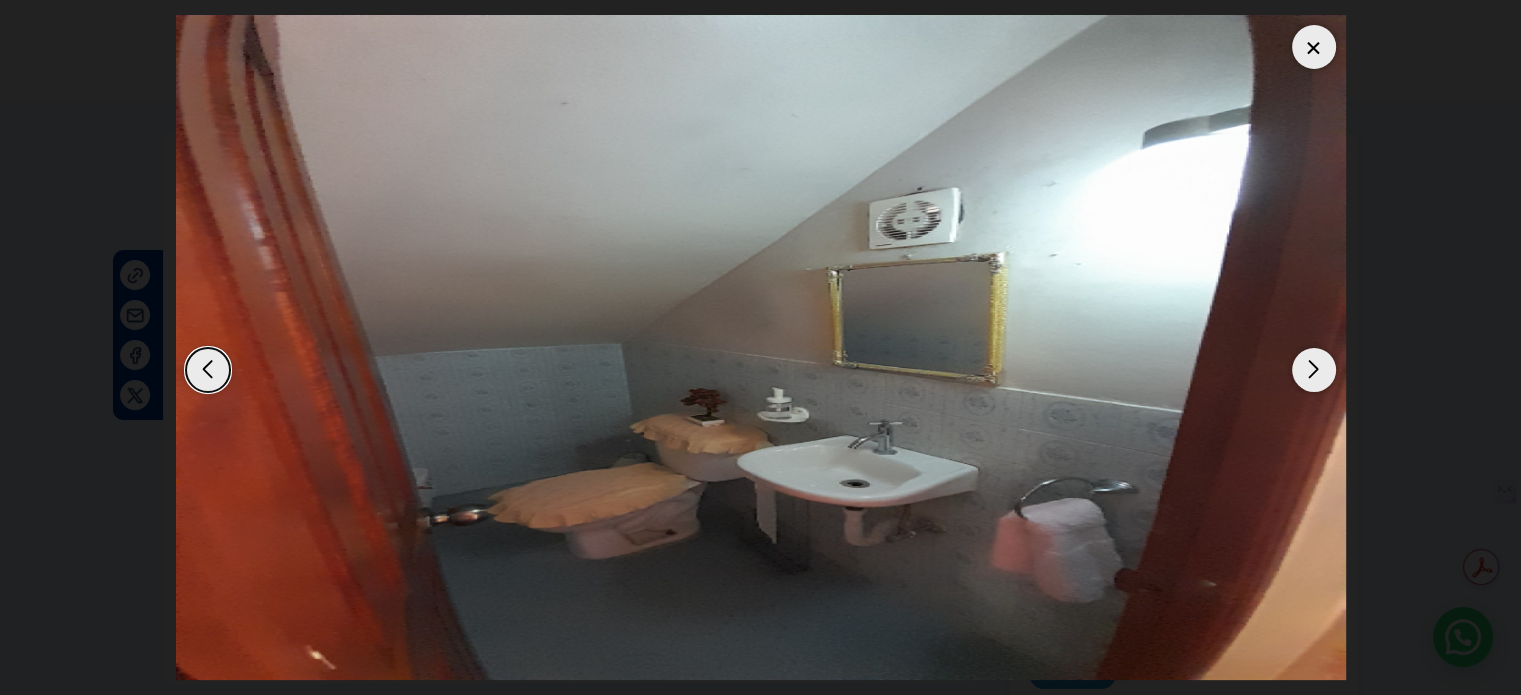 click at bounding box center [1314, 370] 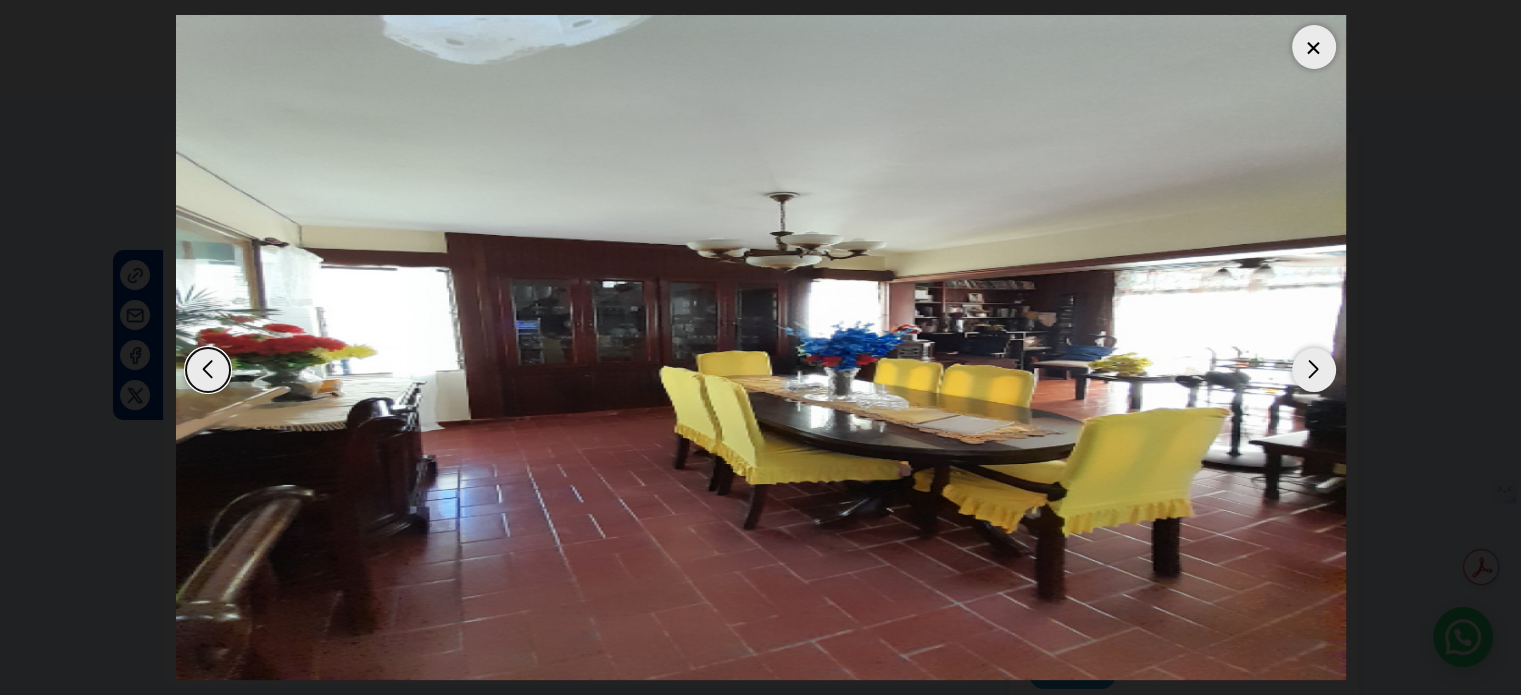 click at bounding box center [1314, 370] 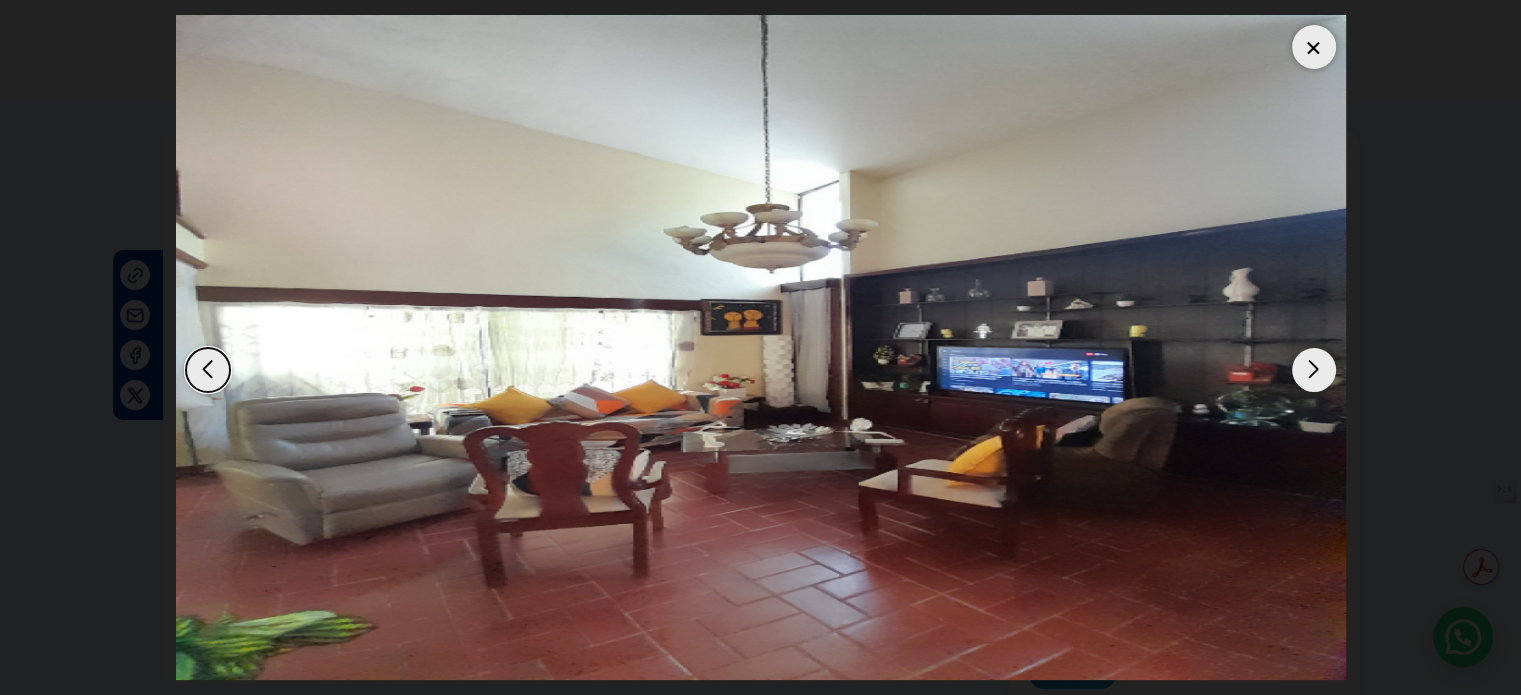 click at bounding box center [1314, 370] 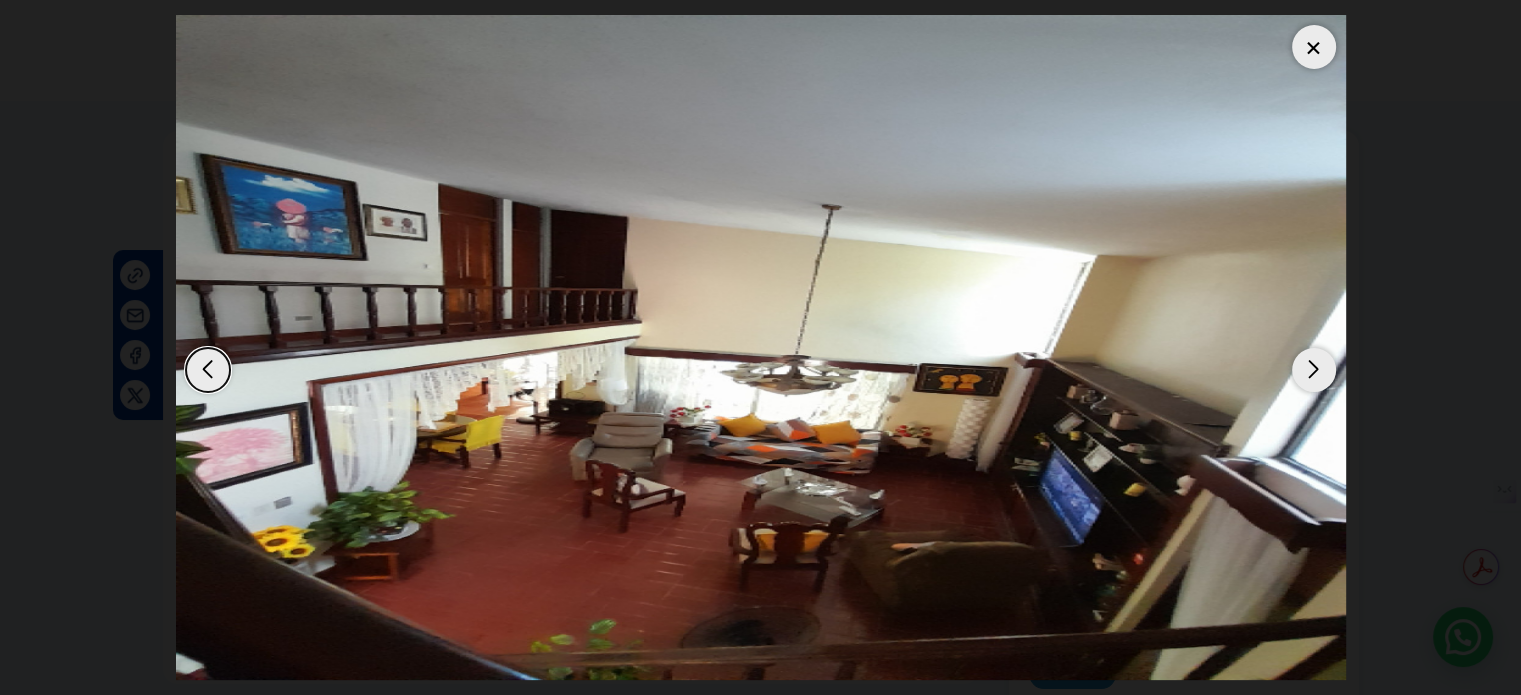 click at bounding box center [1314, 370] 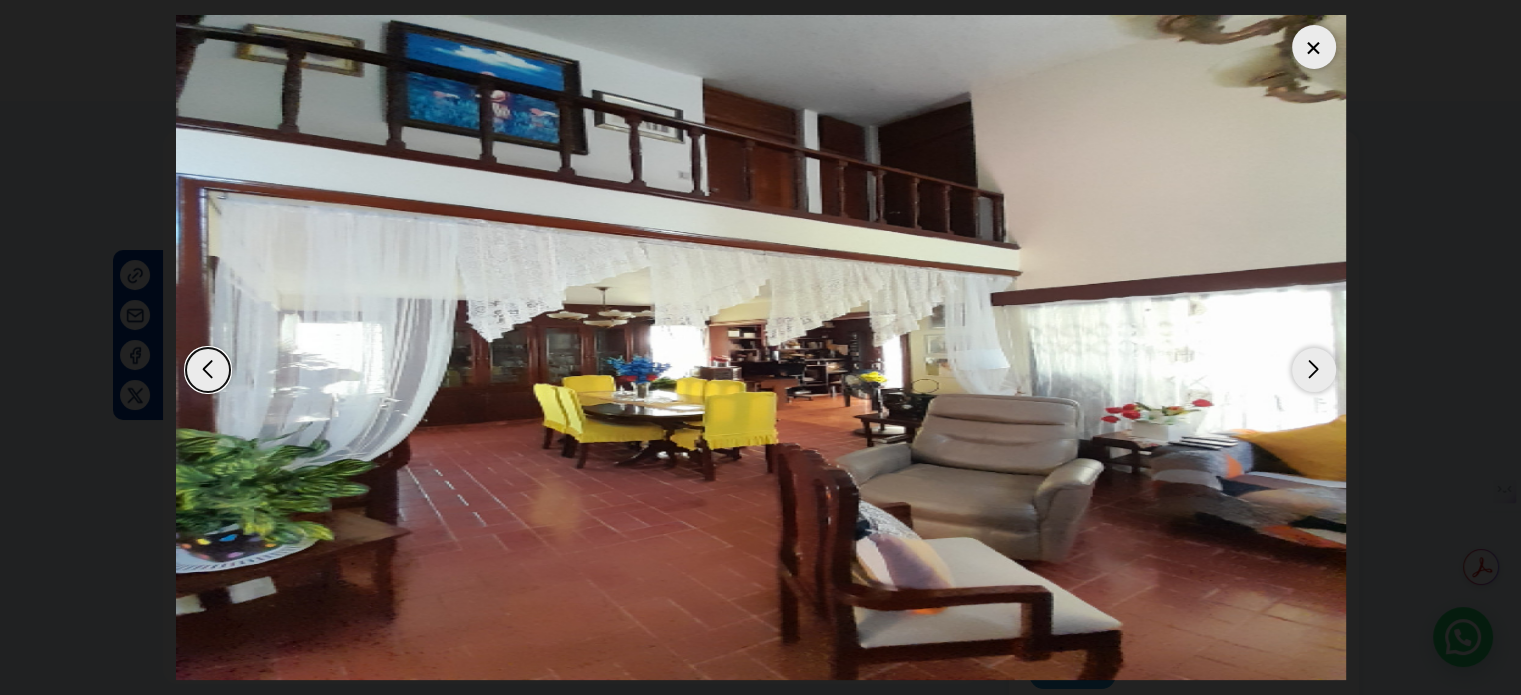 click at bounding box center (1314, 370) 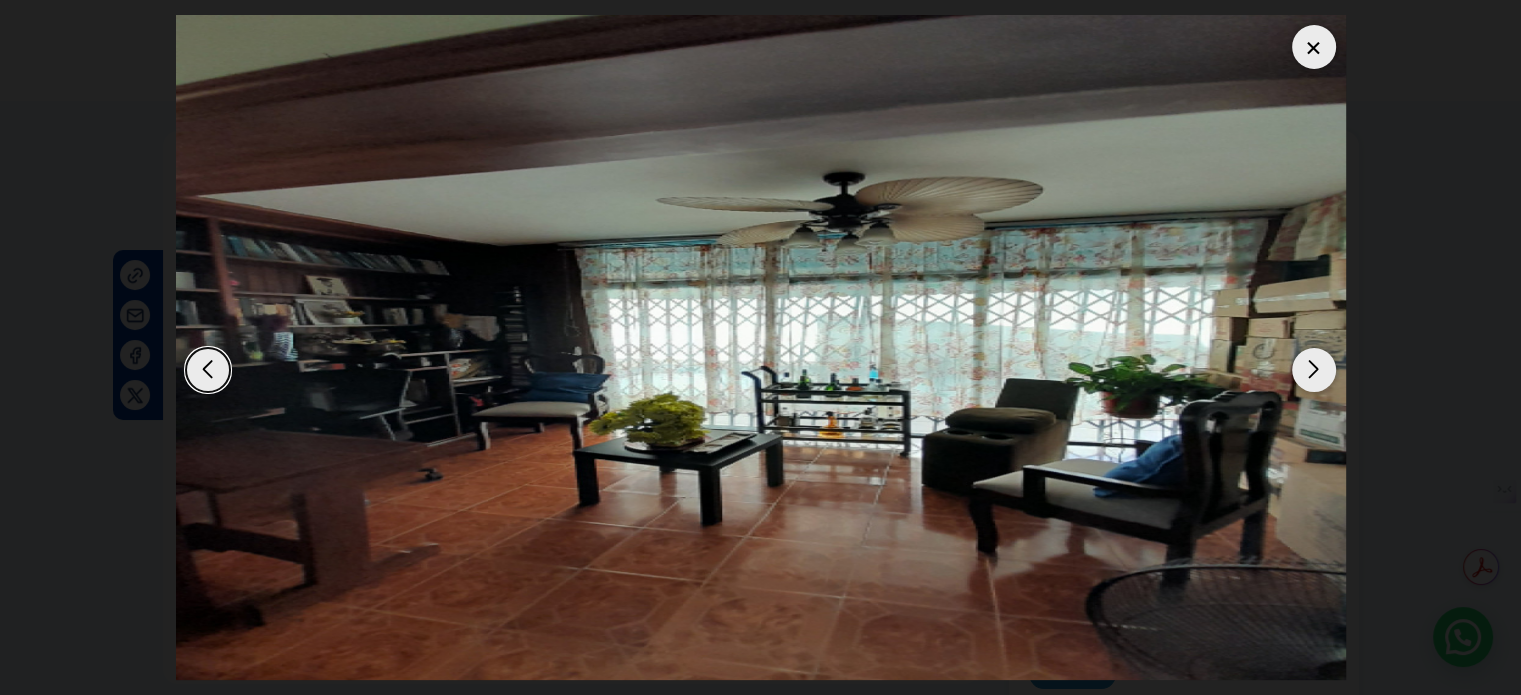 click at bounding box center [1314, 370] 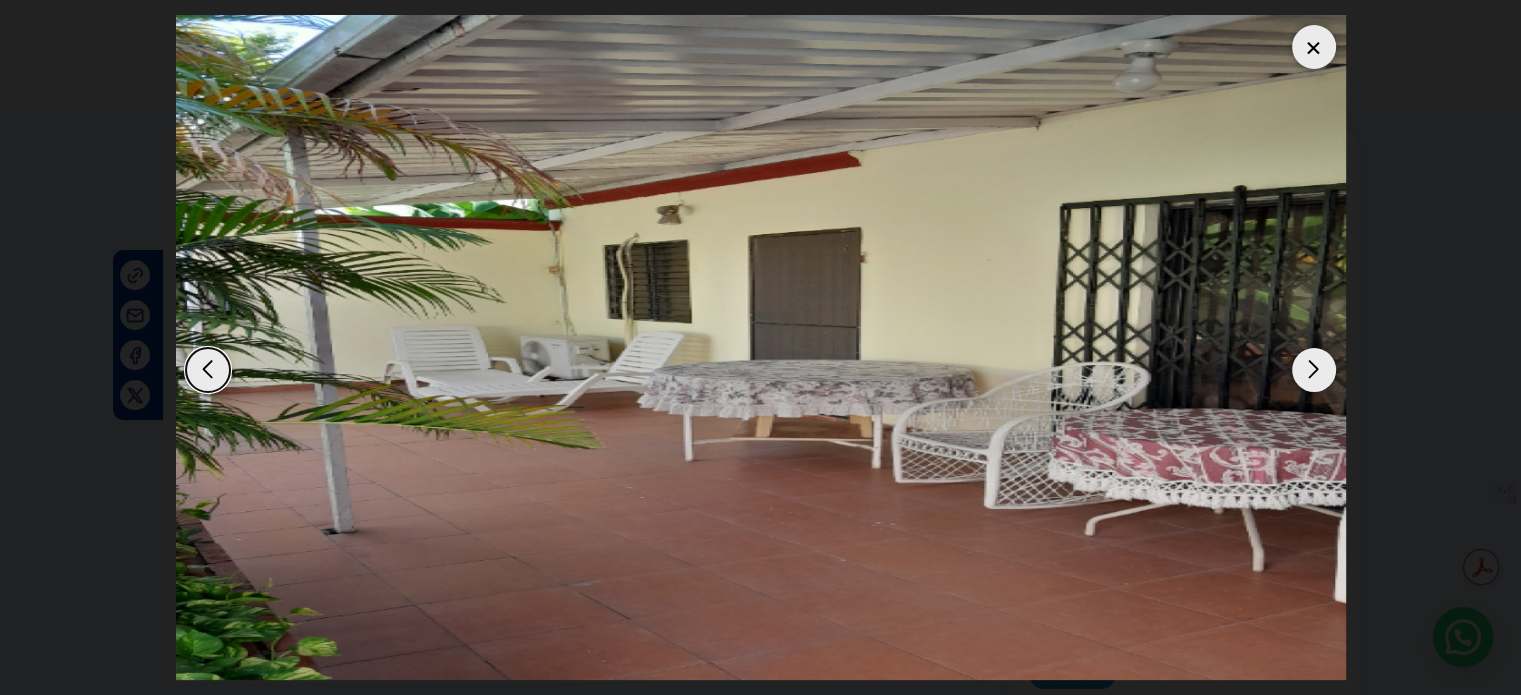 click at bounding box center [1314, 370] 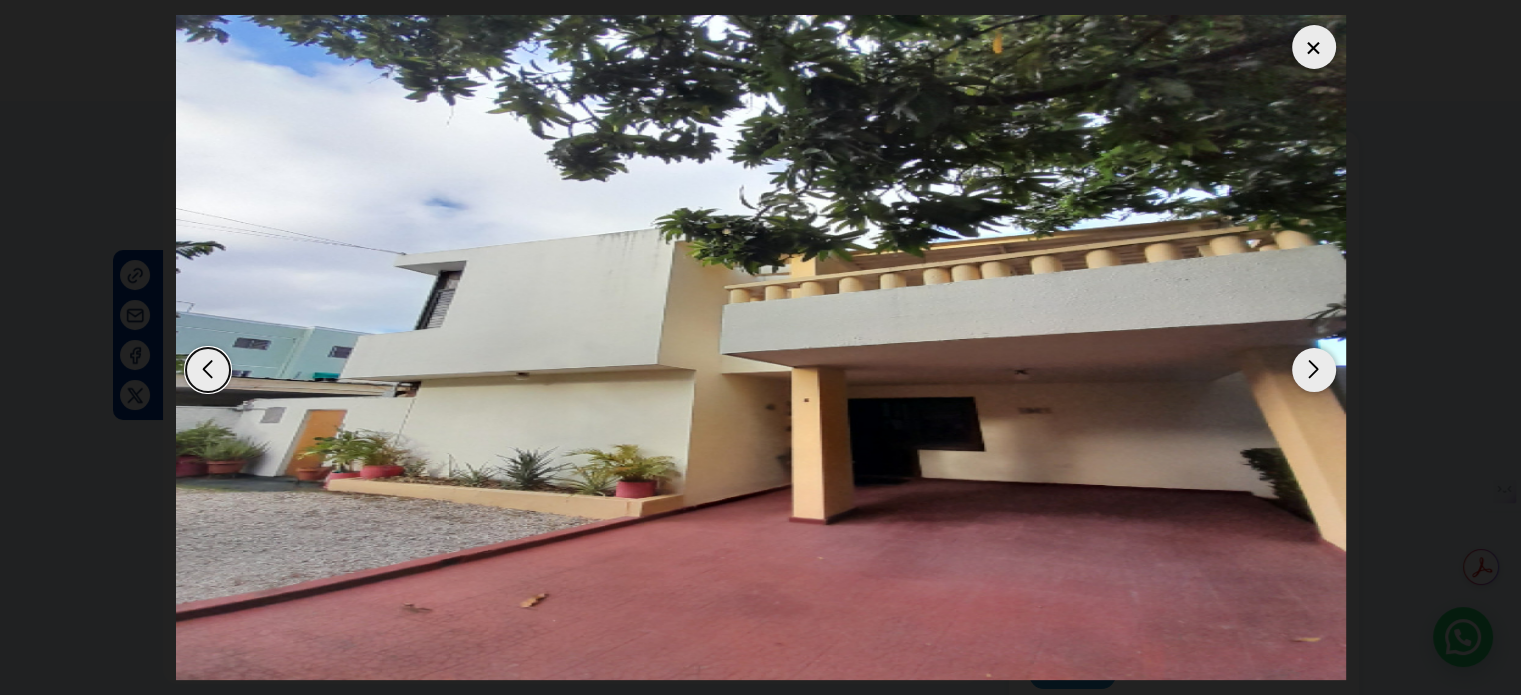 click at bounding box center (1314, 370) 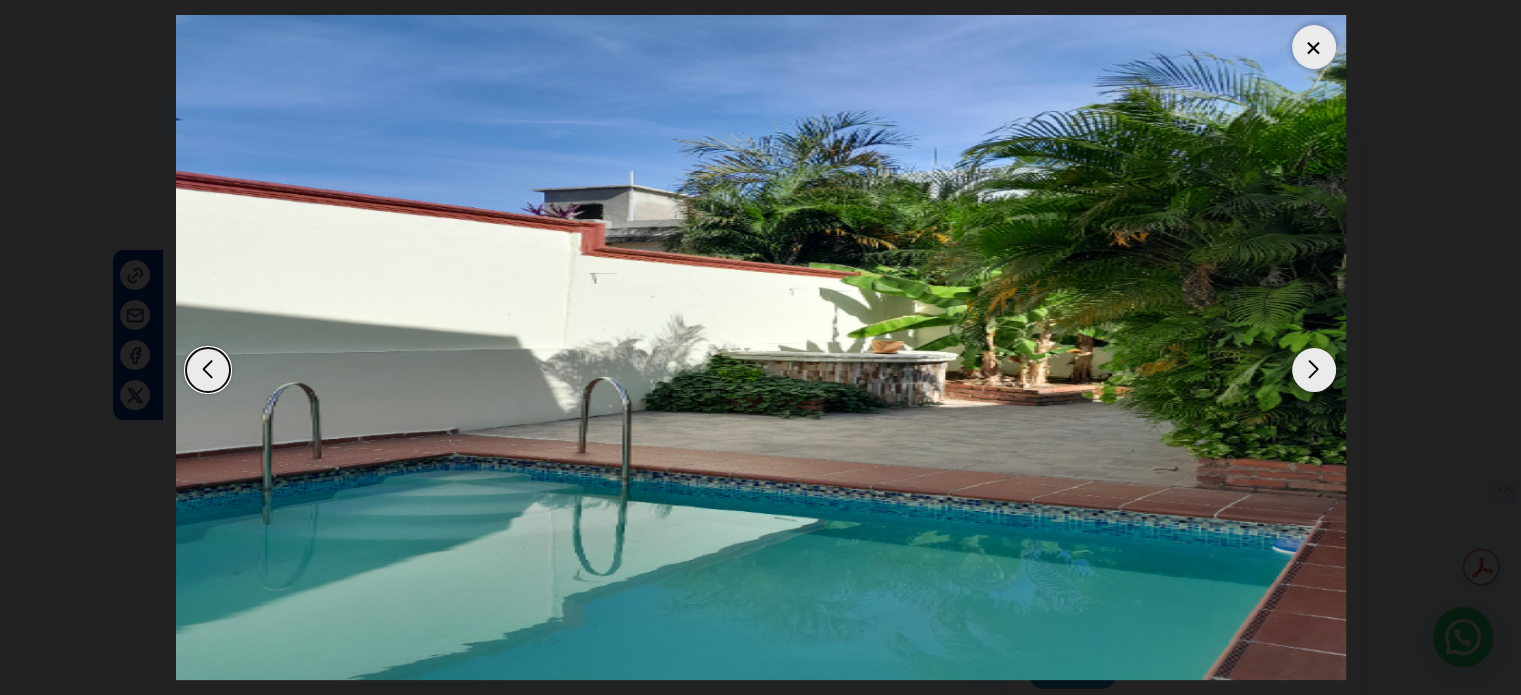 click at bounding box center (1314, 370) 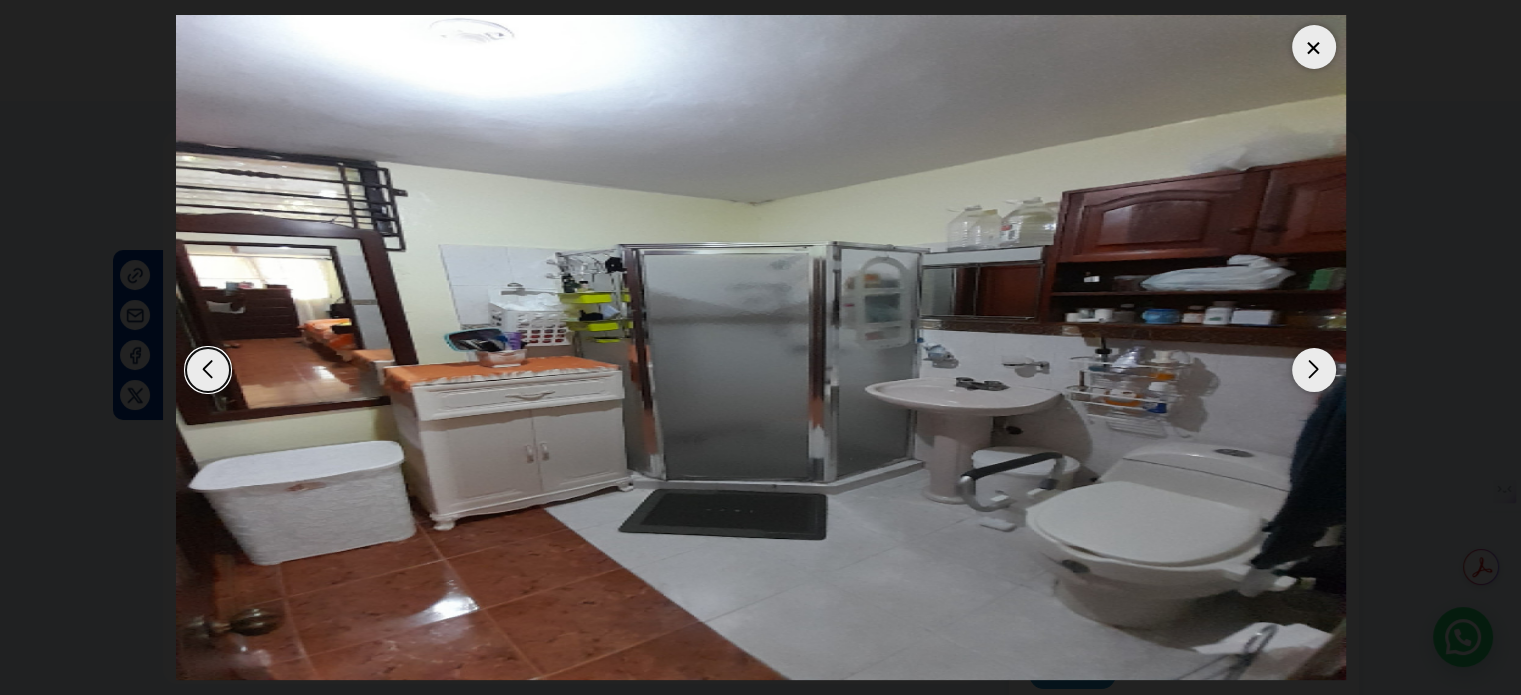 click at bounding box center [761, 347] 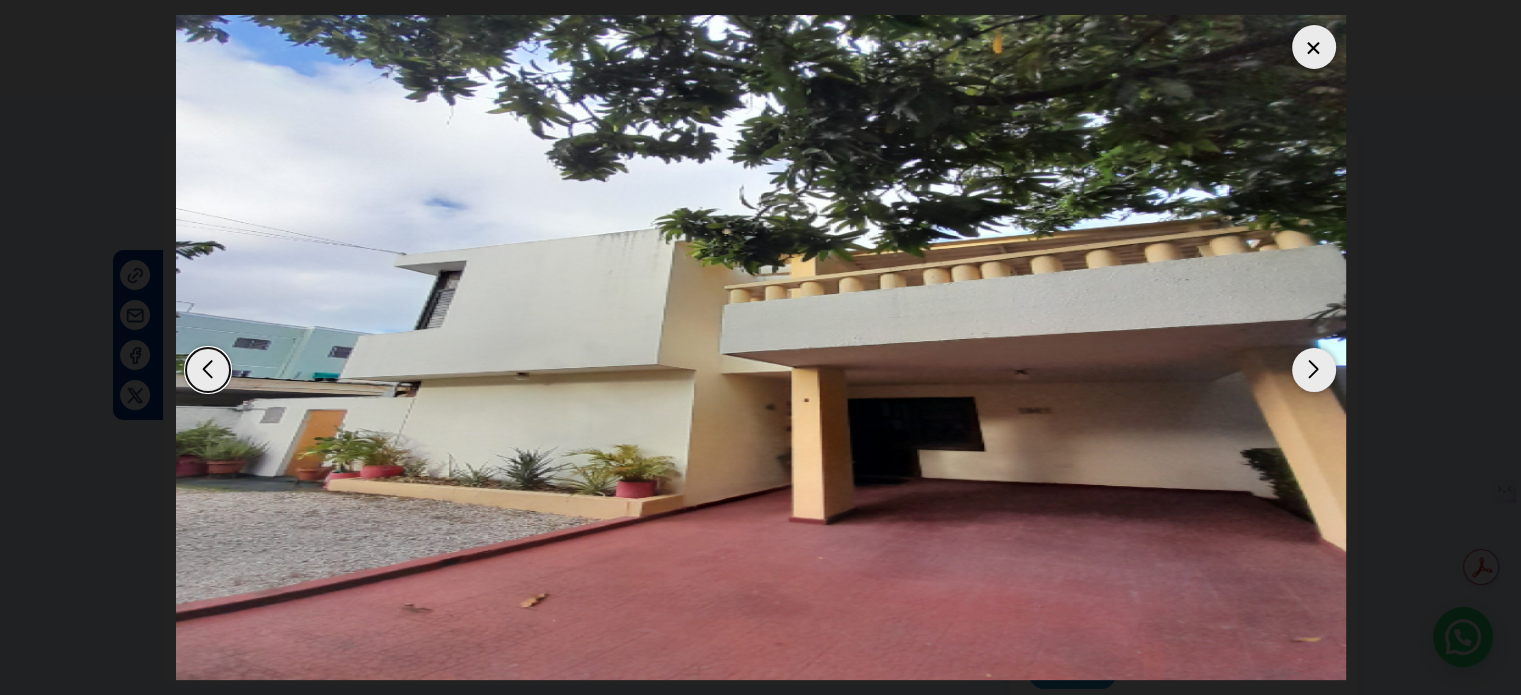 click at bounding box center (1314, 47) 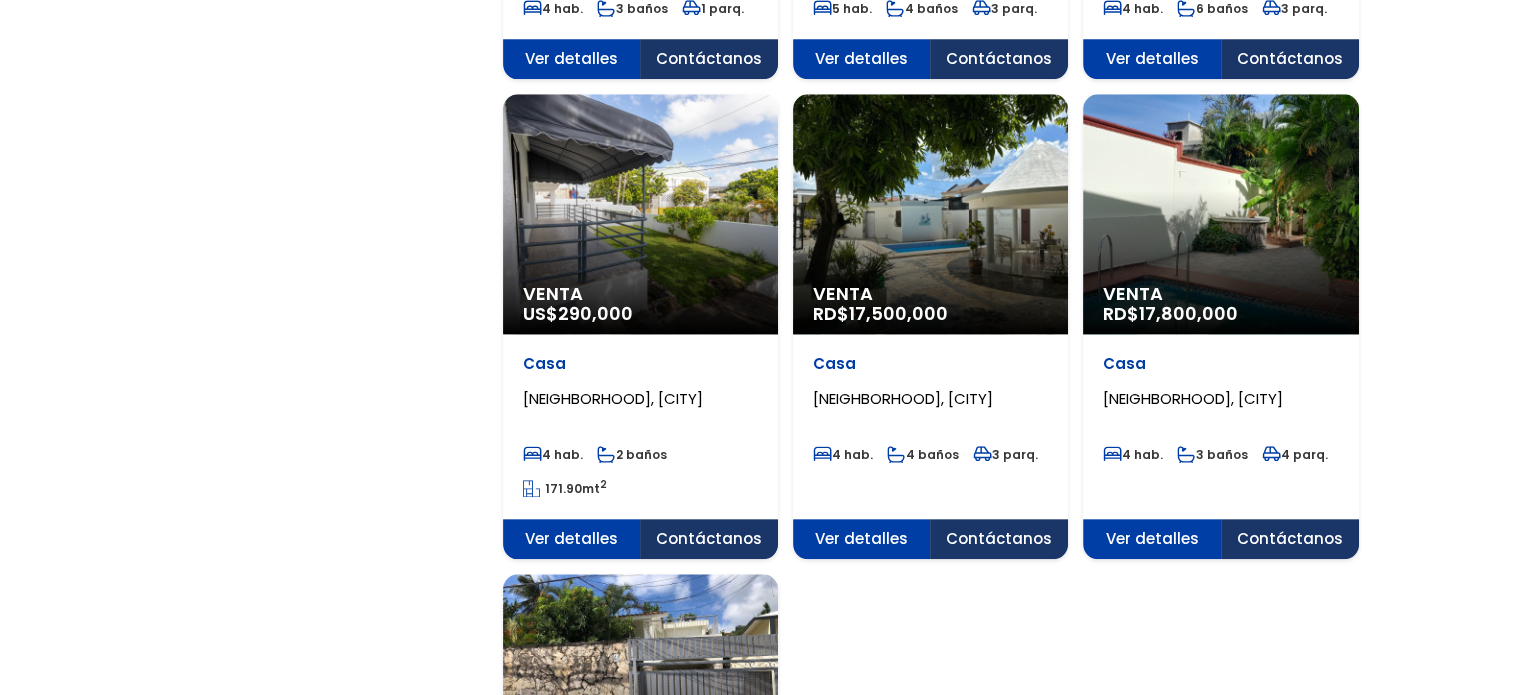scroll, scrollTop: 0, scrollLeft: 0, axis: both 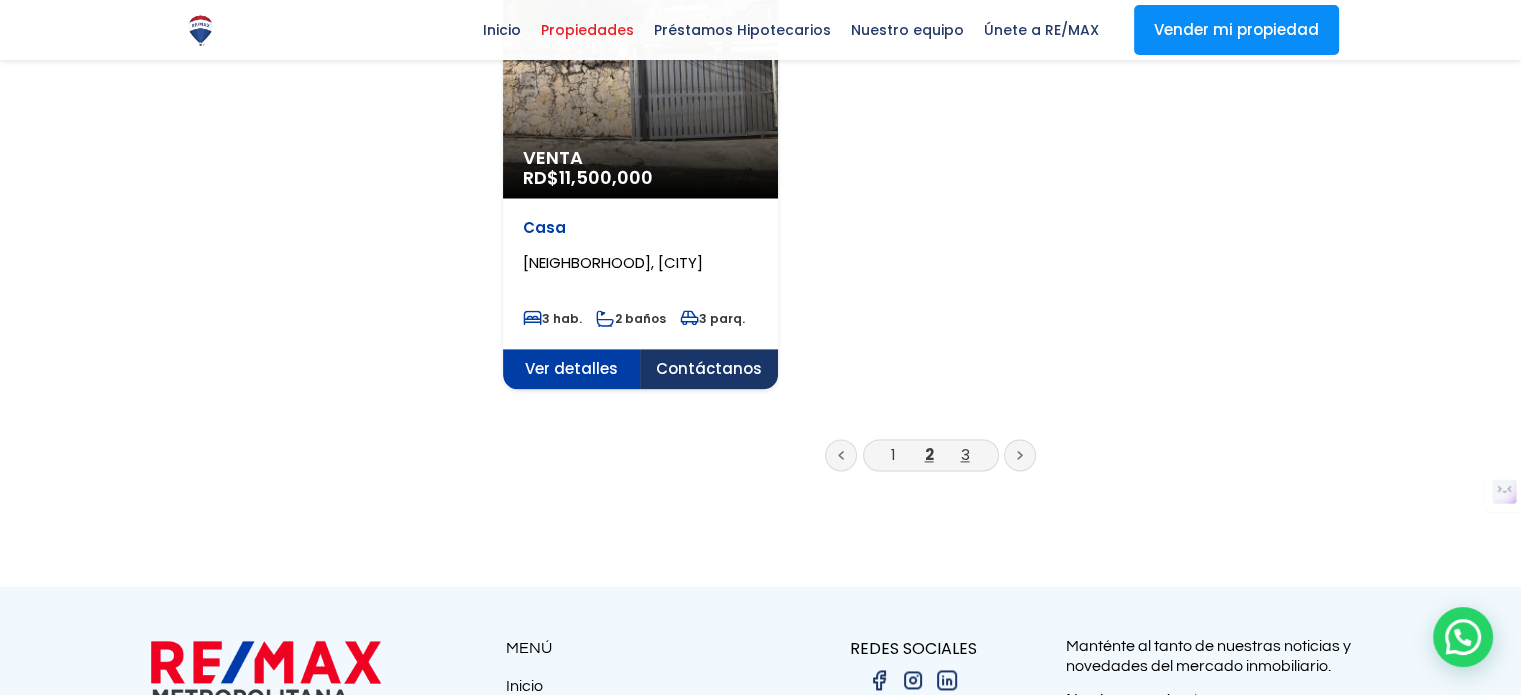 click on "3" at bounding box center (965, 454) 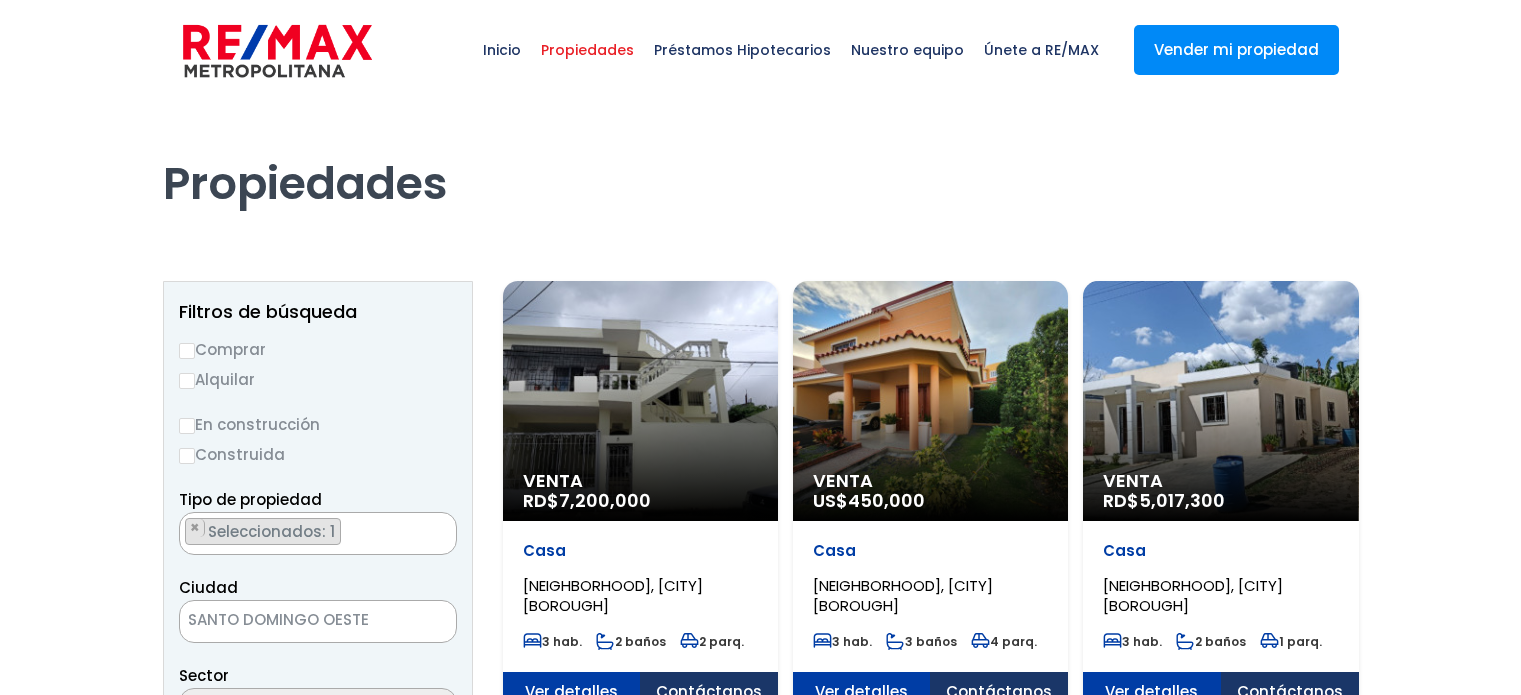 scroll, scrollTop: 0, scrollLeft: 0, axis: both 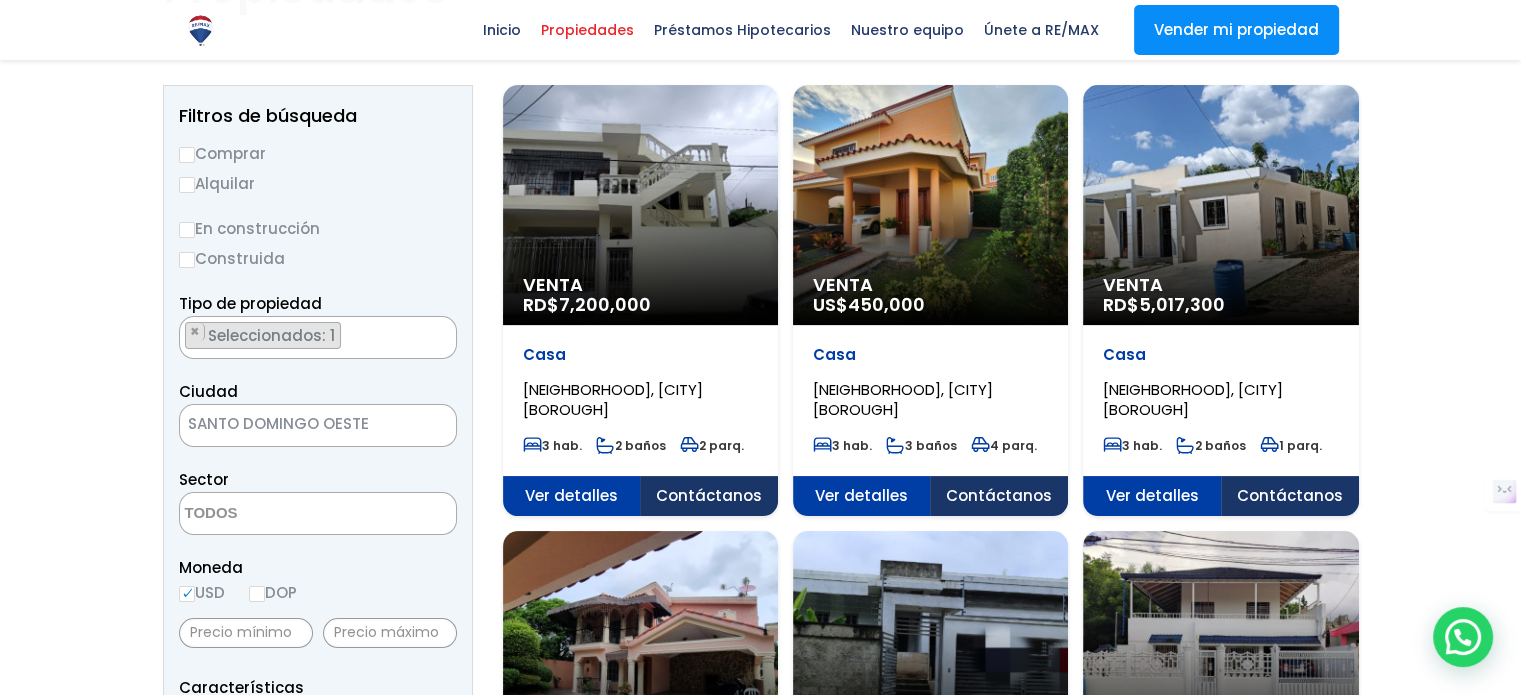 click on "Venta
RD$  7,200,000" at bounding box center [640, 205] 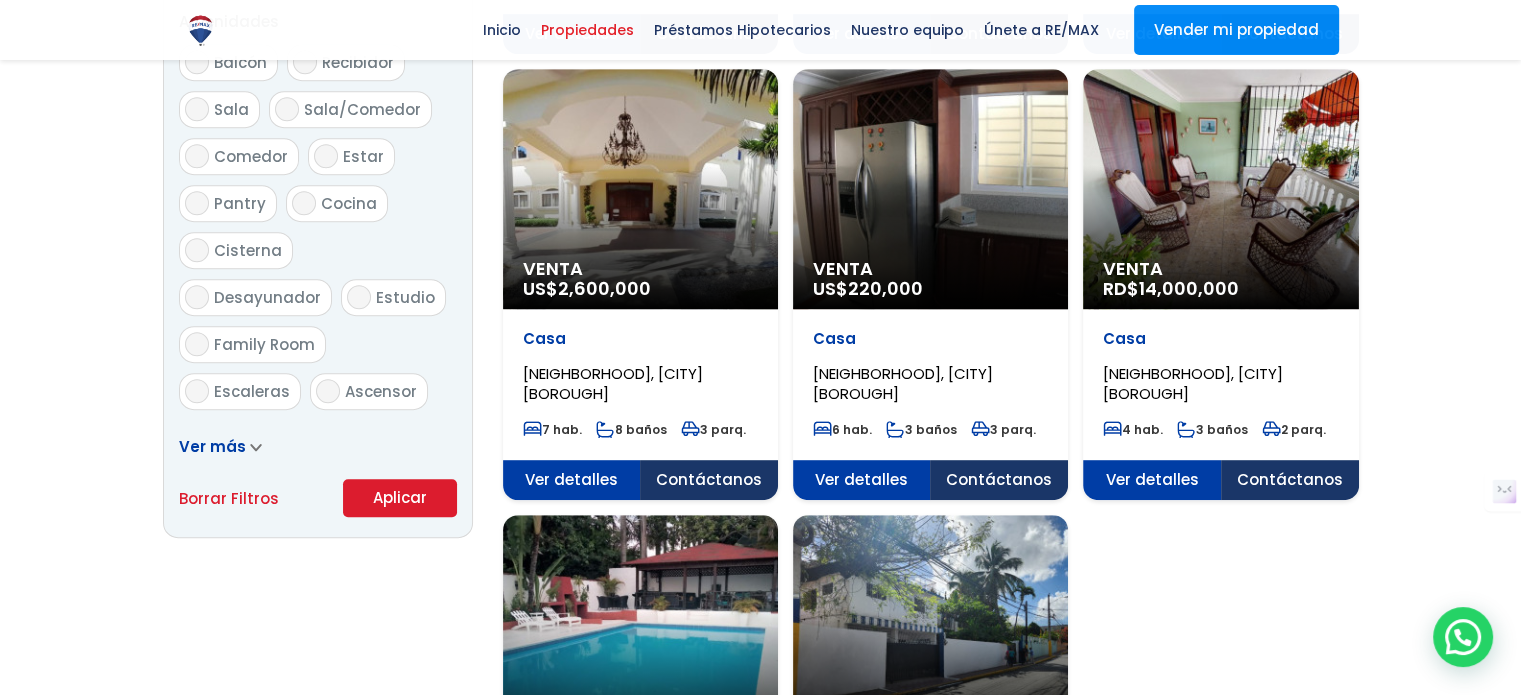 scroll, scrollTop: 1099, scrollLeft: 0, axis: vertical 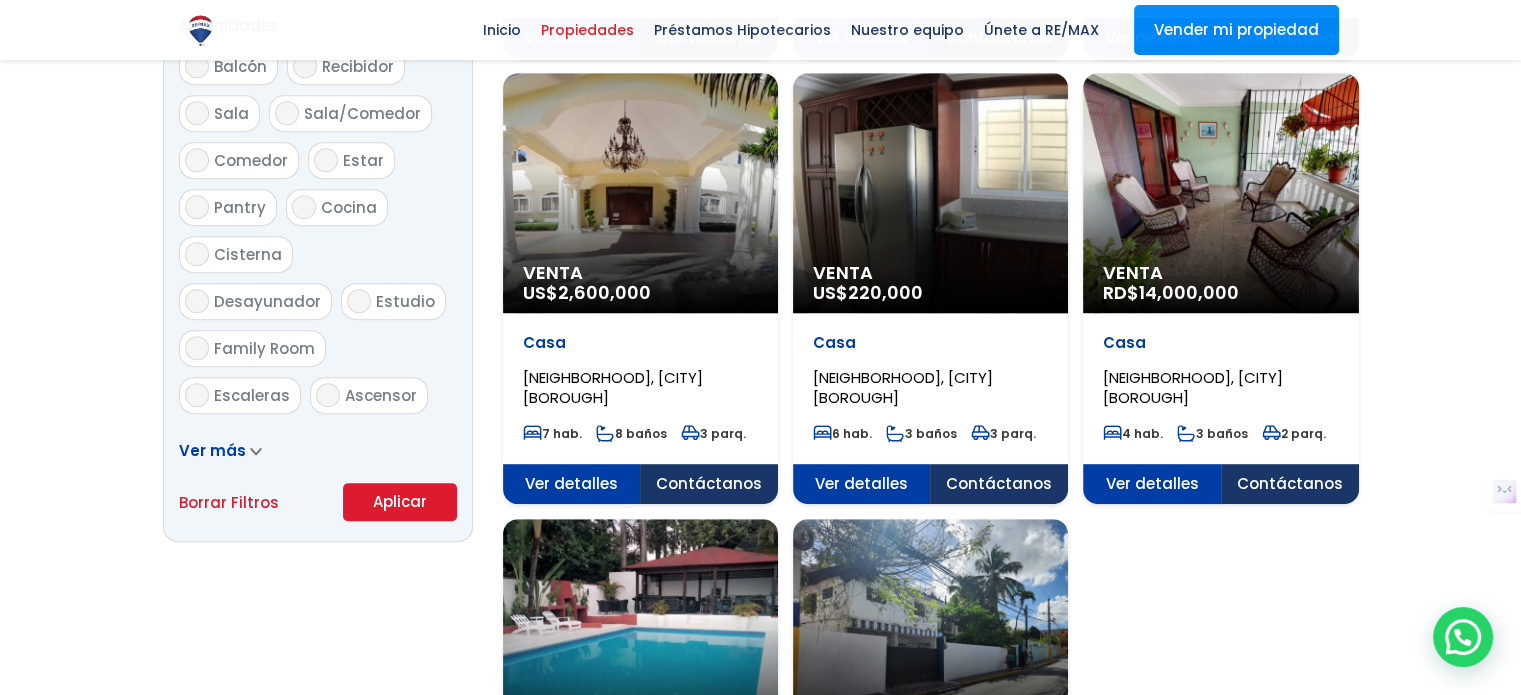 click on "220,000" at bounding box center [605, -600] 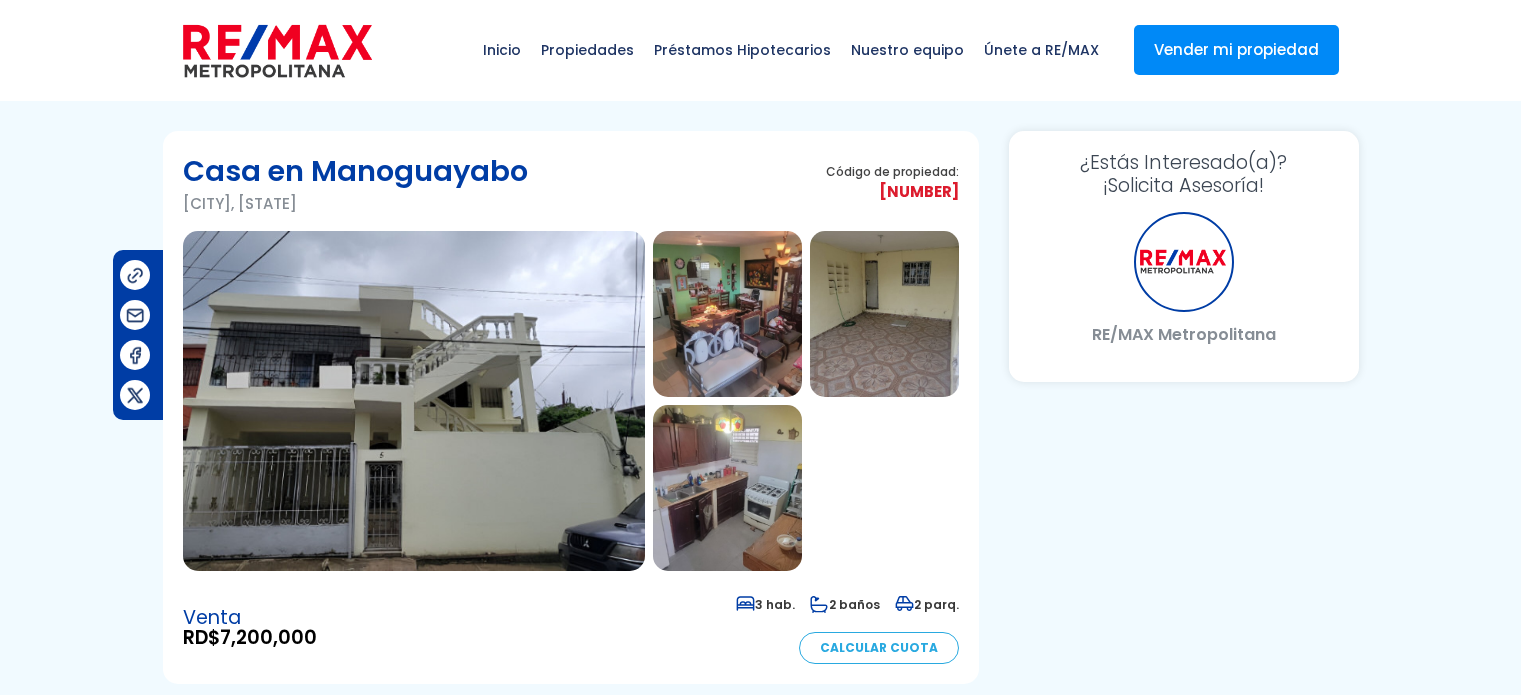 scroll, scrollTop: 0, scrollLeft: 0, axis: both 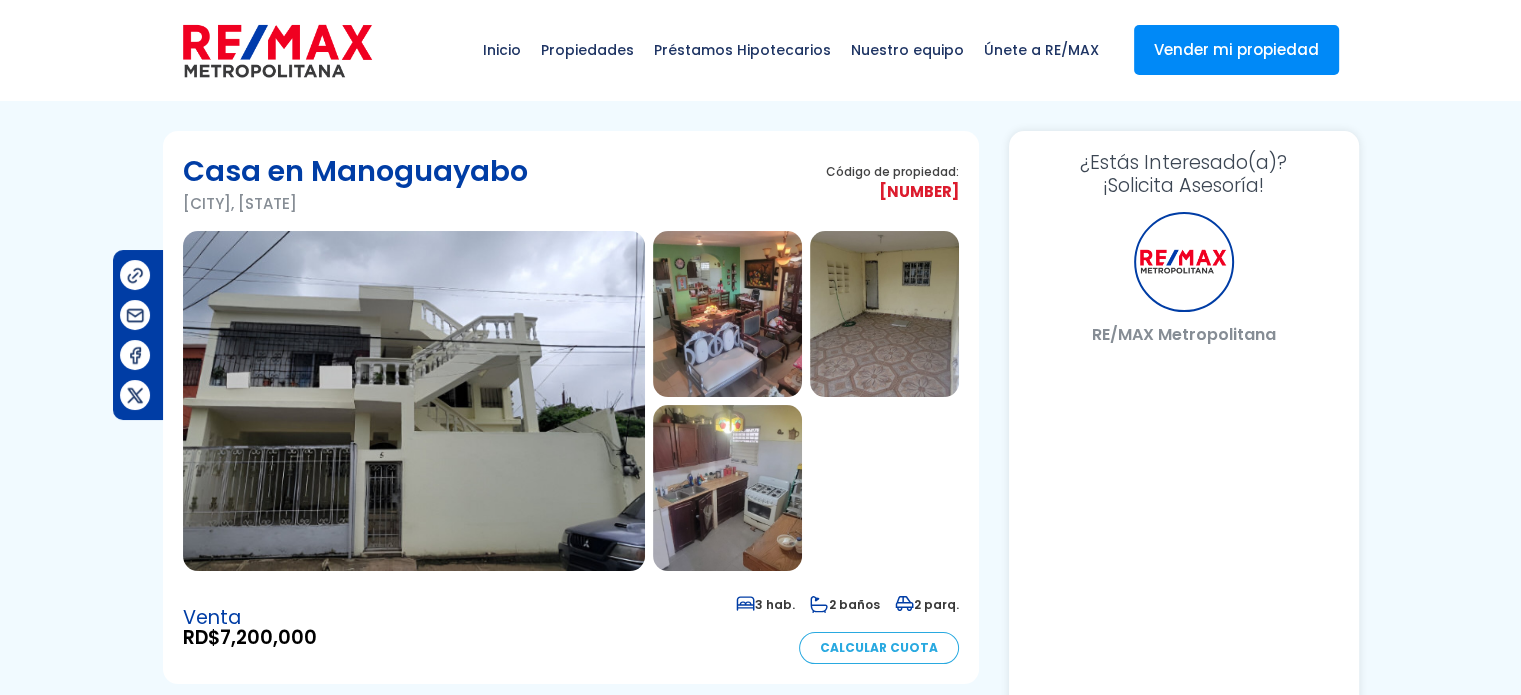 select on "US" 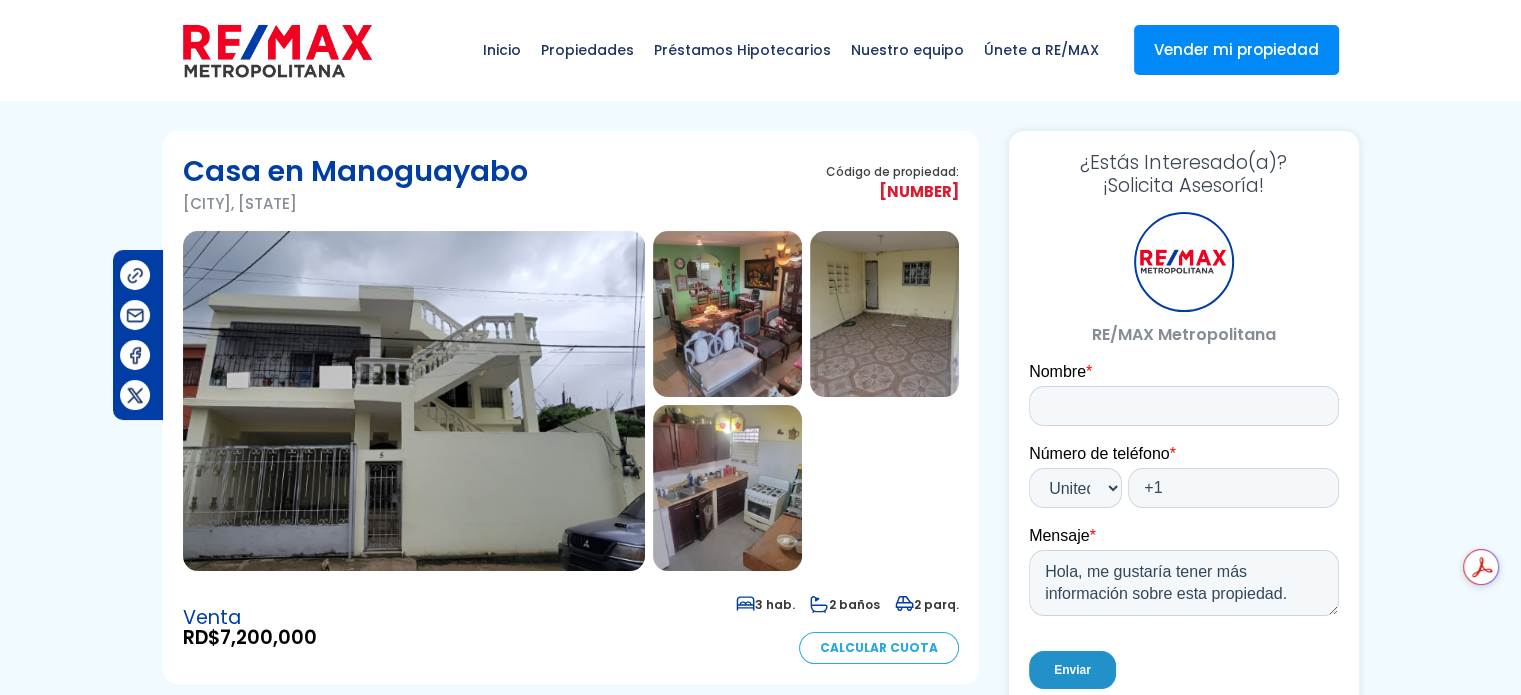 scroll, scrollTop: 0, scrollLeft: 0, axis: both 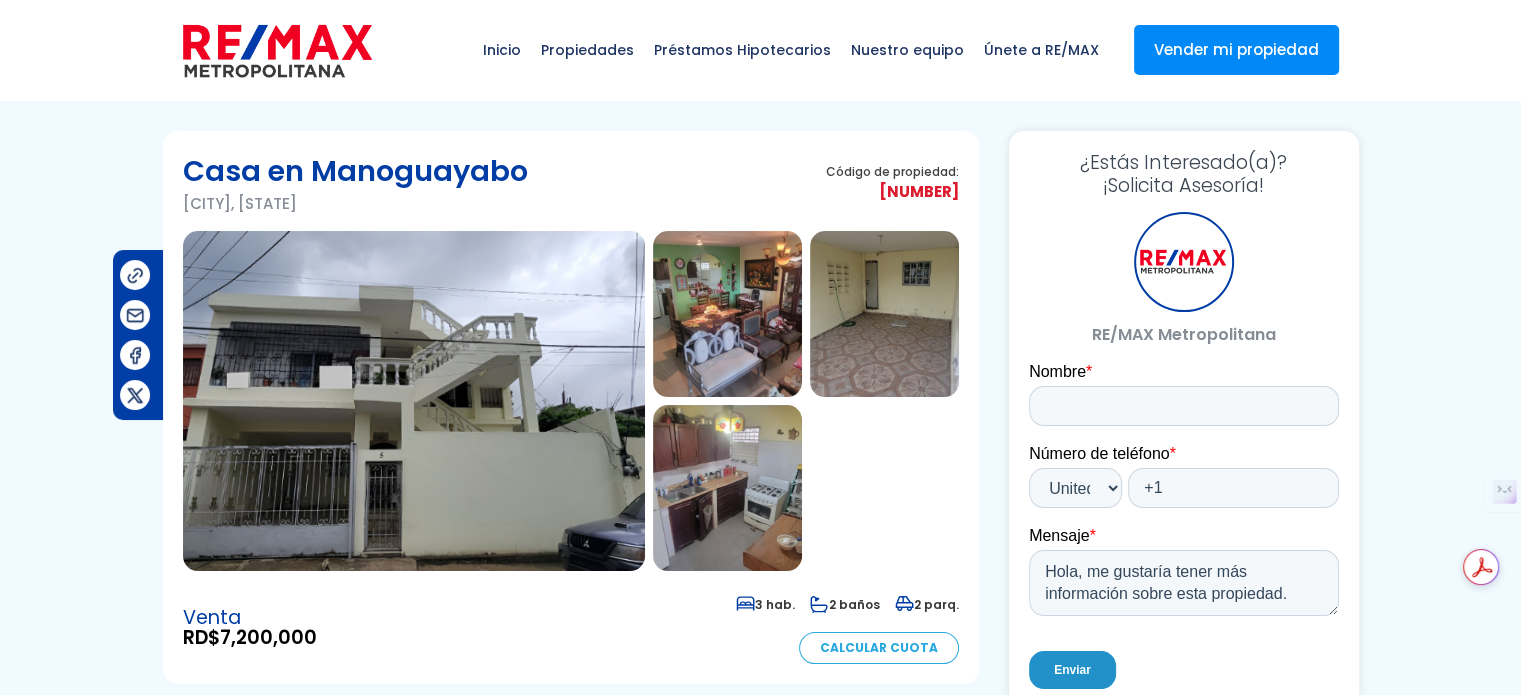 click at bounding box center [414, 401] 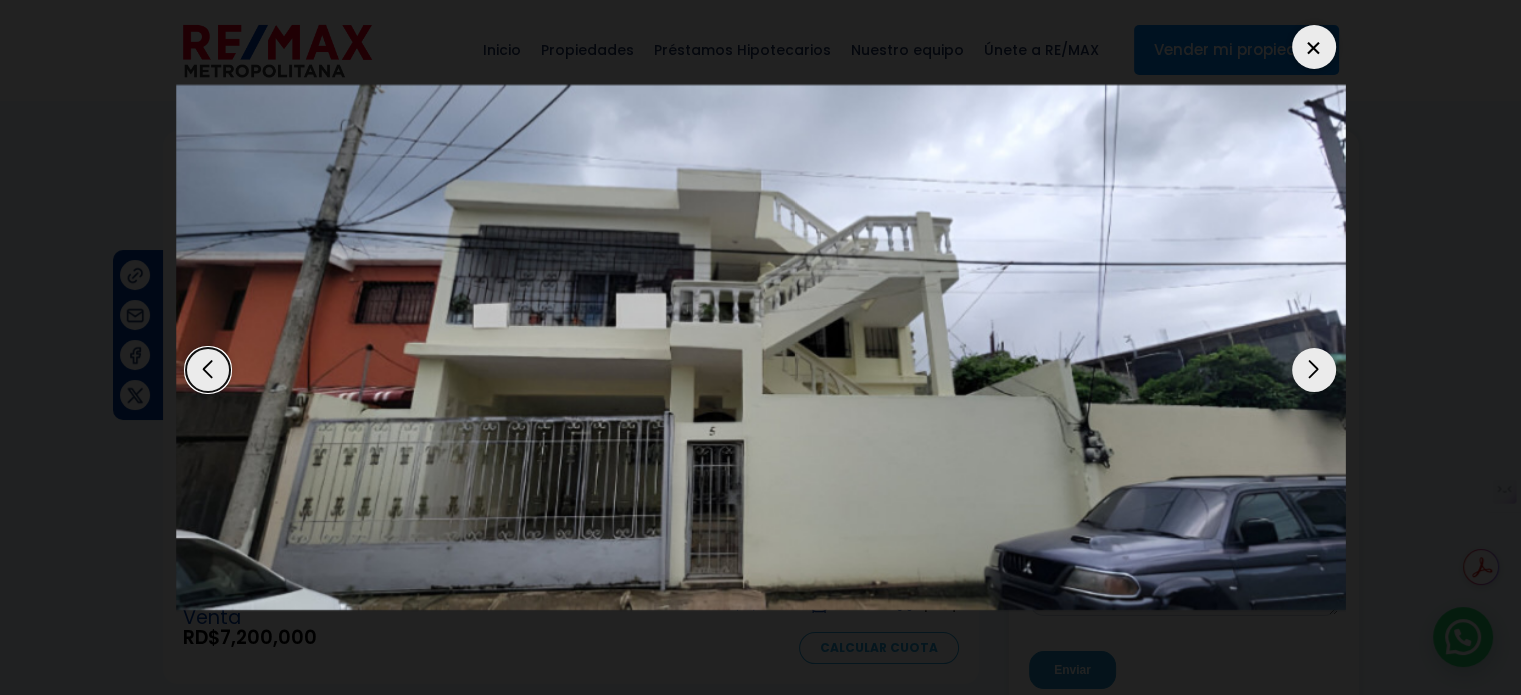 click at bounding box center [1314, 370] 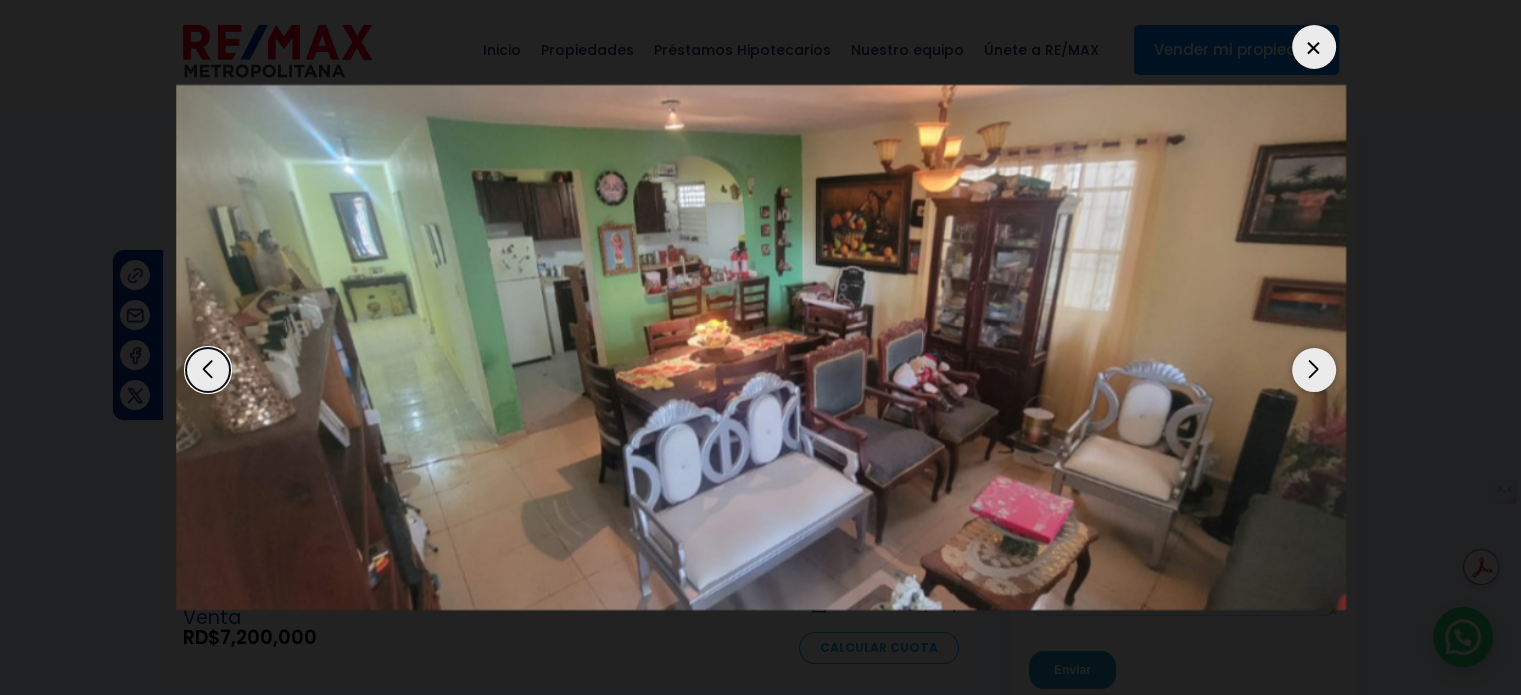 click at bounding box center (1314, 370) 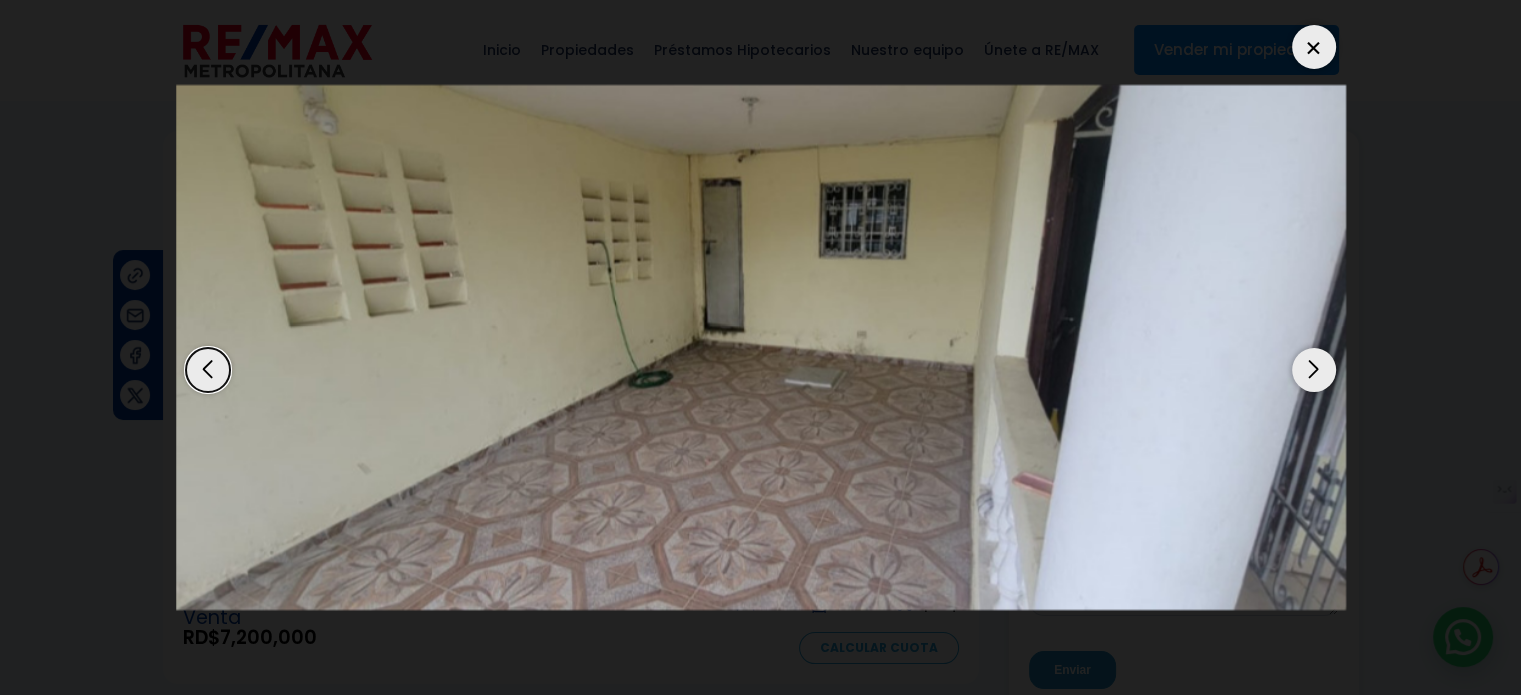click at bounding box center [1314, 370] 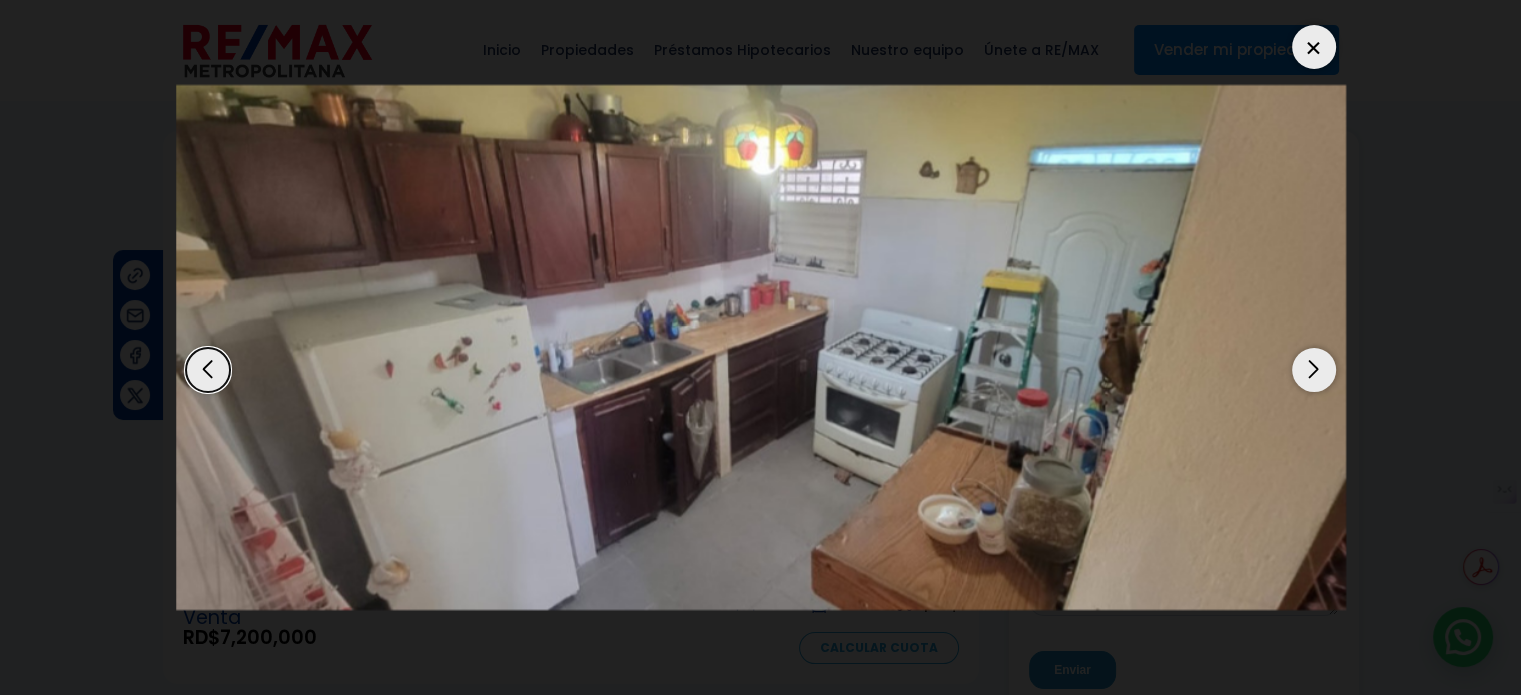 click at bounding box center [1314, 370] 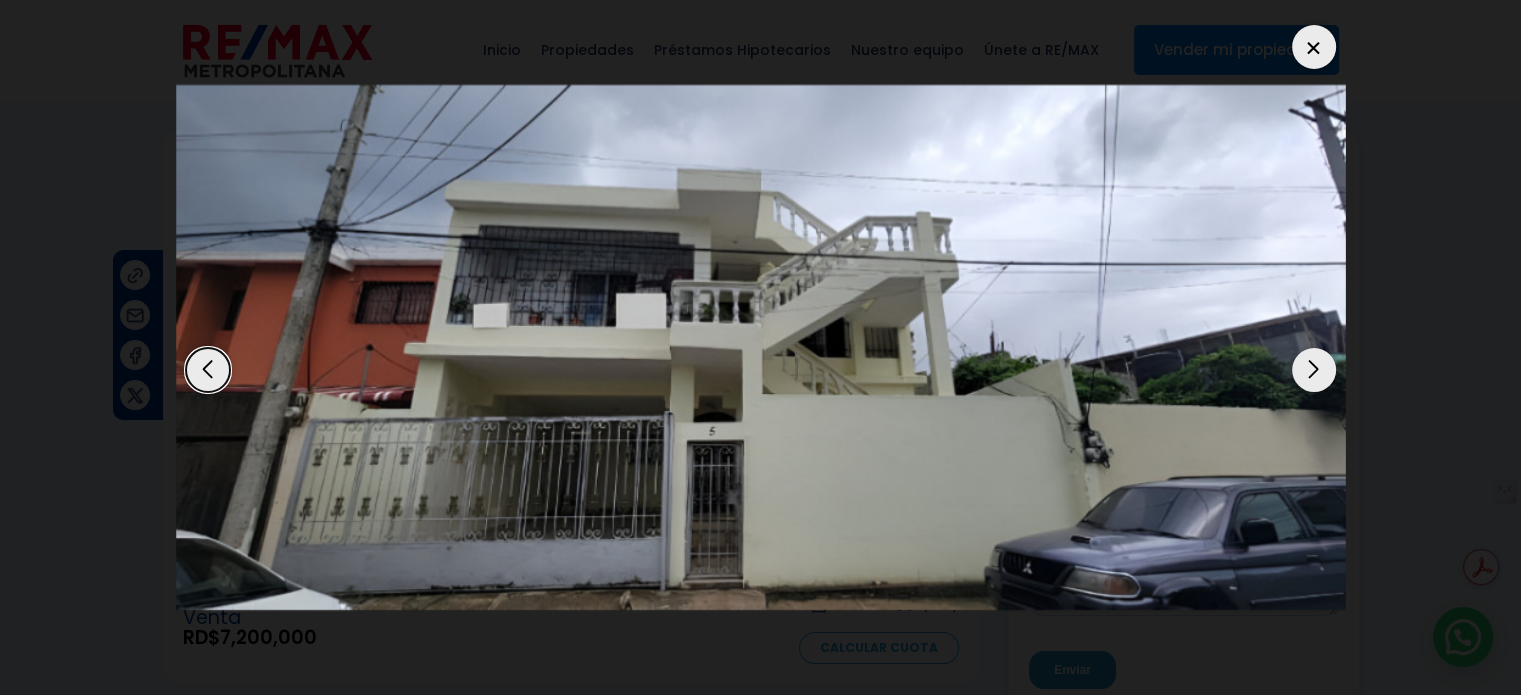 click at bounding box center (1314, 370) 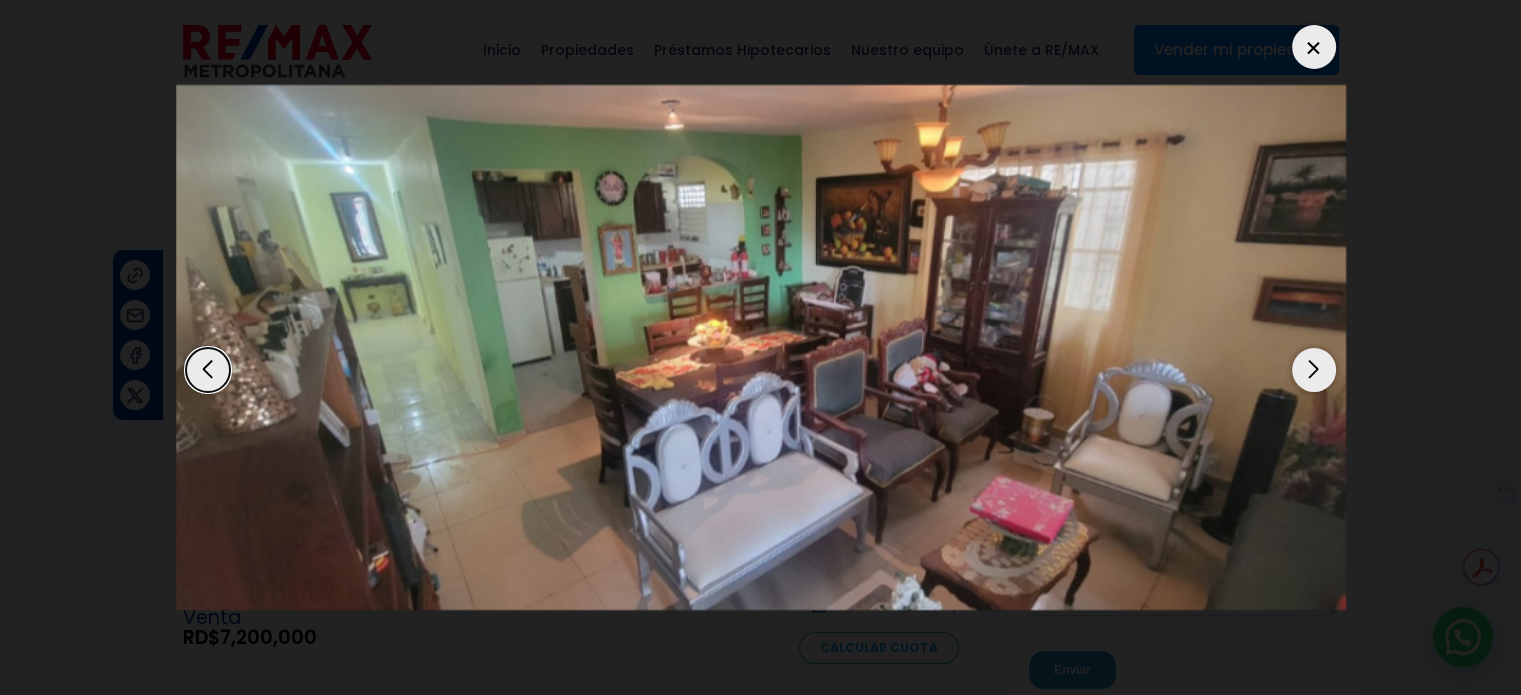 click at bounding box center (1314, 47) 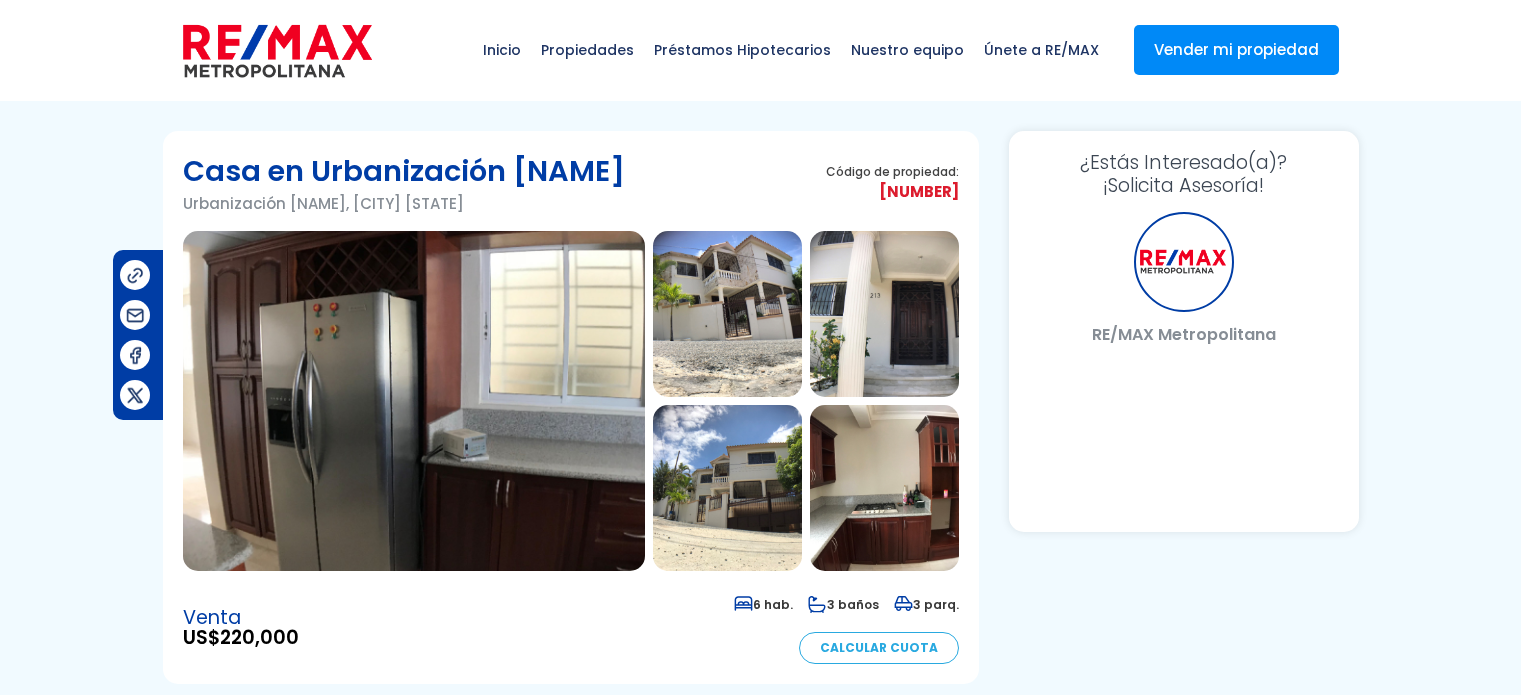 scroll, scrollTop: 0, scrollLeft: 0, axis: both 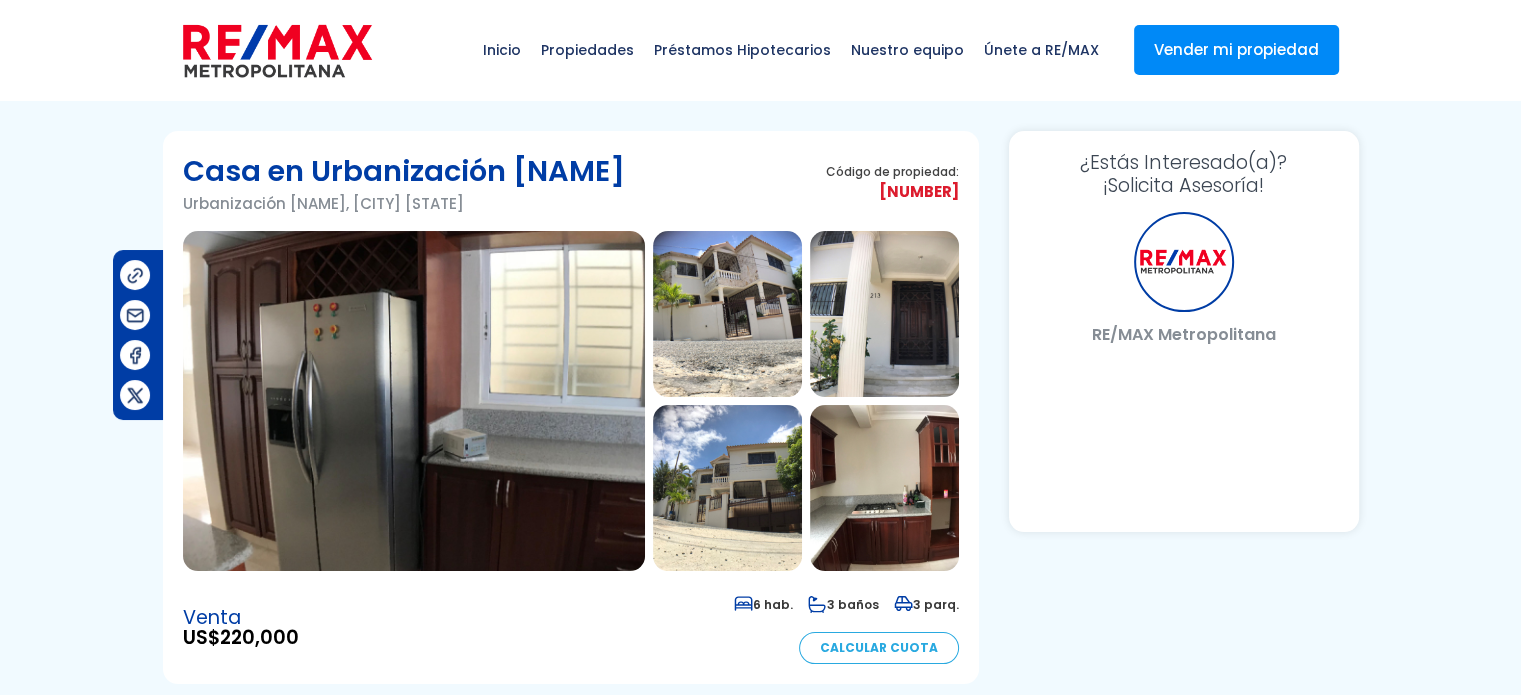 select on "US" 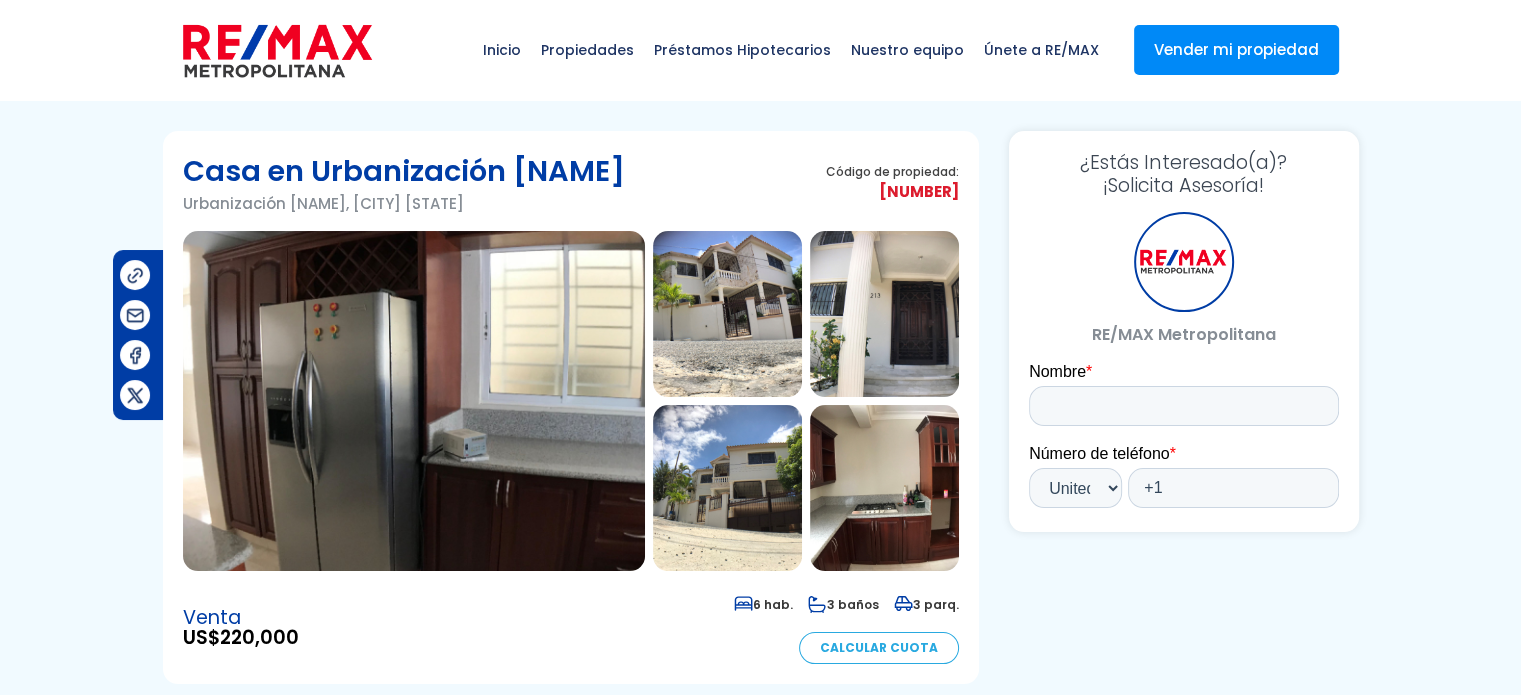 scroll, scrollTop: 0, scrollLeft: 0, axis: both 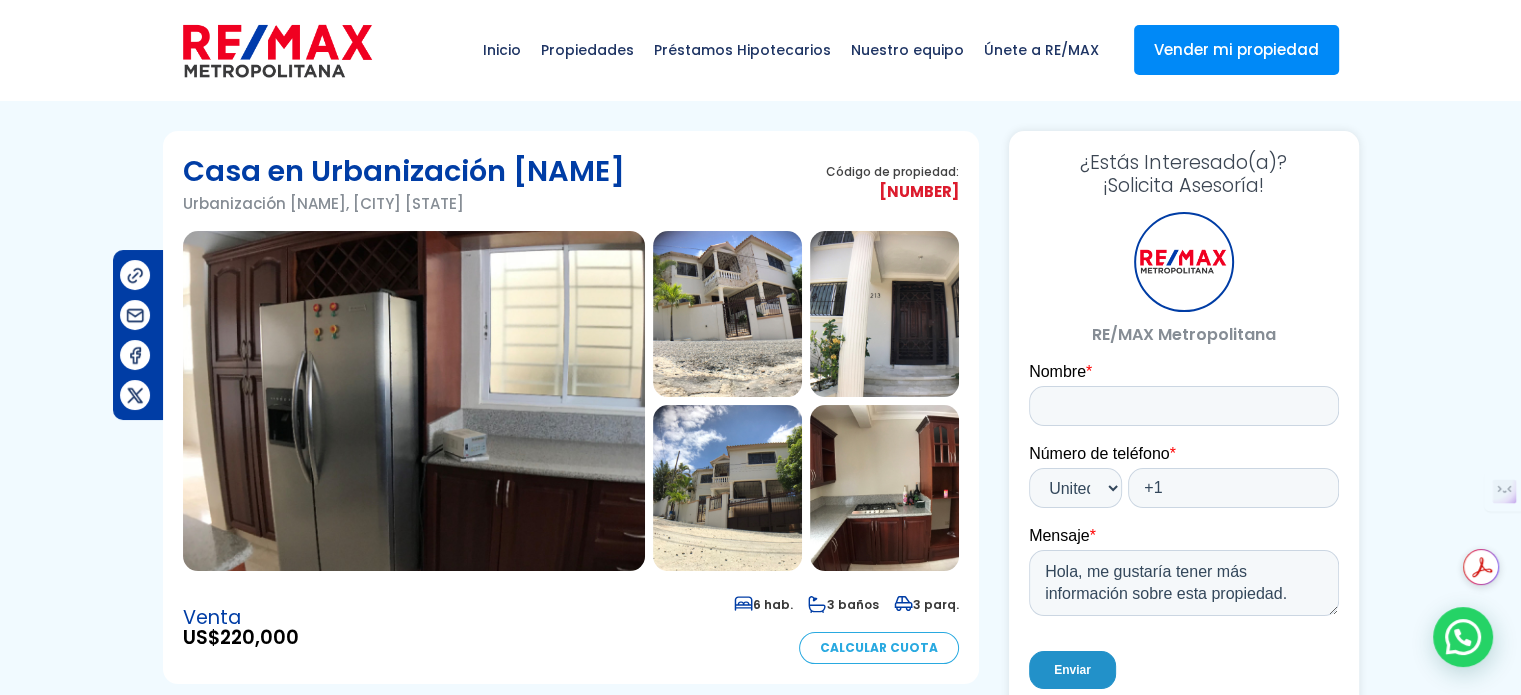 click at bounding box center [414, 401] 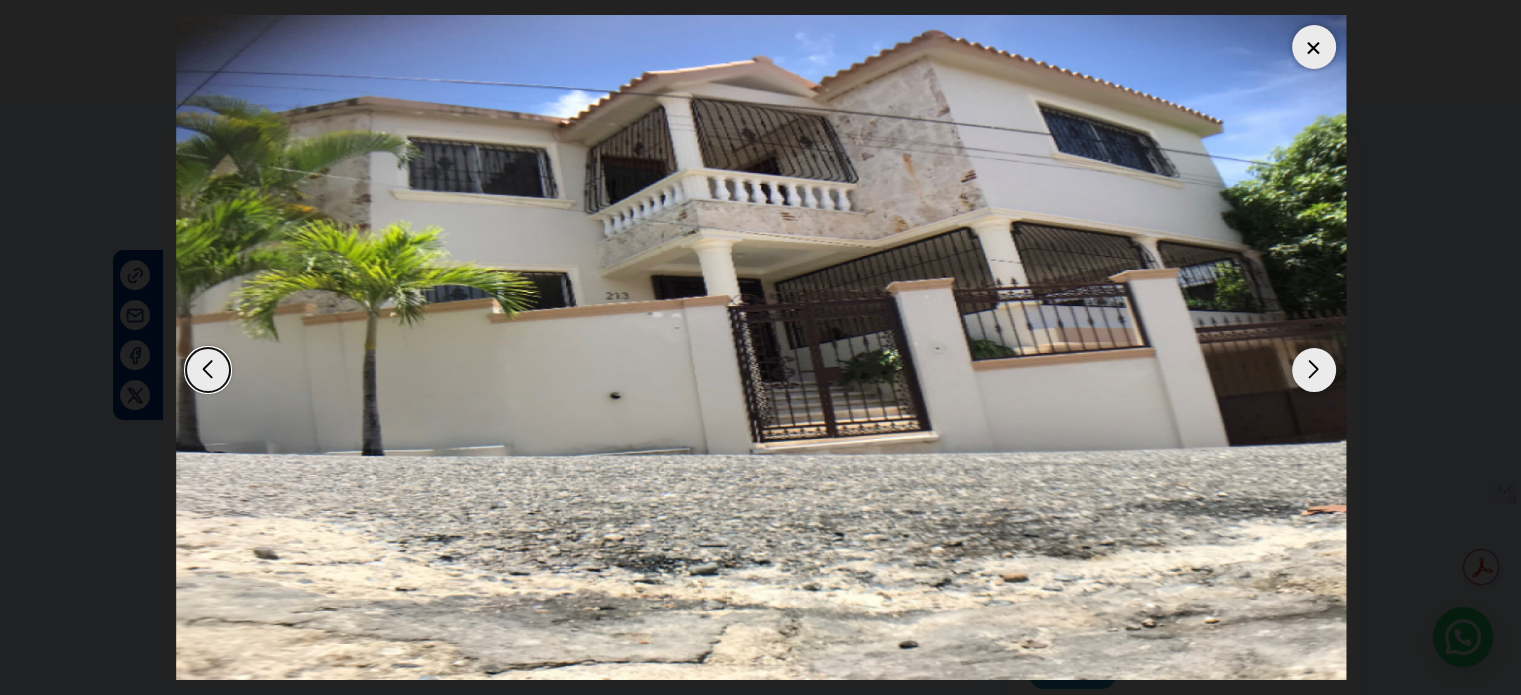 click at bounding box center (1314, 370) 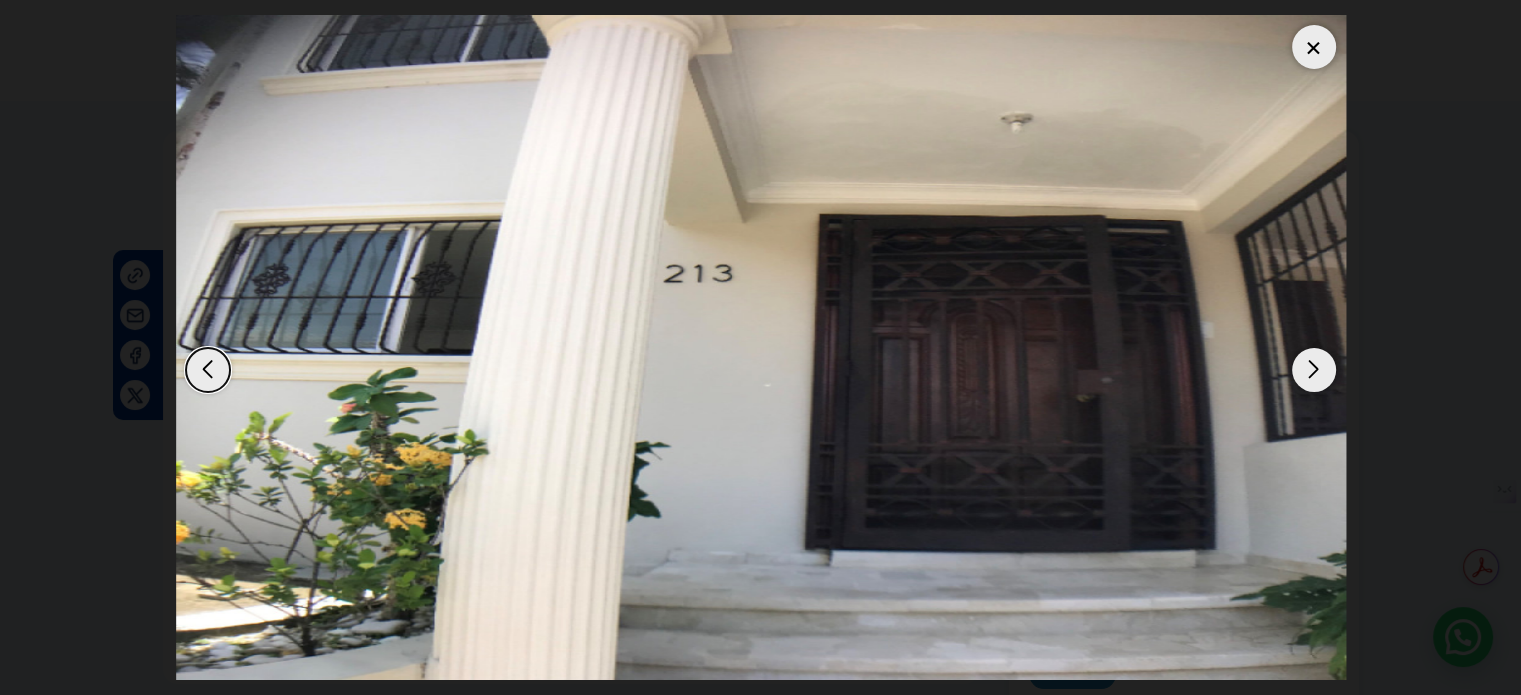 click at bounding box center (208, 370) 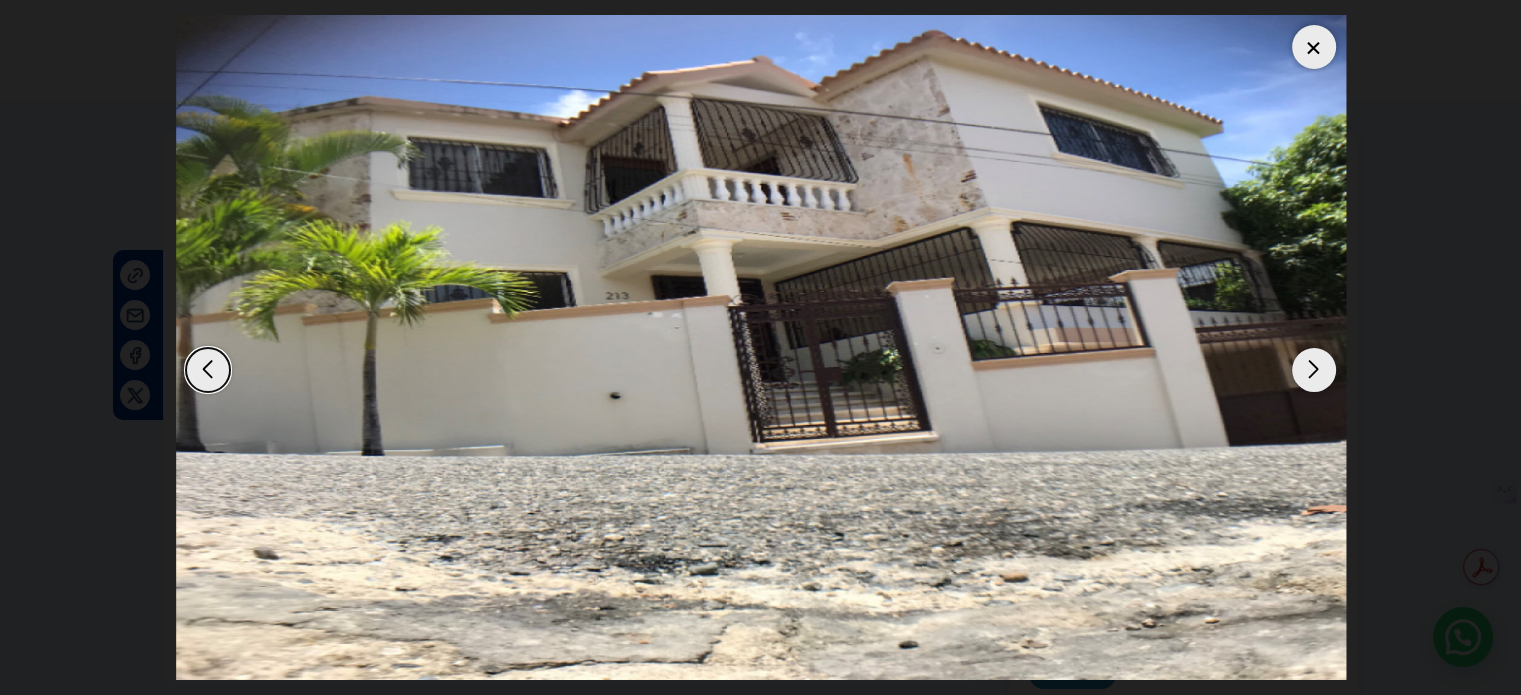 click at bounding box center [1314, 370] 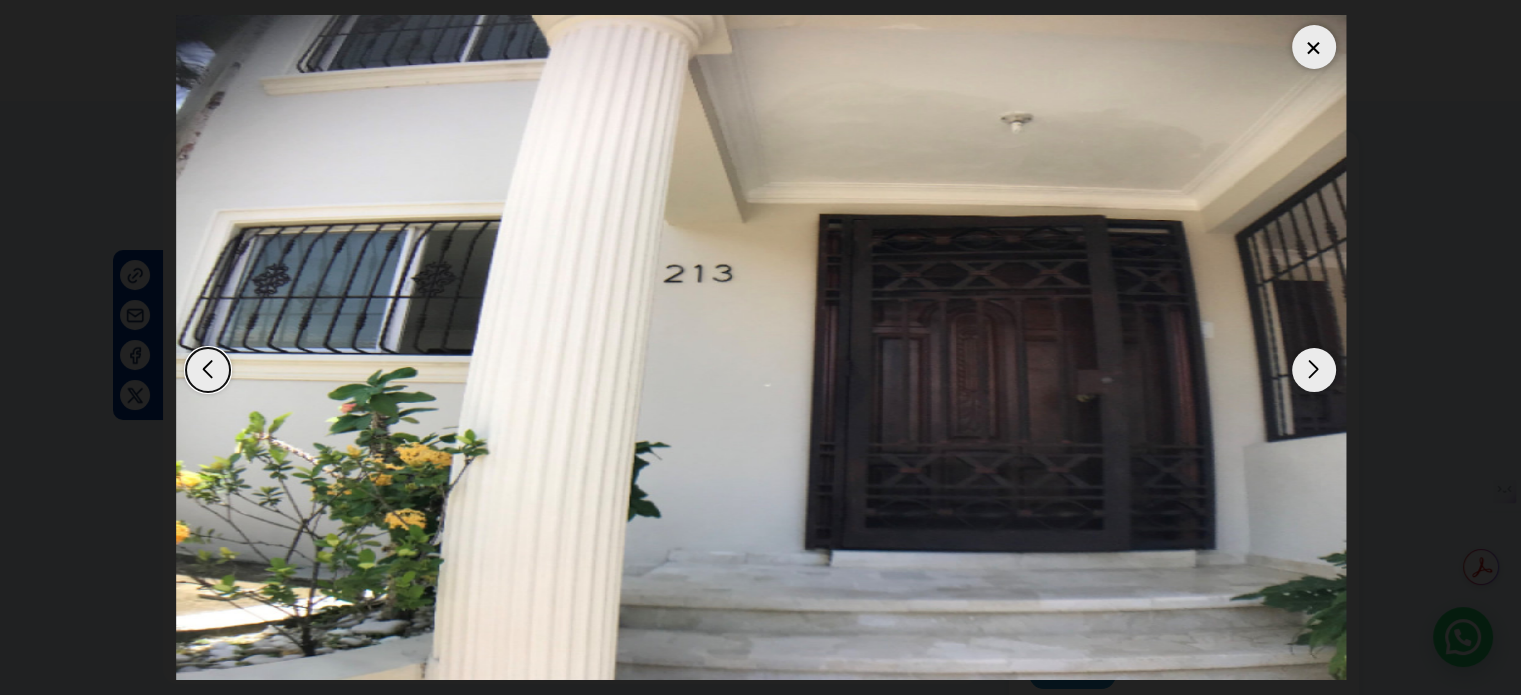 click at bounding box center (1314, 370) 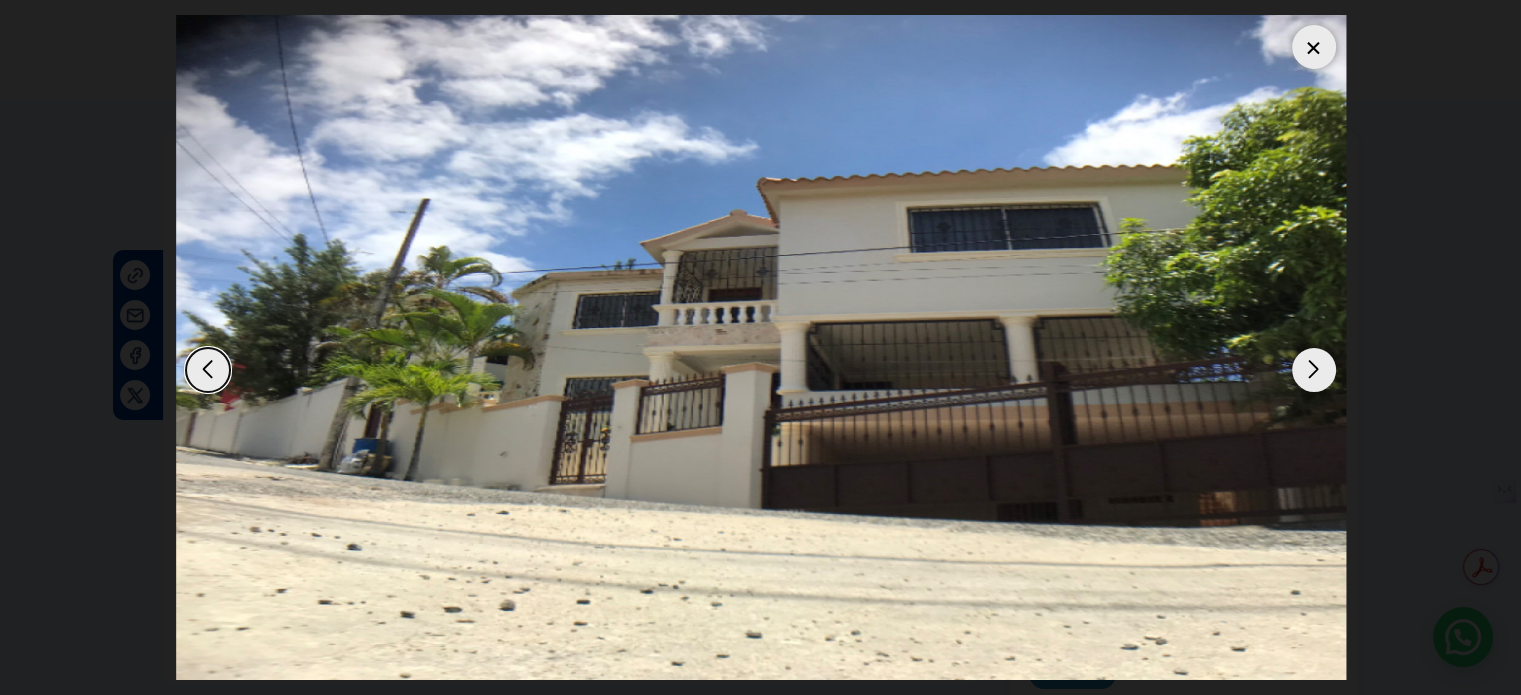 click at bounding box center (1314, 370) 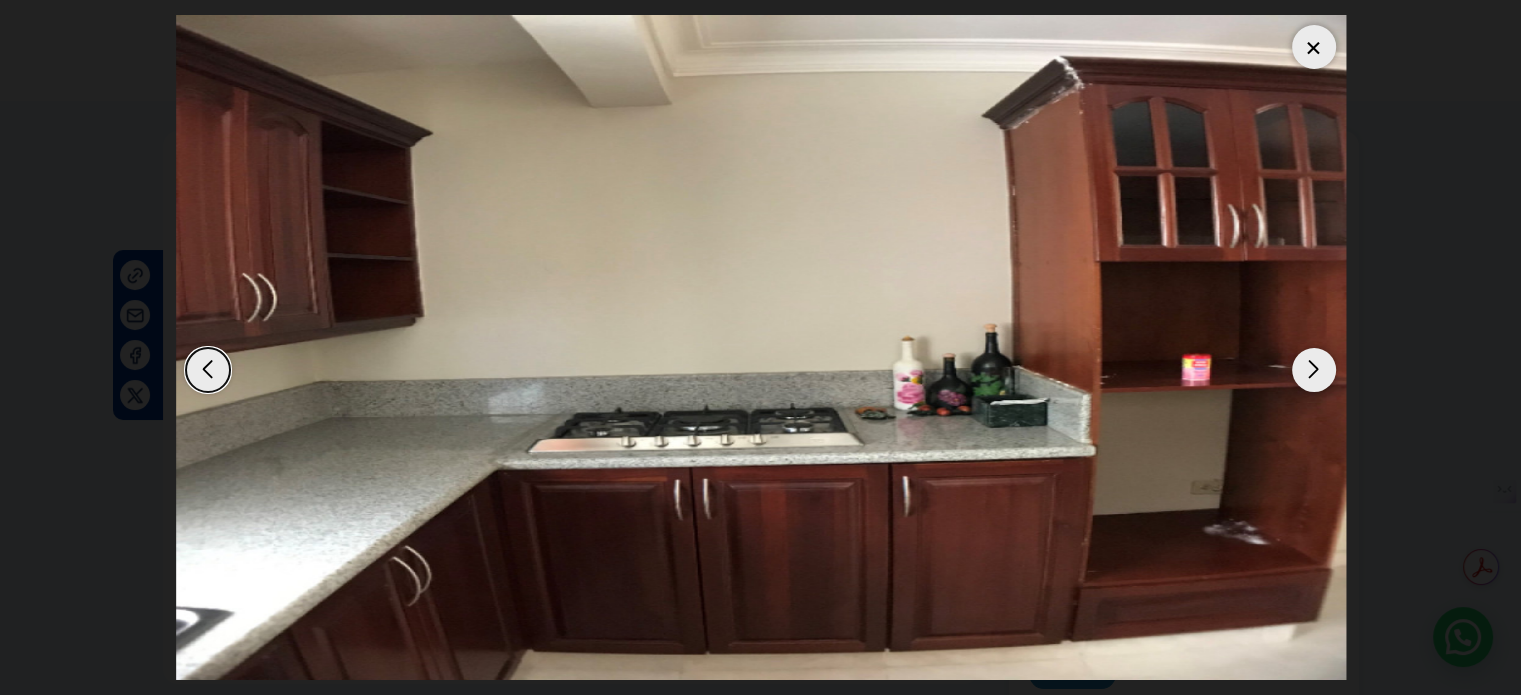 click at bounding box center (1314, 370) 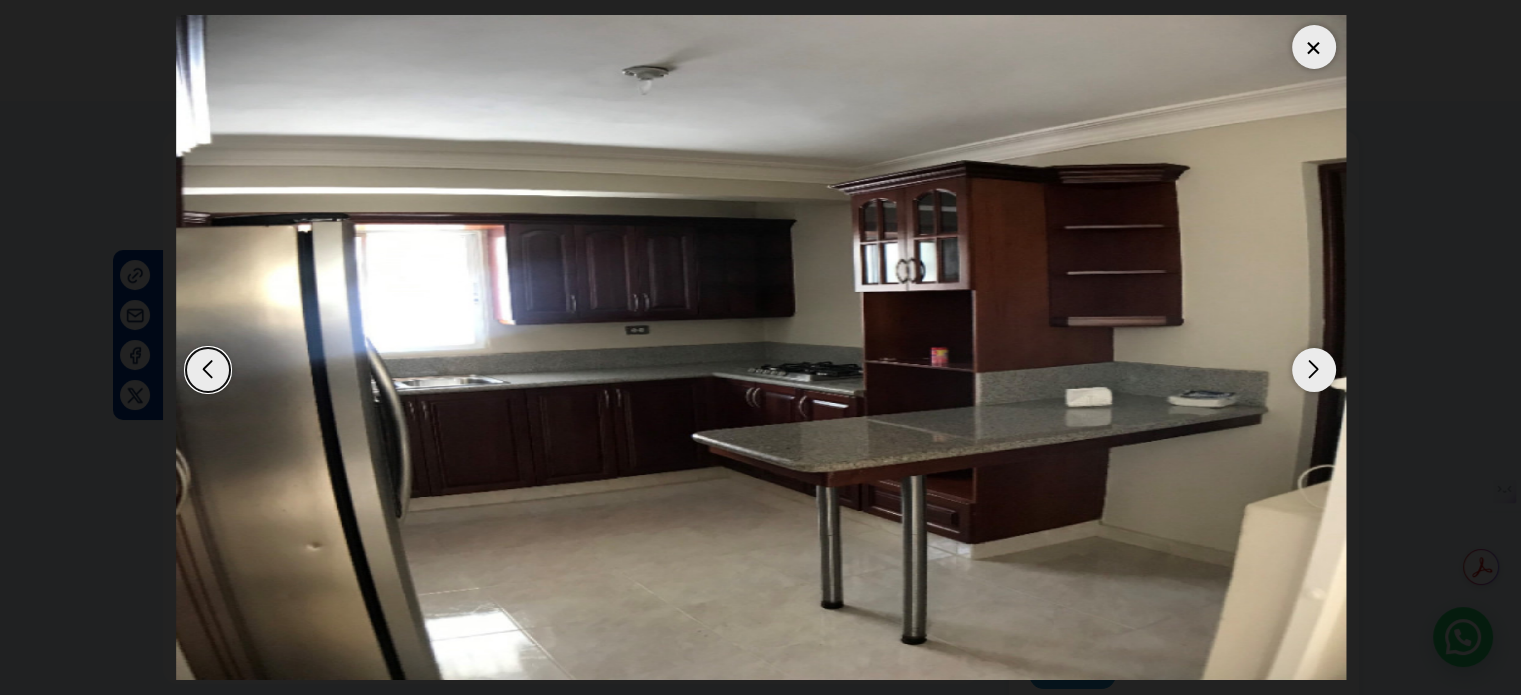 click at bounding box center (1314, 370) 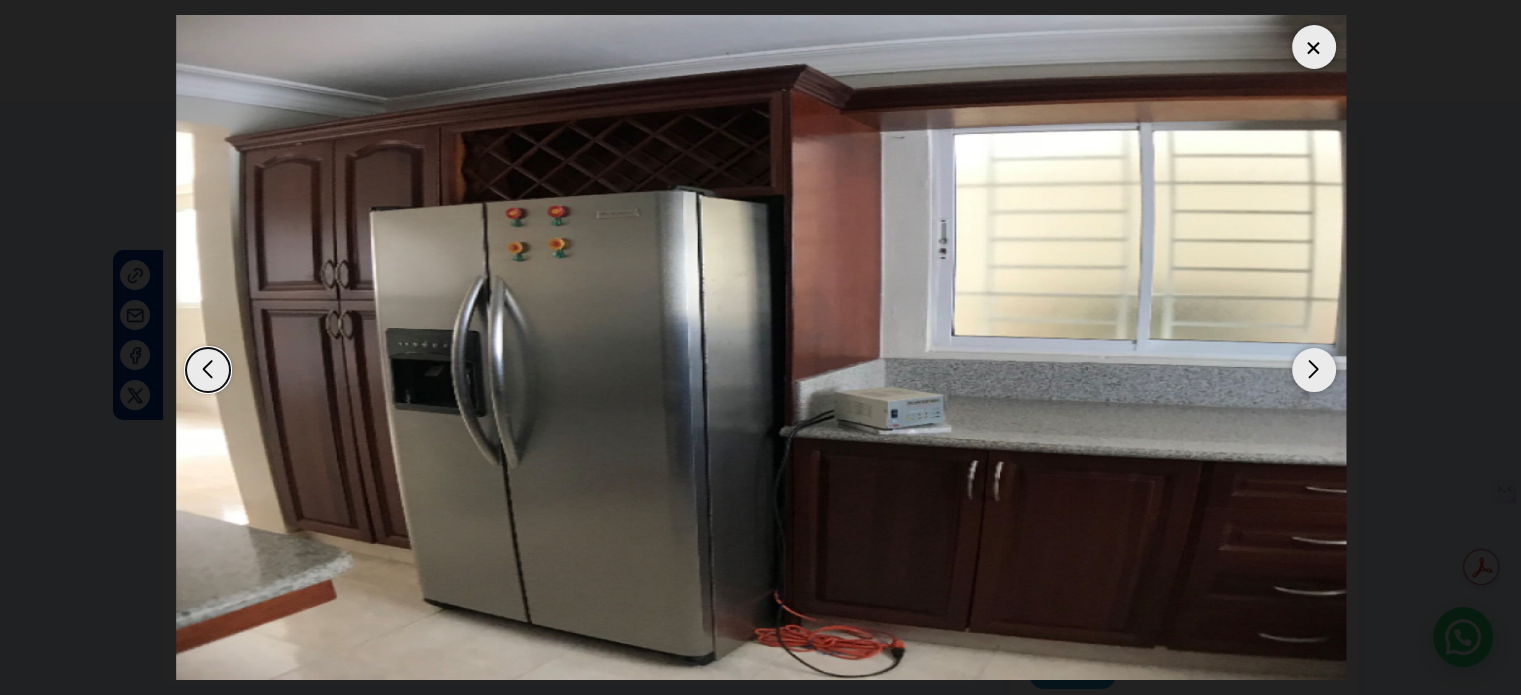 click at bounding box center [1314, 370] 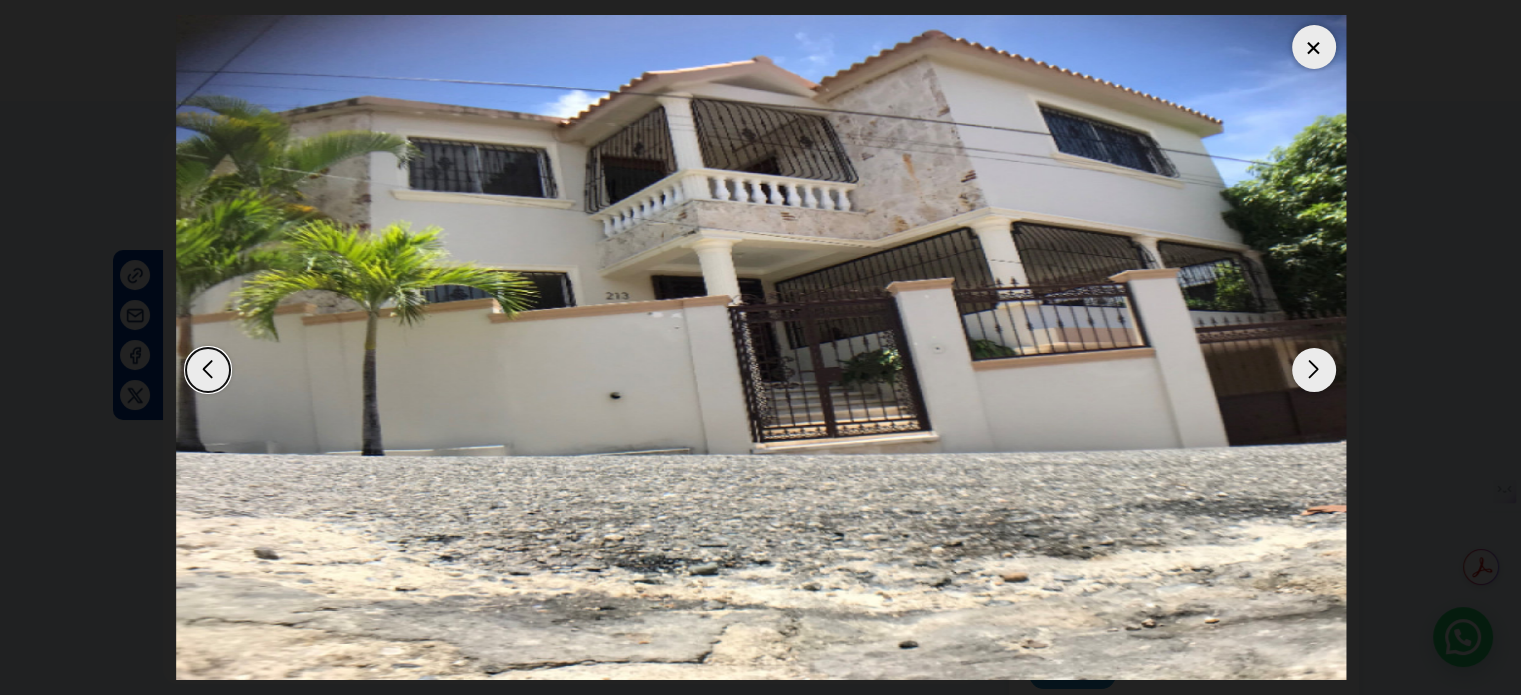 click at bounding box center (1314, 370) 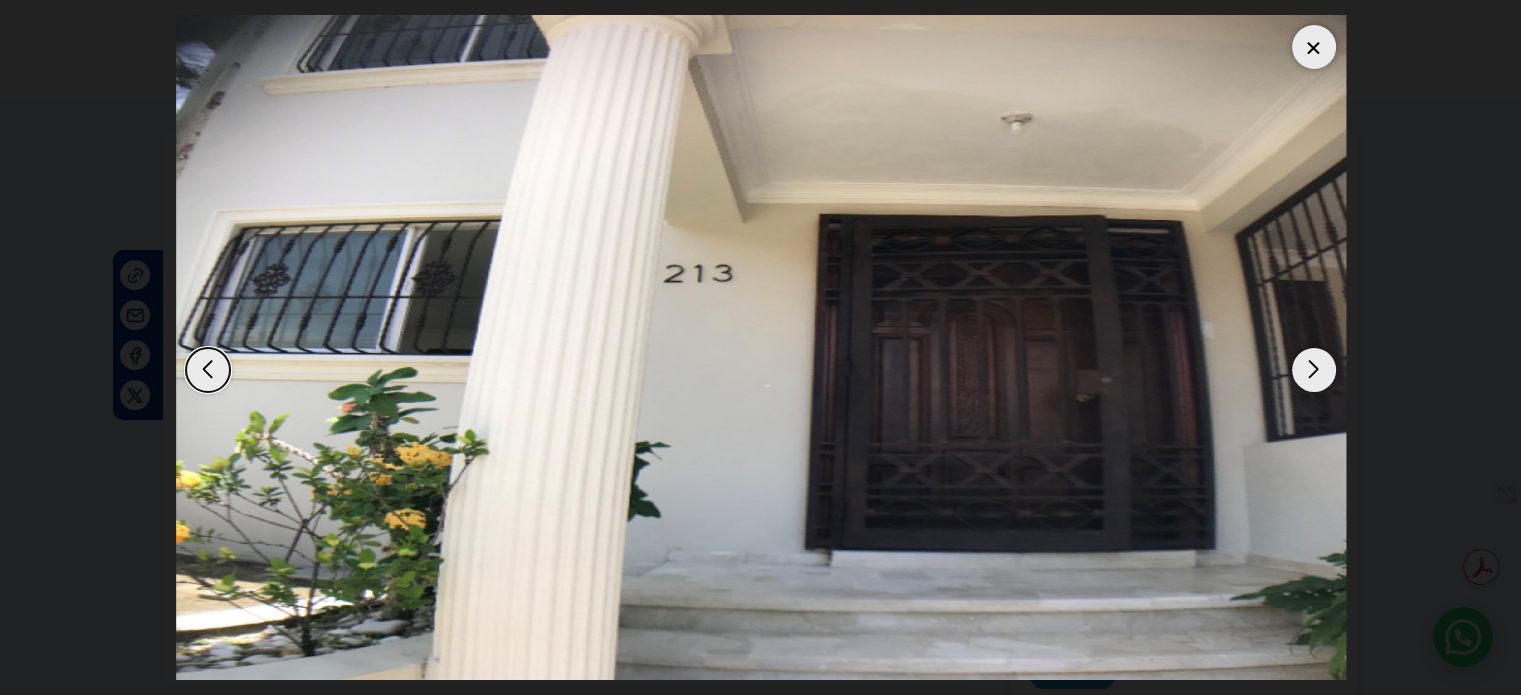click at bounding box center [1314, 370] 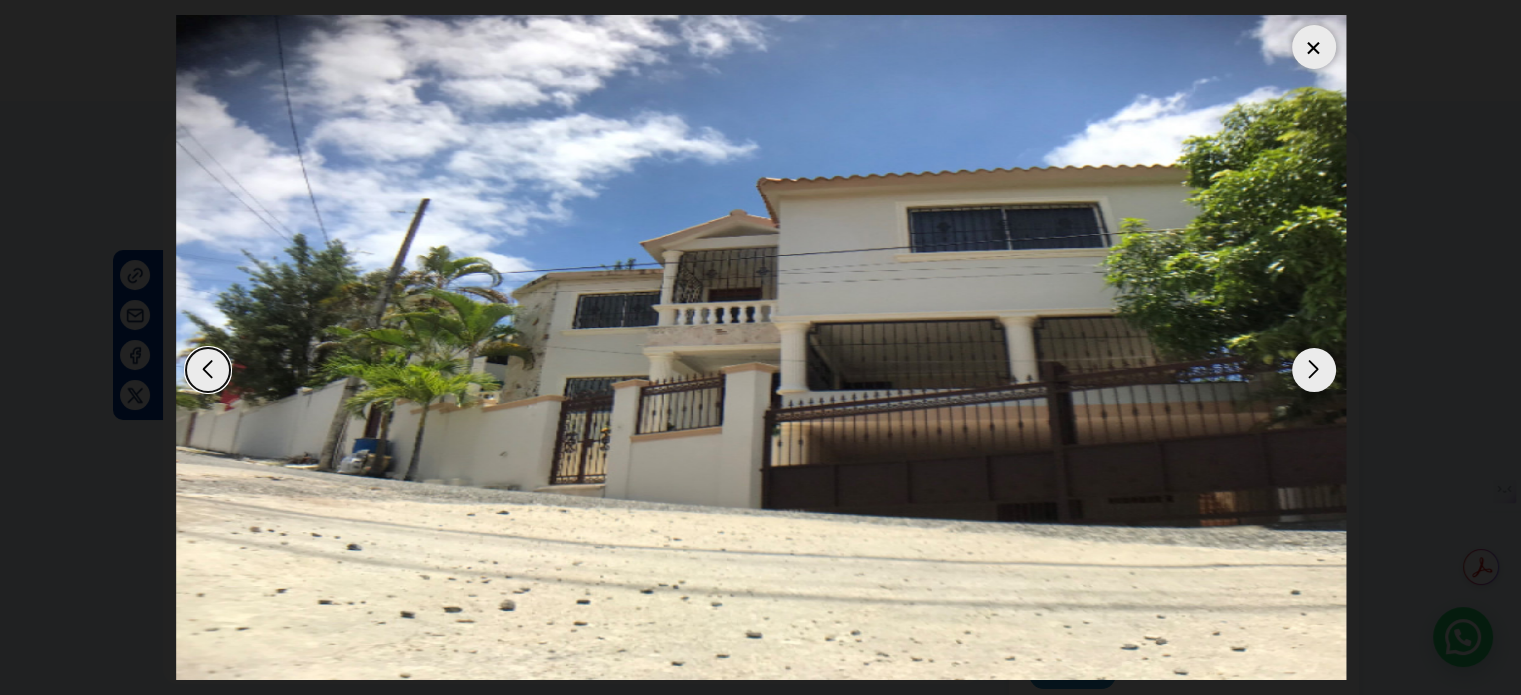 click at bounding box center (1314, 370) 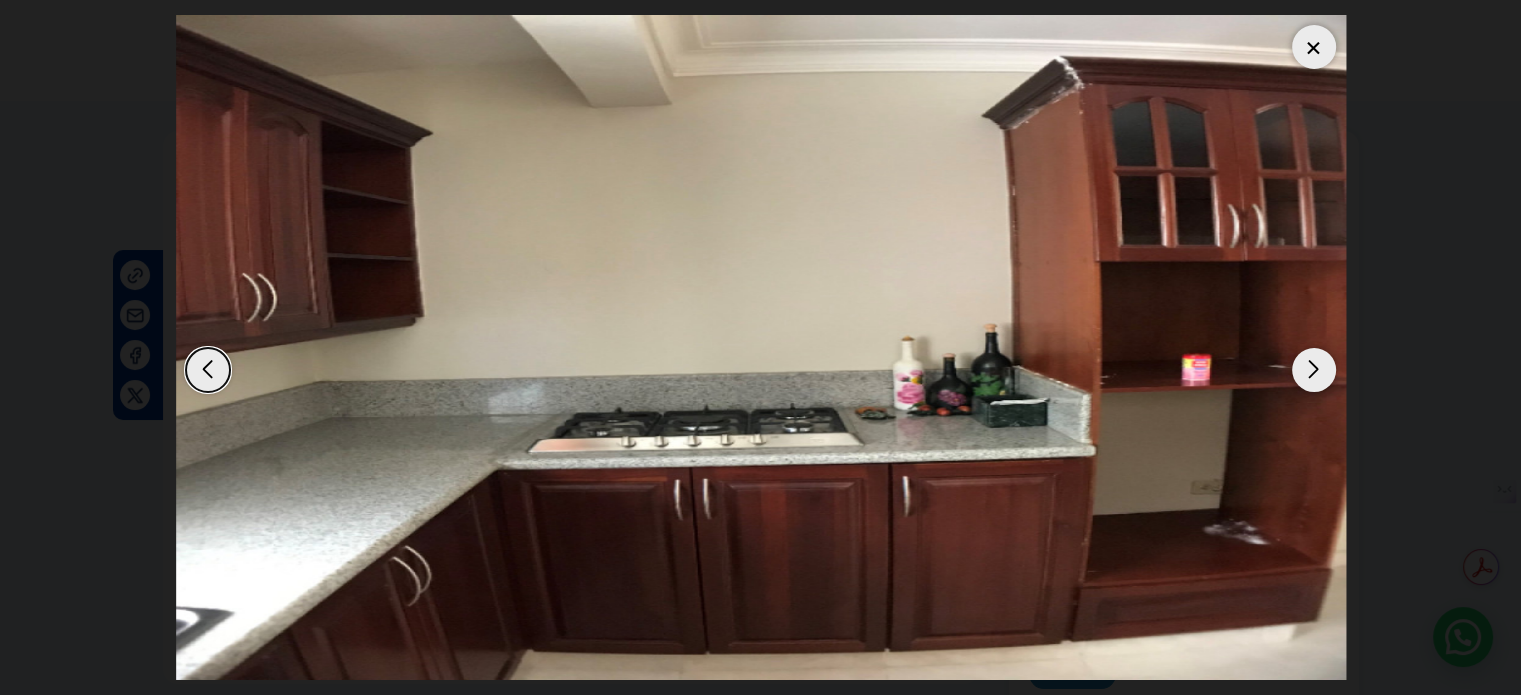 click at bounding box center [1314, 370] 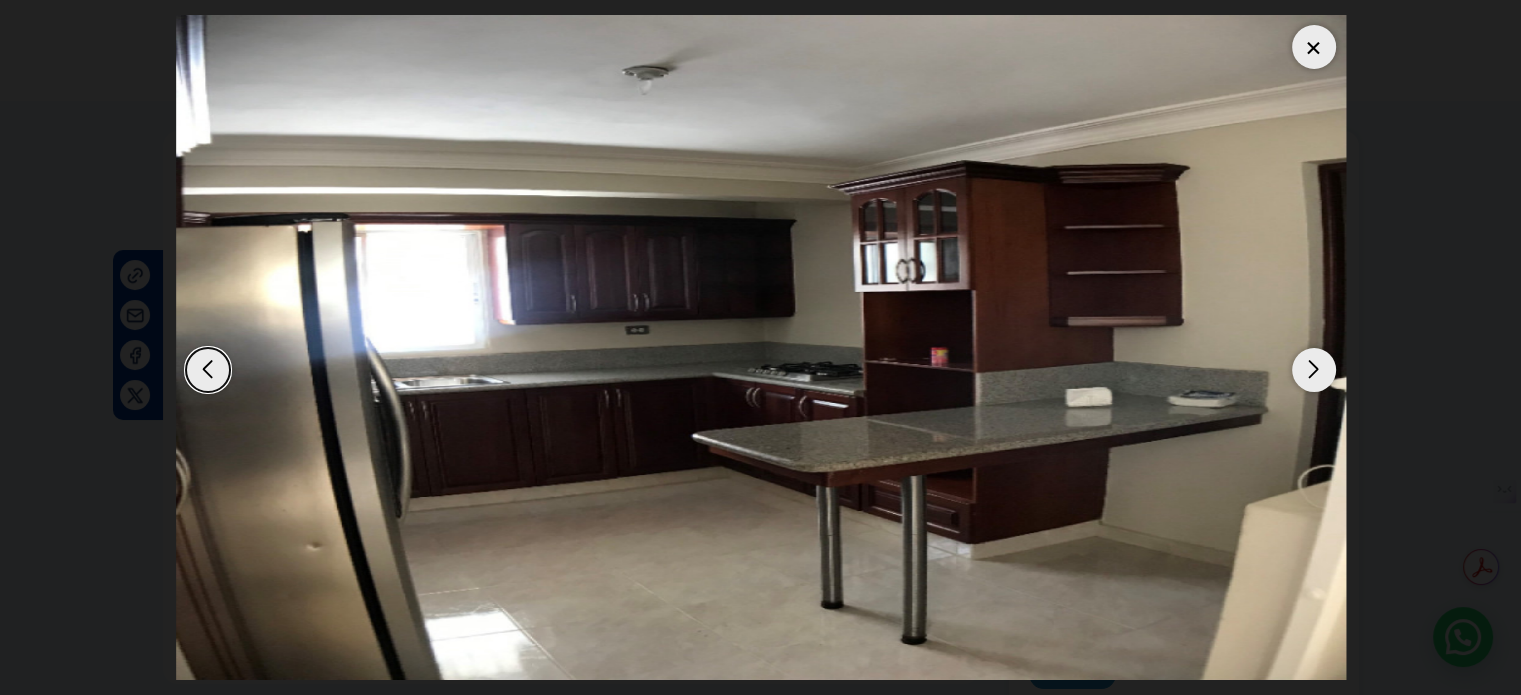 click at bounding box center [1314, 370] 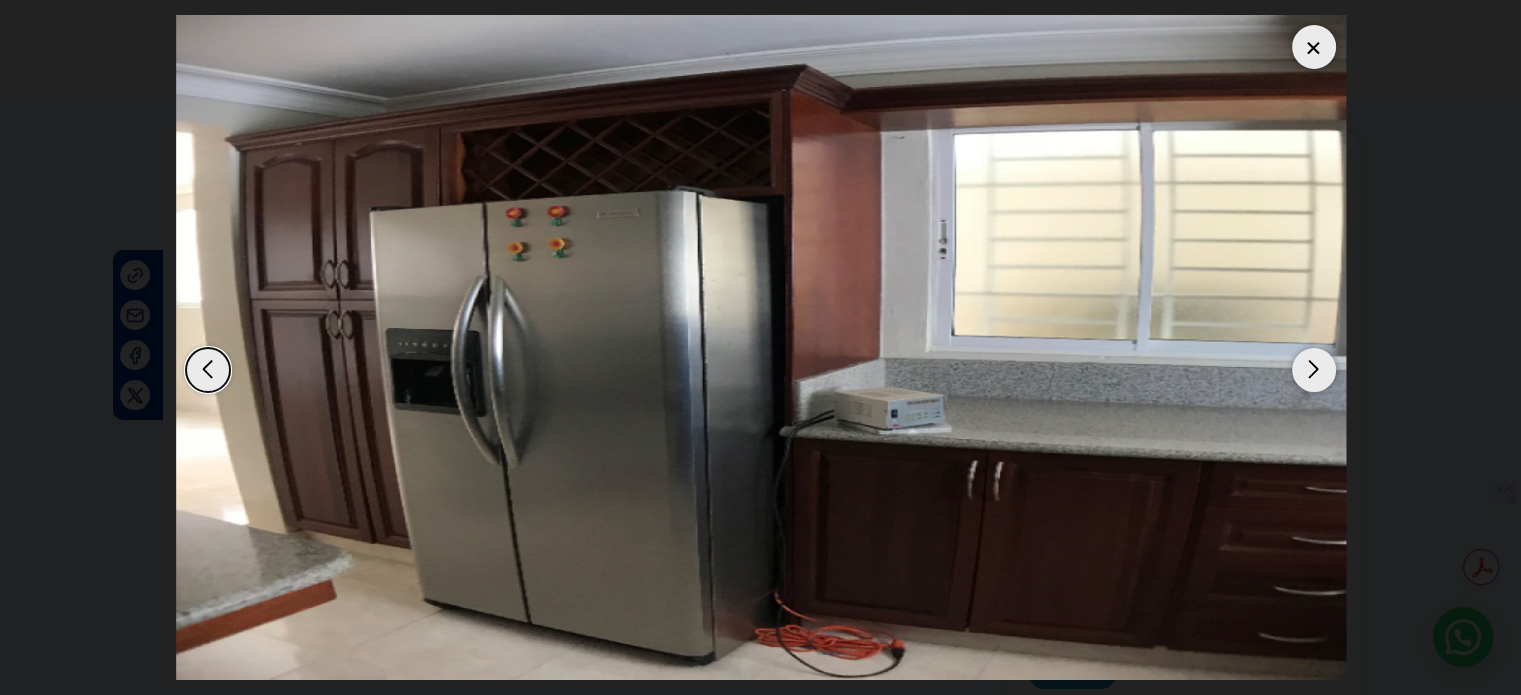 click at bounding box center [1314, 370] 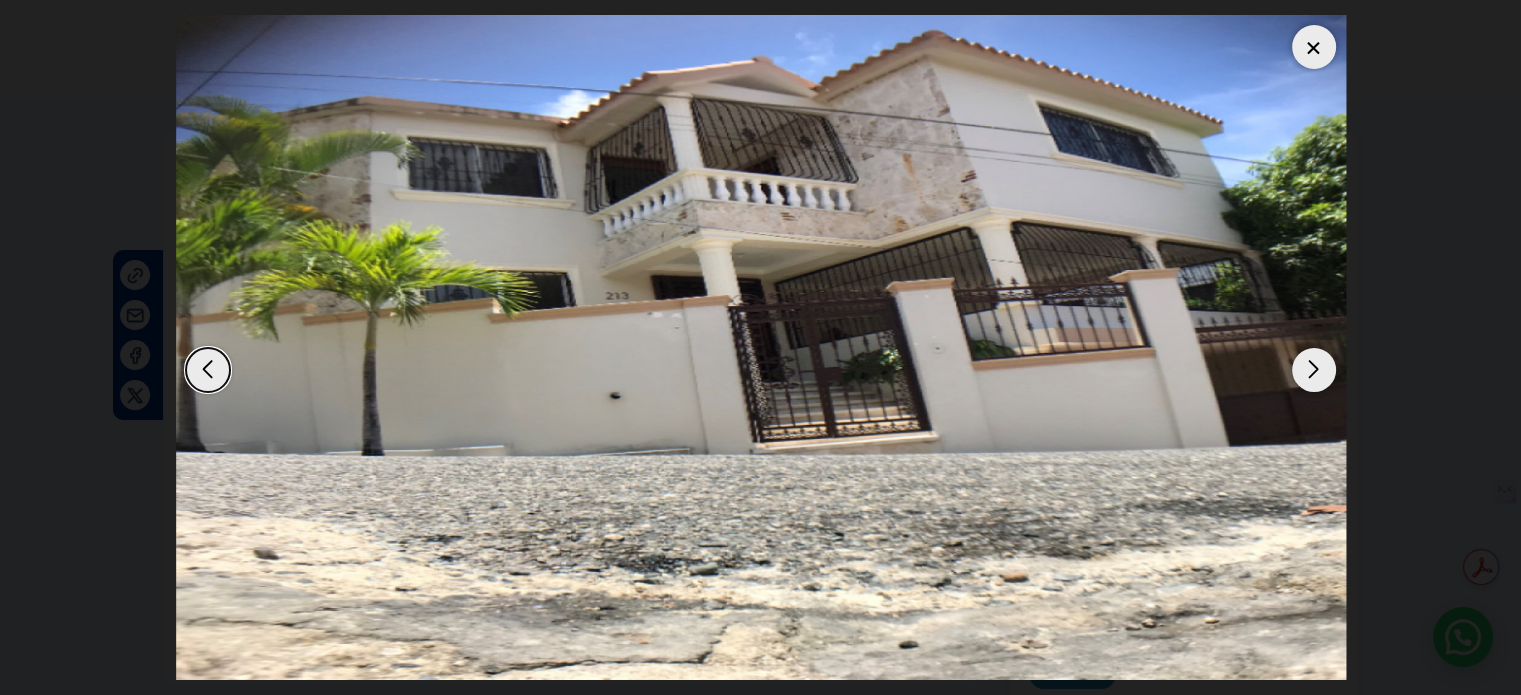click at bounding box center (1314, 370) 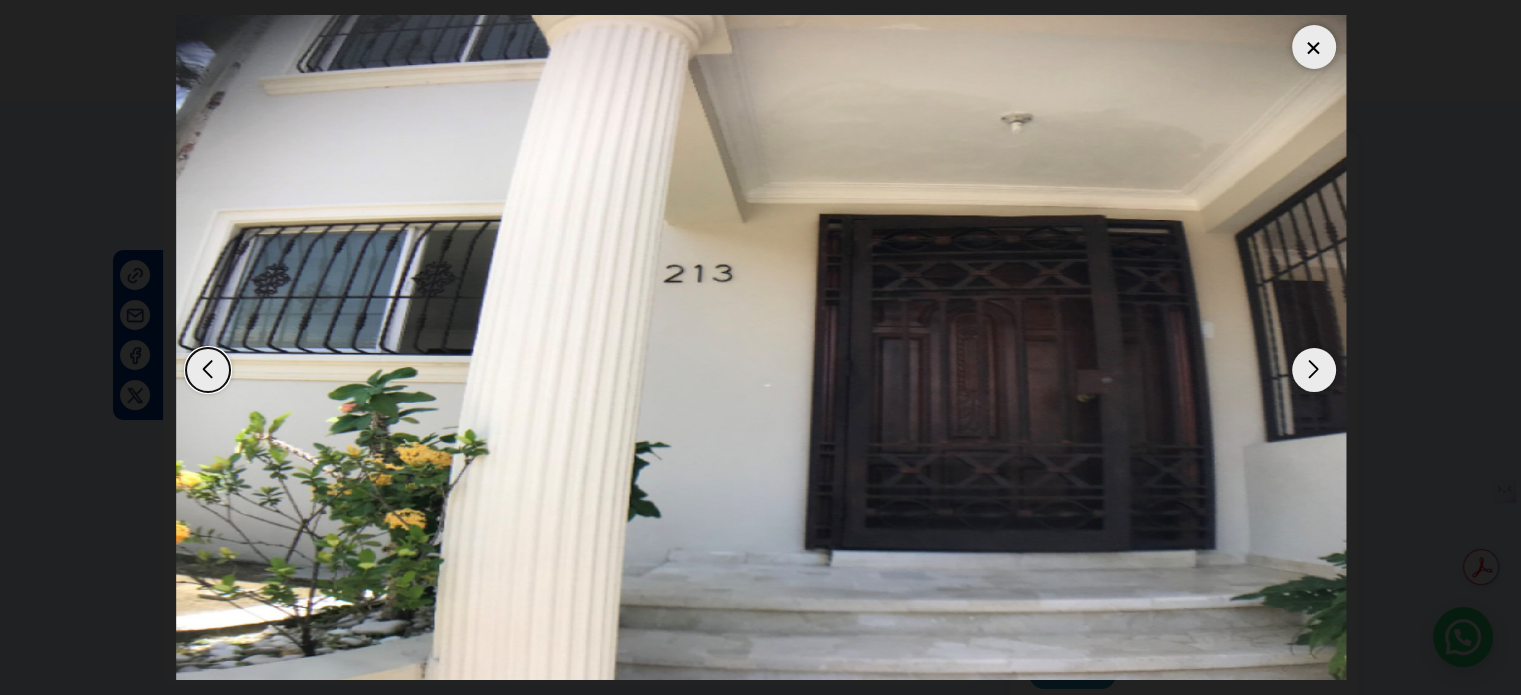 click at bounding box center (1314, 370) 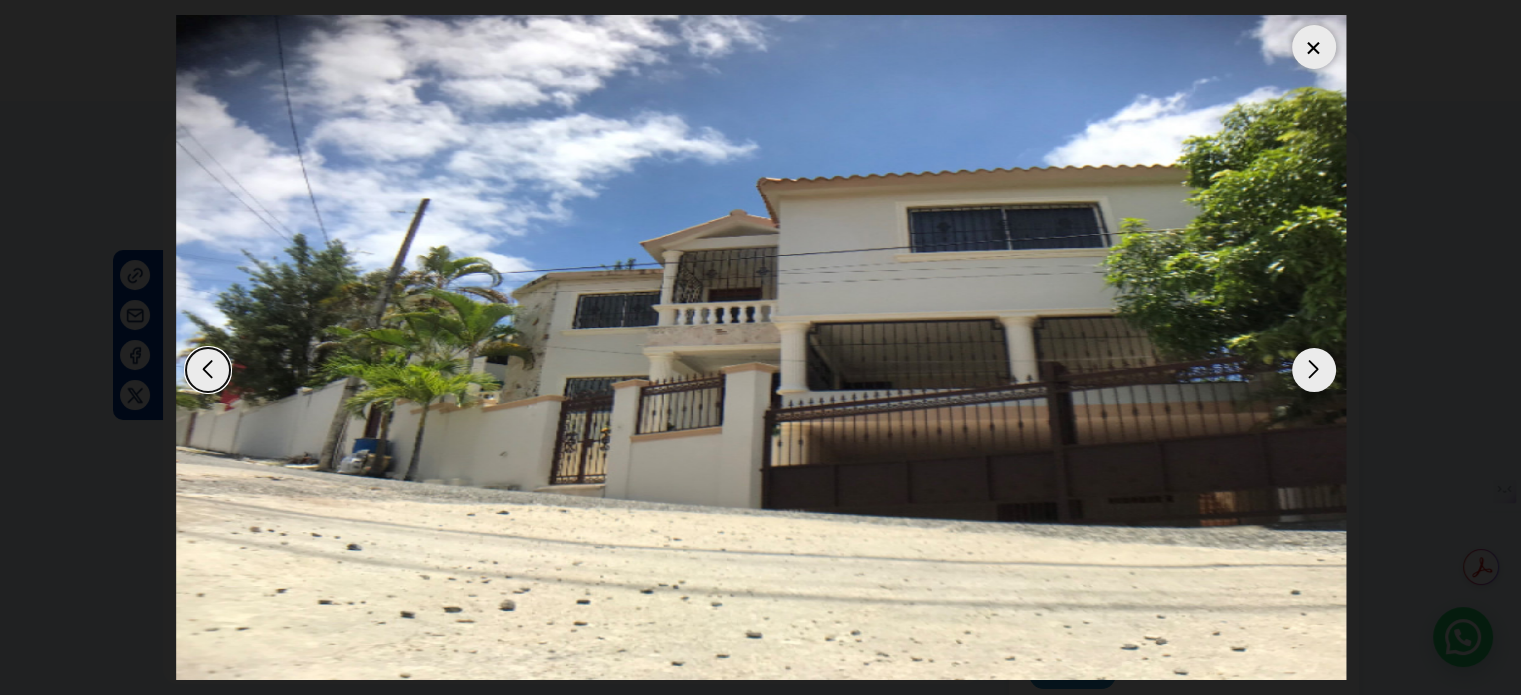 click at bounding box center (1314, 370) 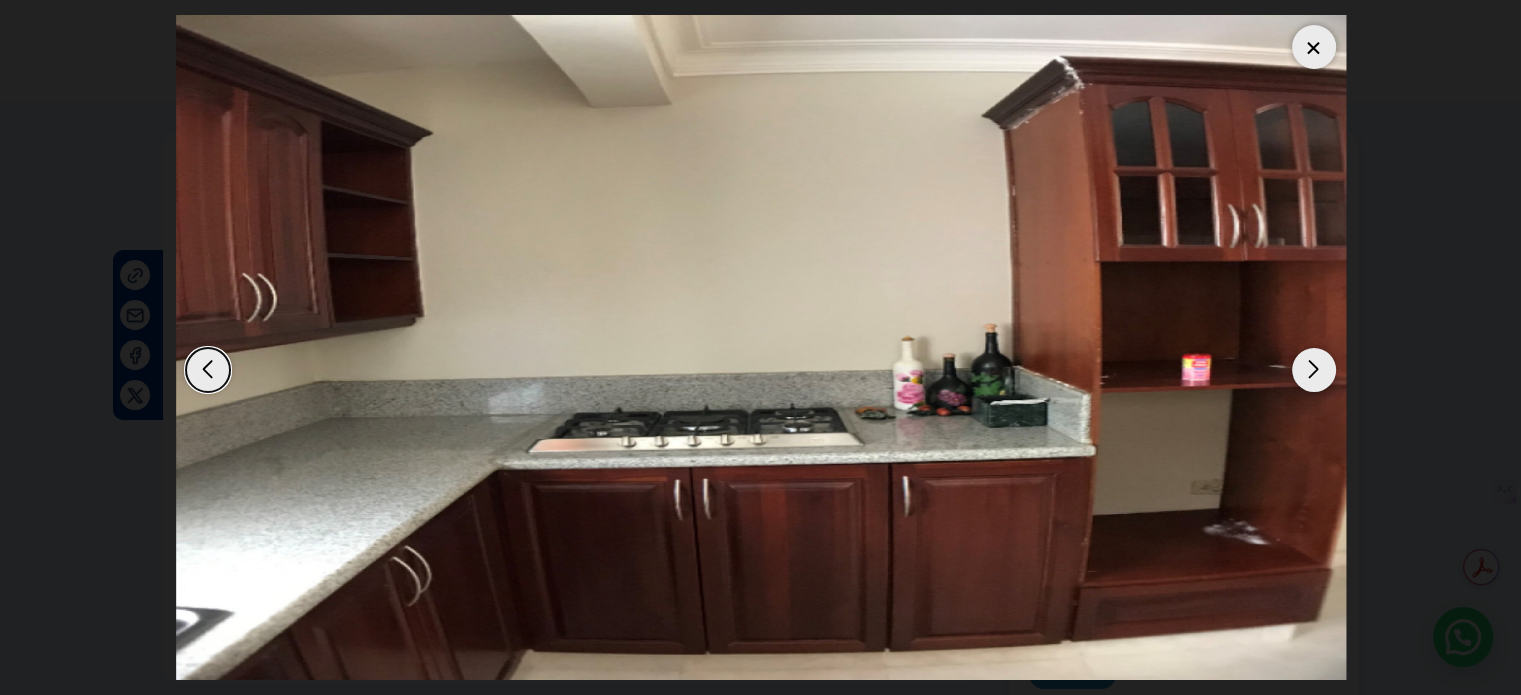 click at bounding box center [1314, 370] 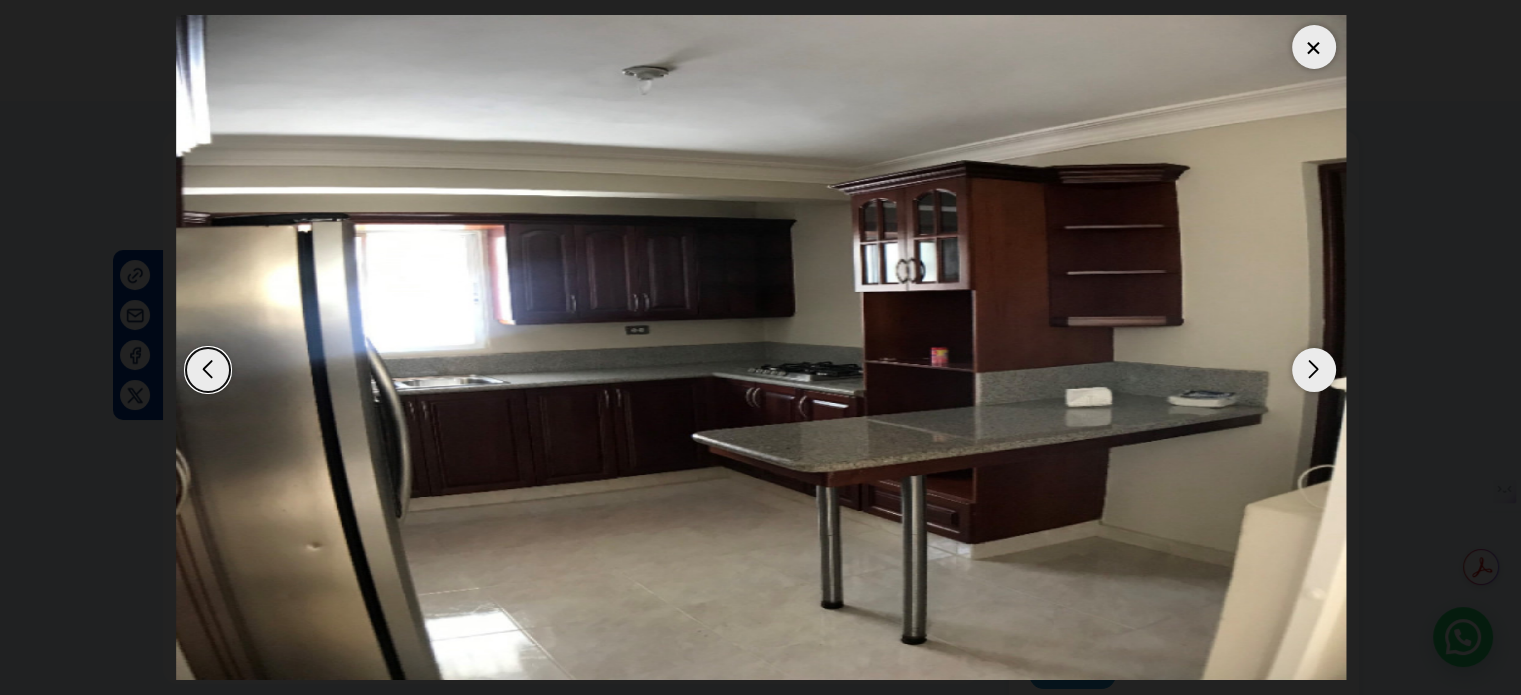 click at bounding box center (1314, 370) 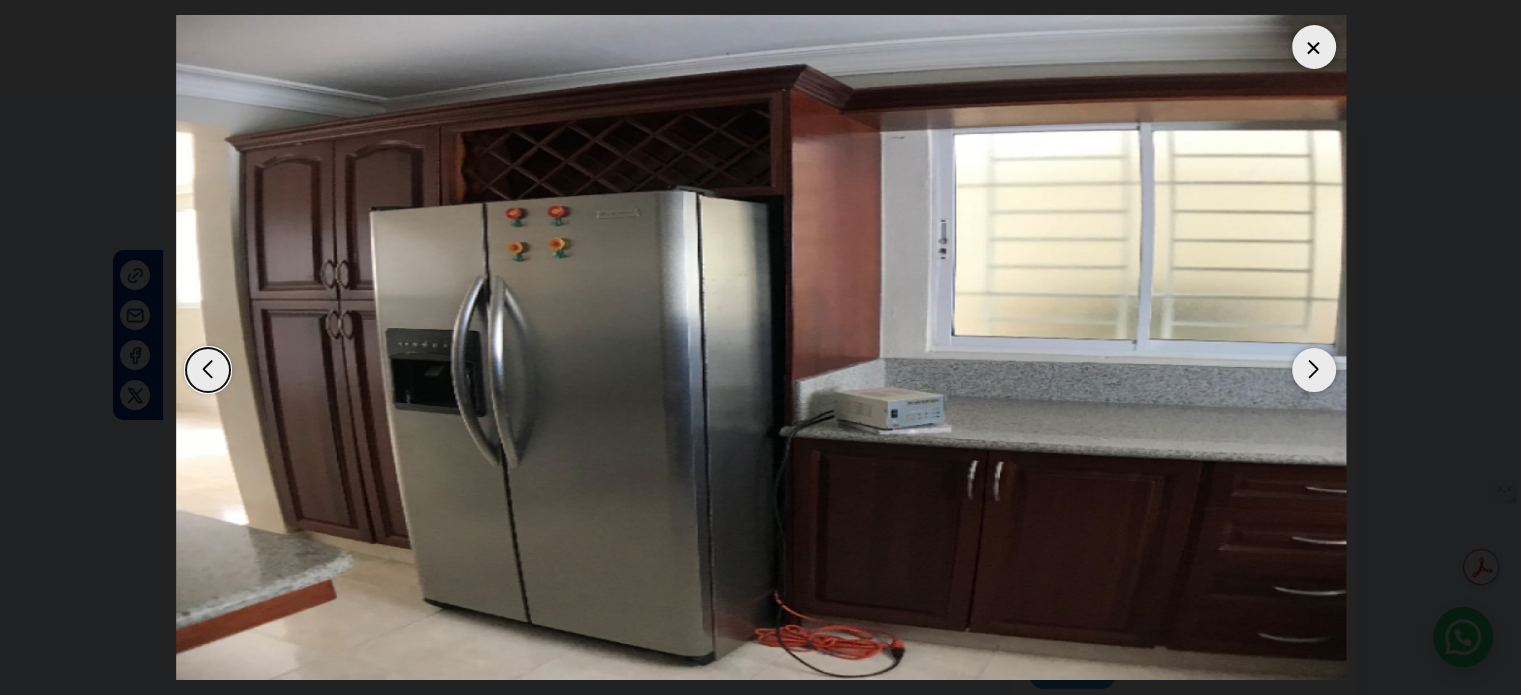 click at bounding box center (1314, 370) 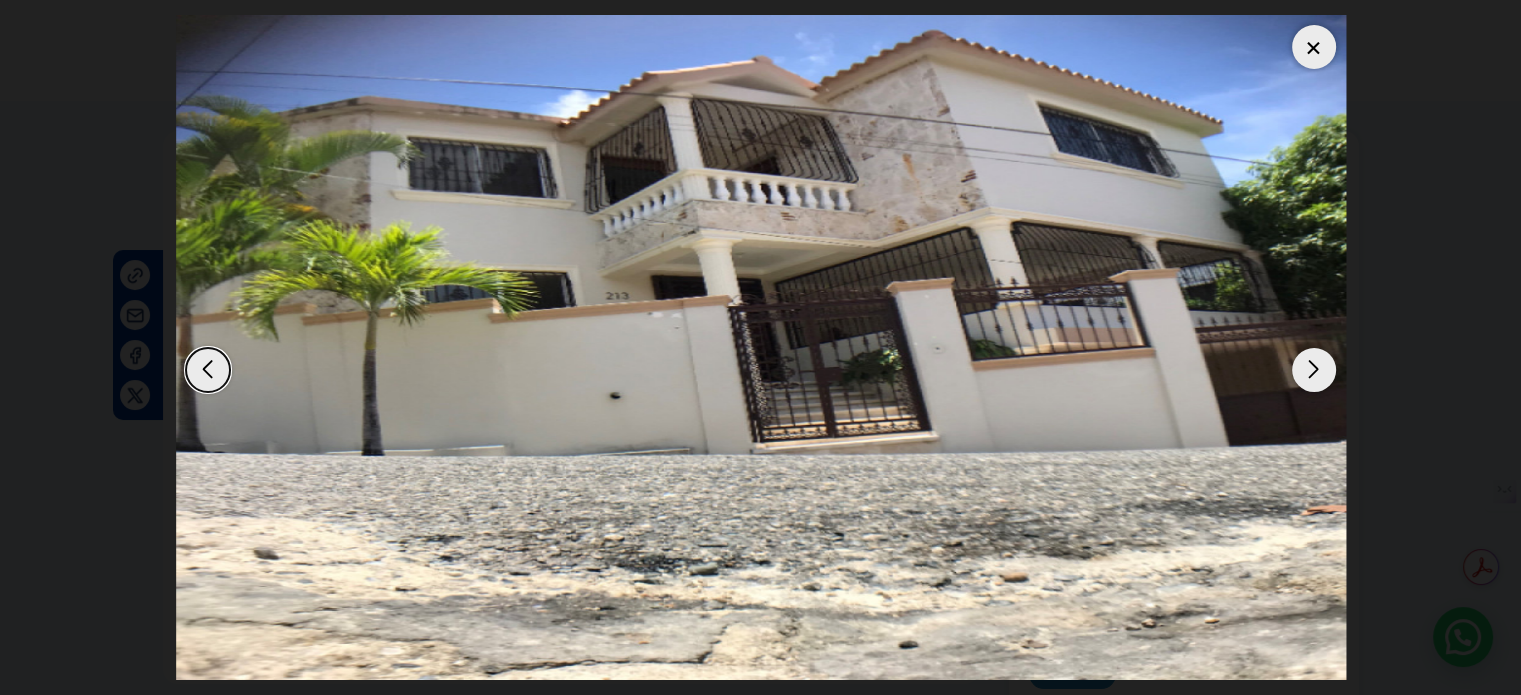 click at bounding box center (1314, 370) 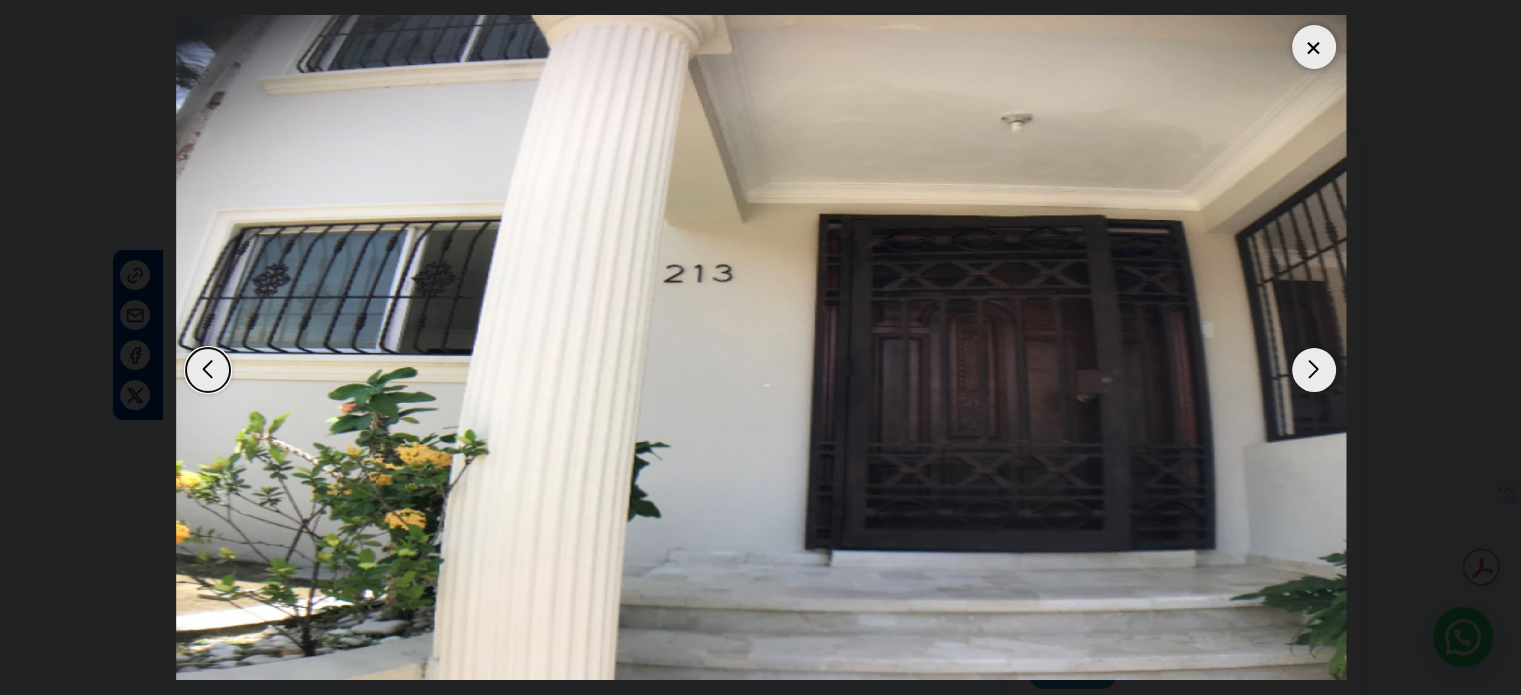 click at bounding box center (1314, 370) 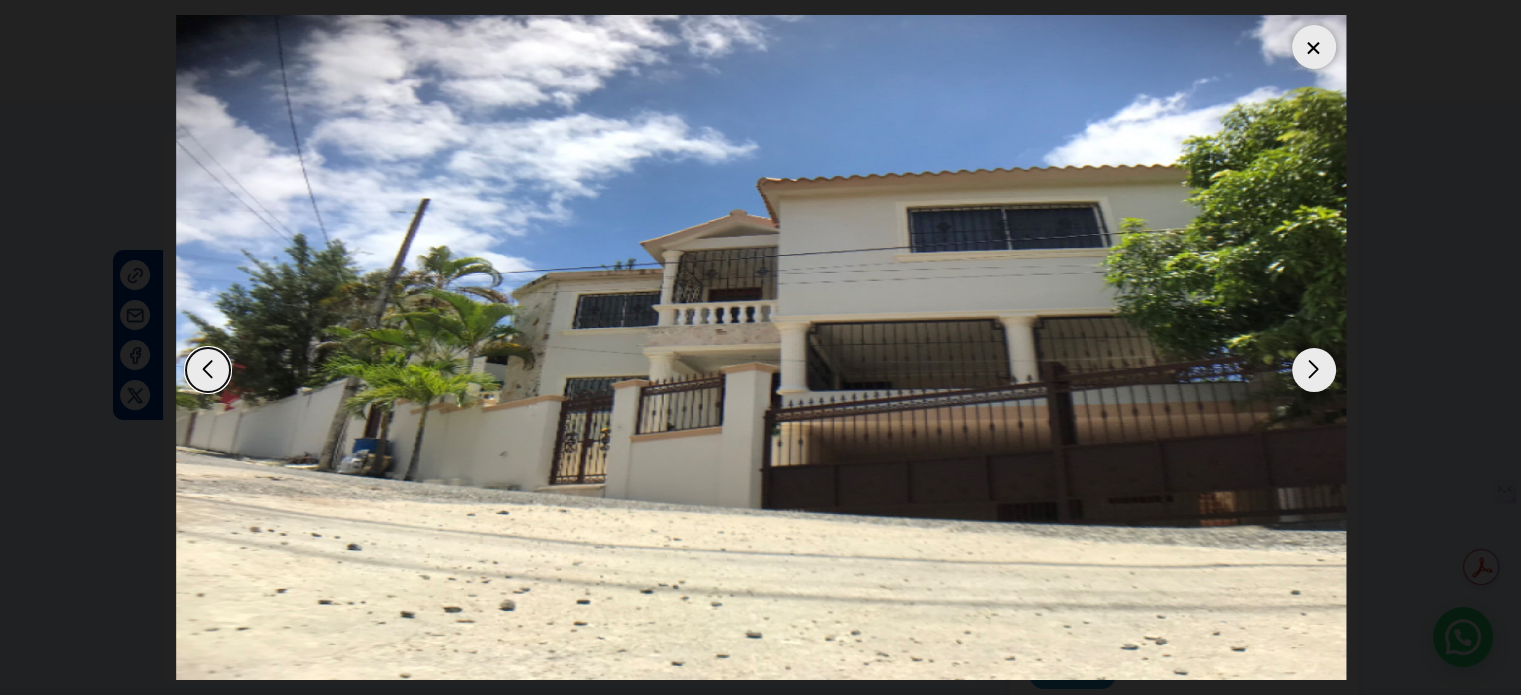click at bounding box center [1314, 370] 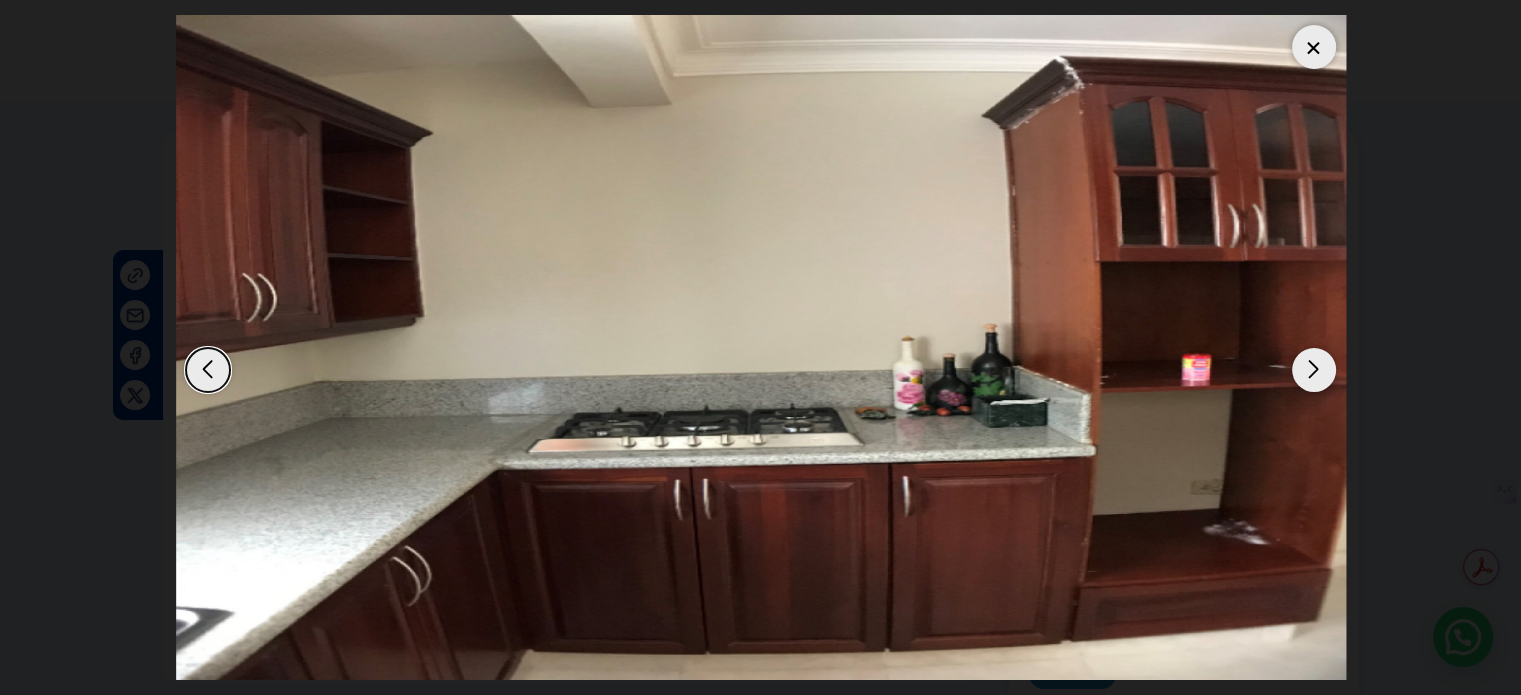 click at bounding box center [1314, 47] 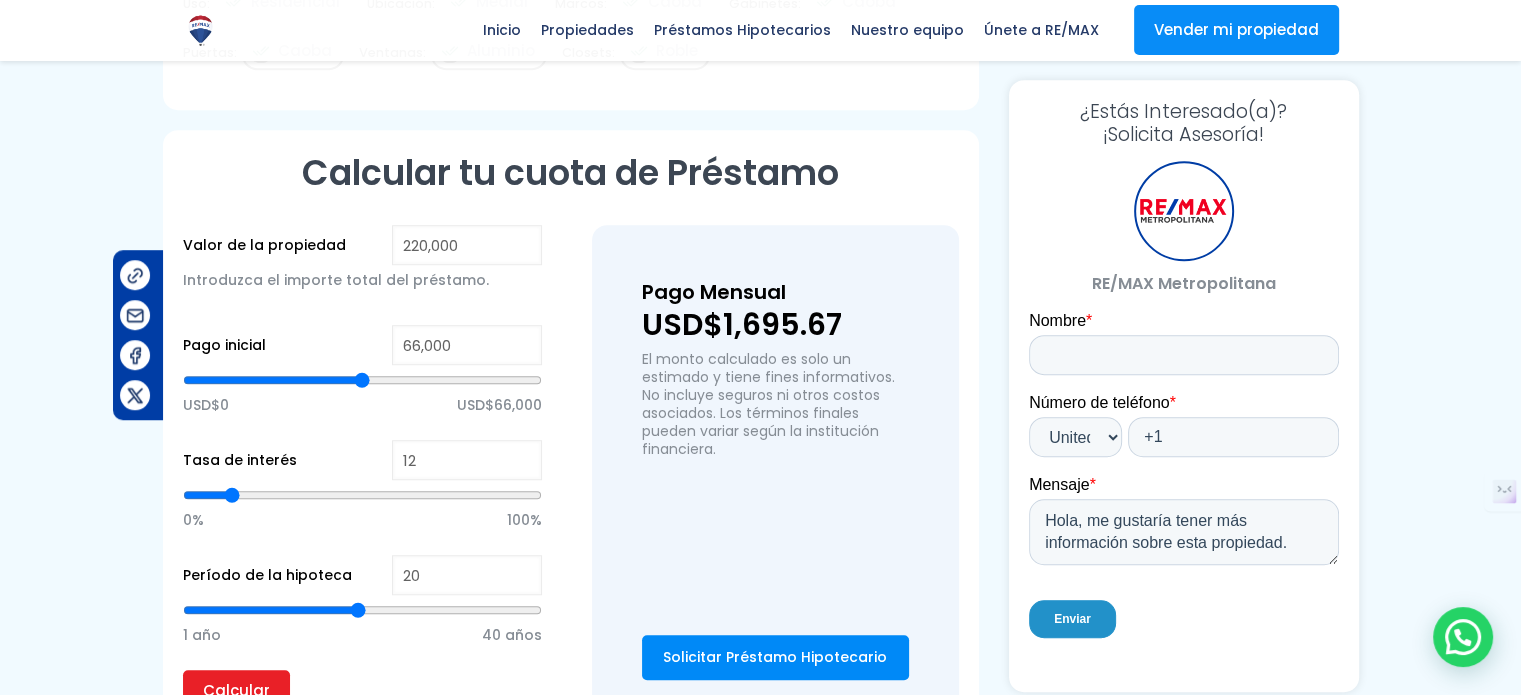 scroll, scrollTop: 1322, scrollLeft: 0, axis: vertical 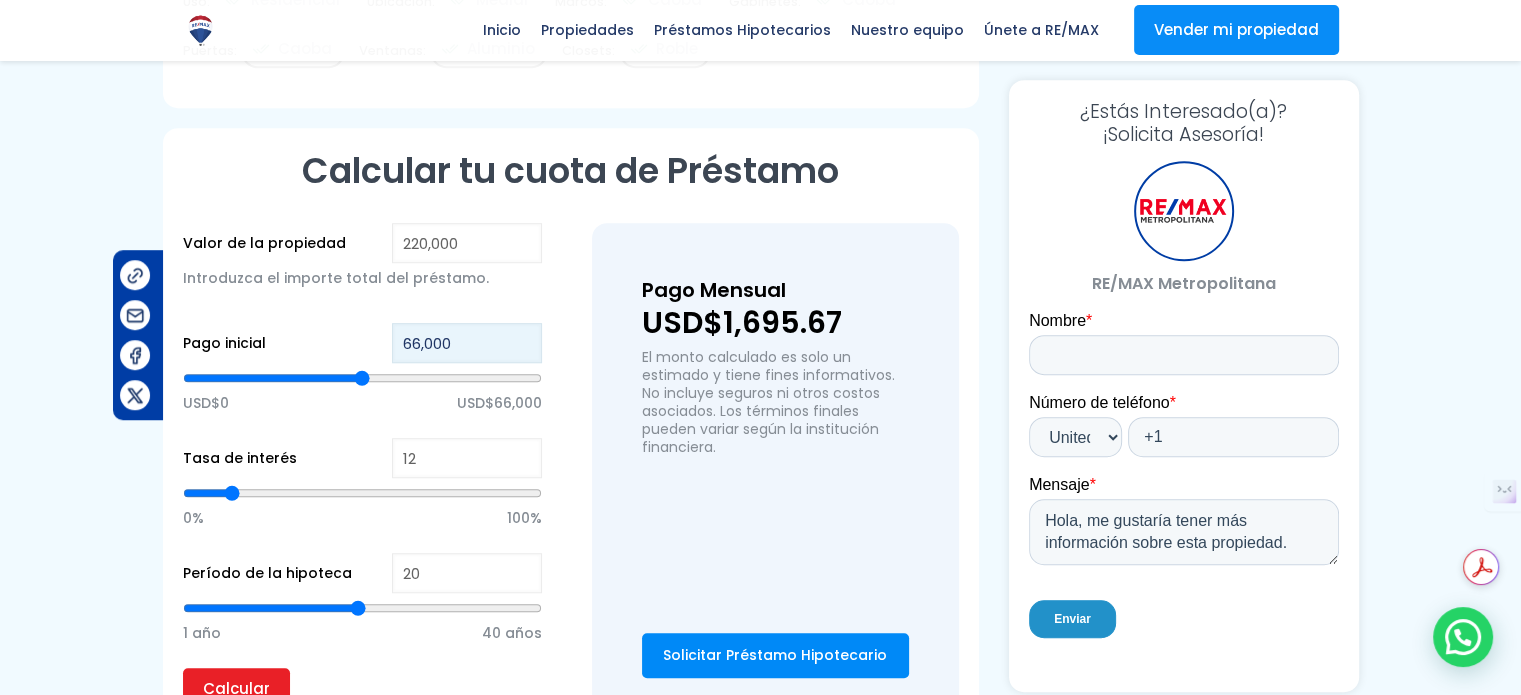 click on "66,000" at bounding box center [467, 343] 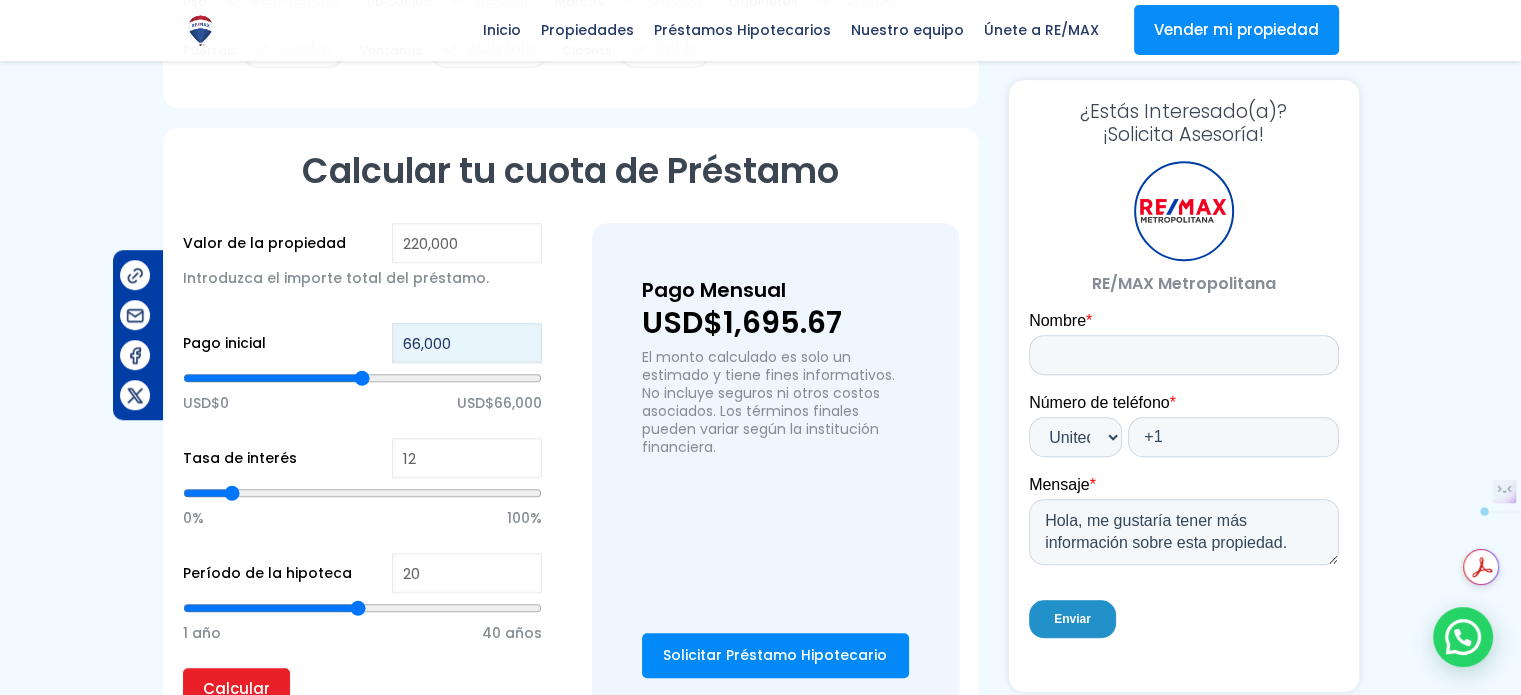click on "66,000" at bounding box center (467, 343) 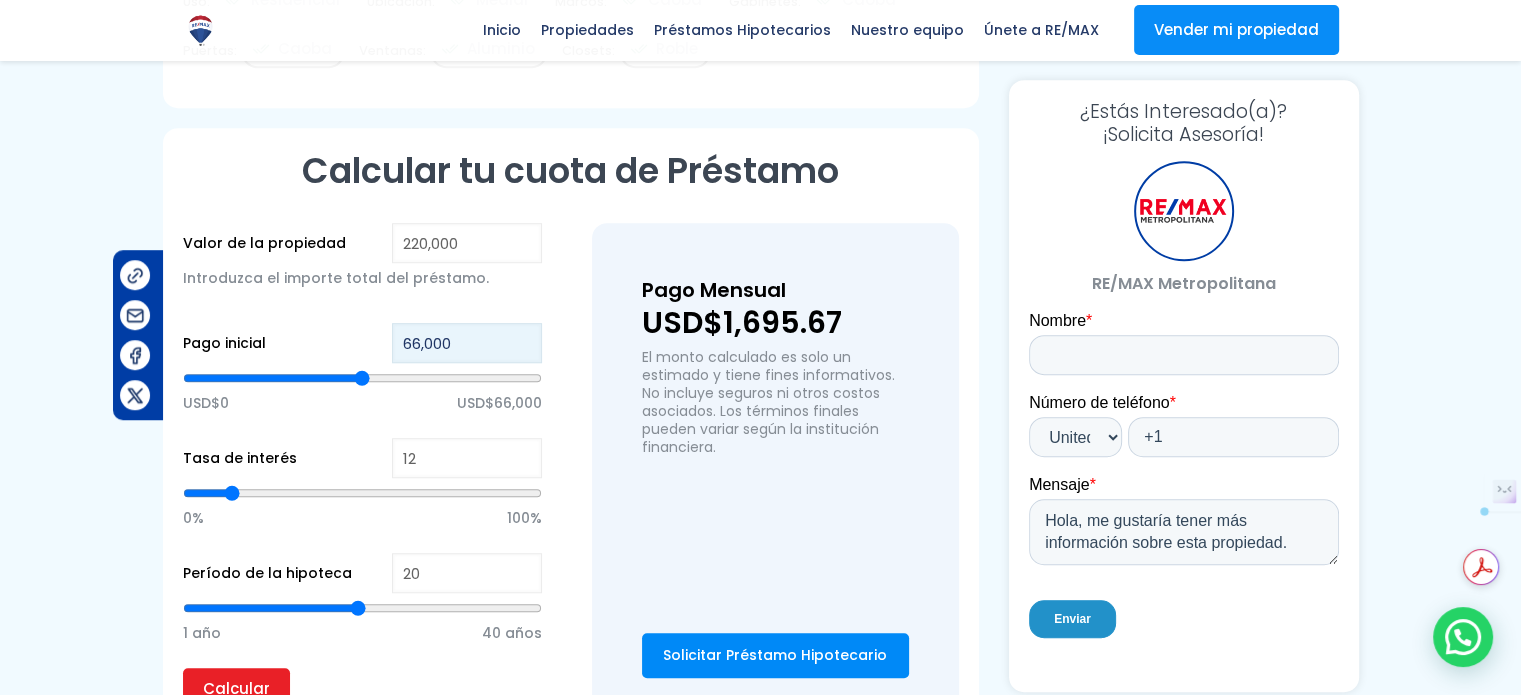 type on "0" 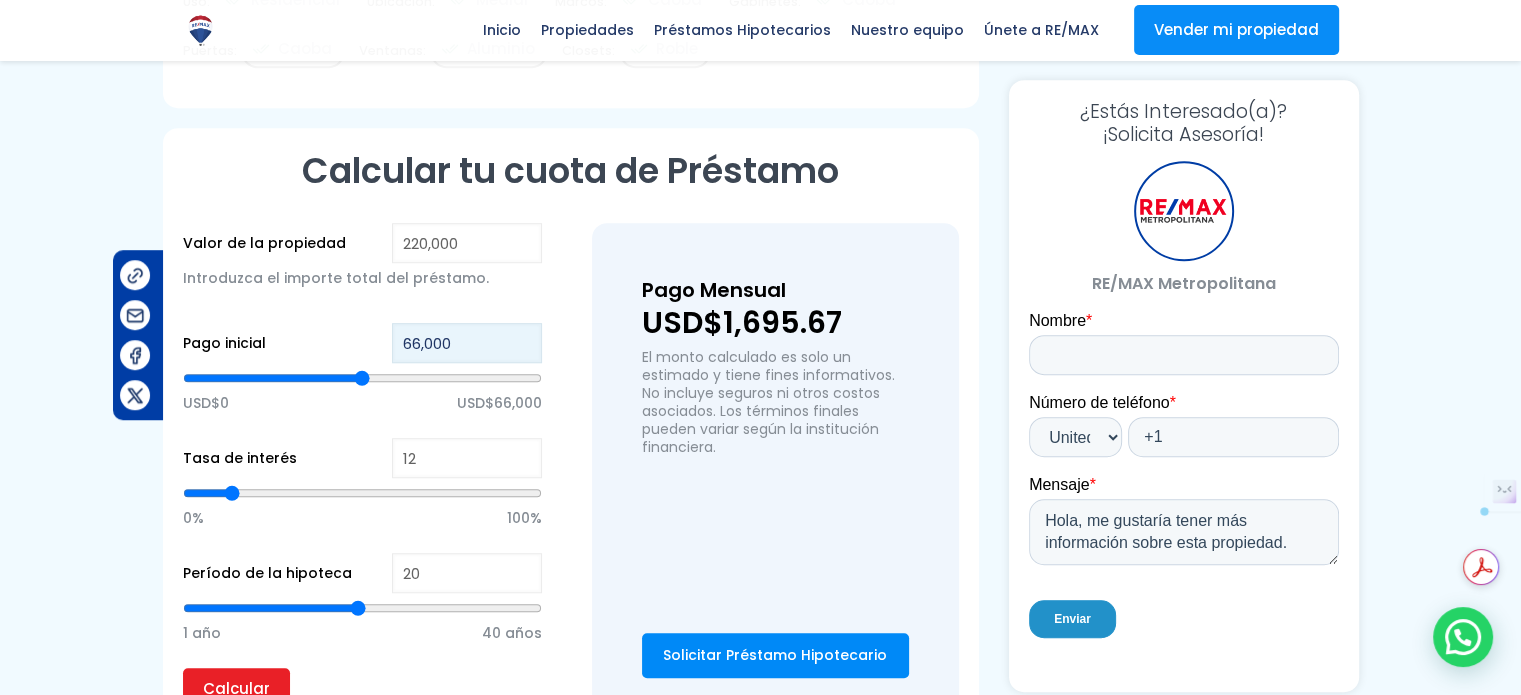 type on "0" 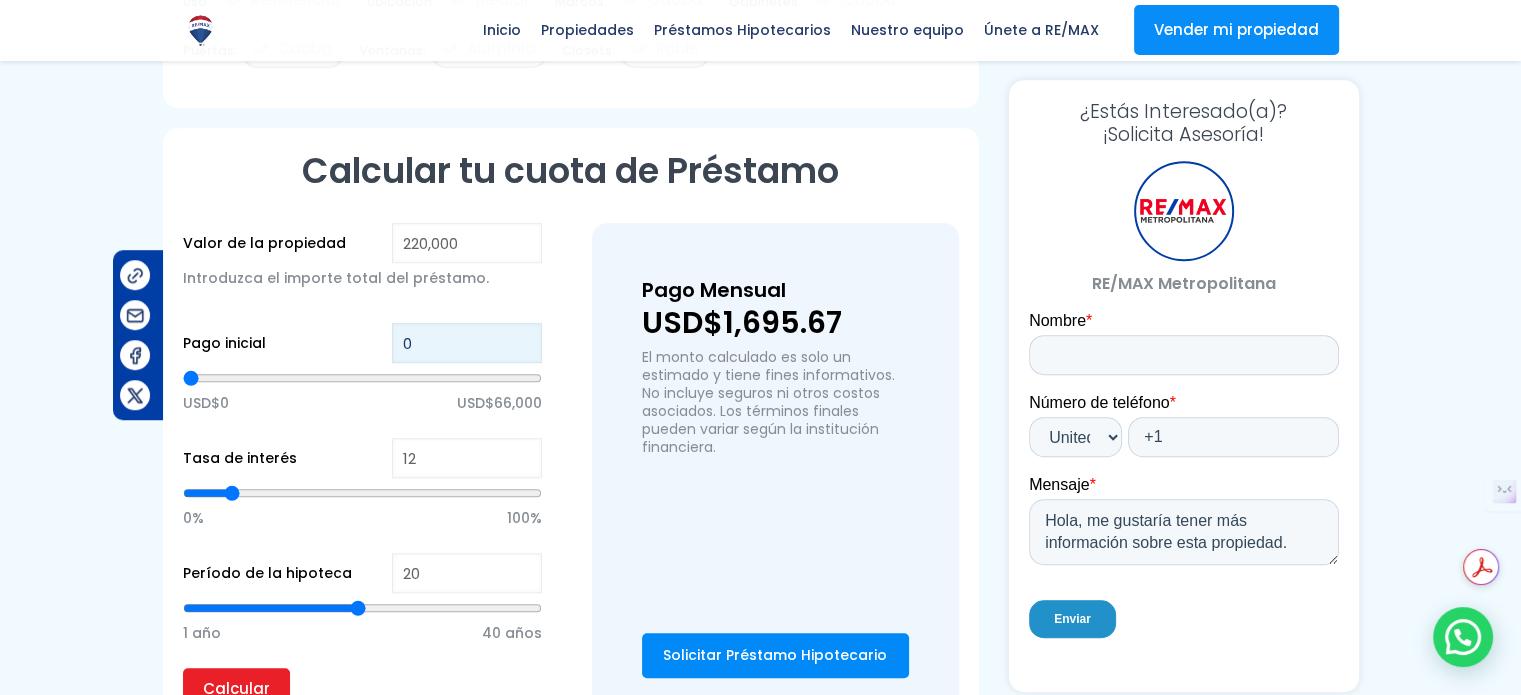type on "2" 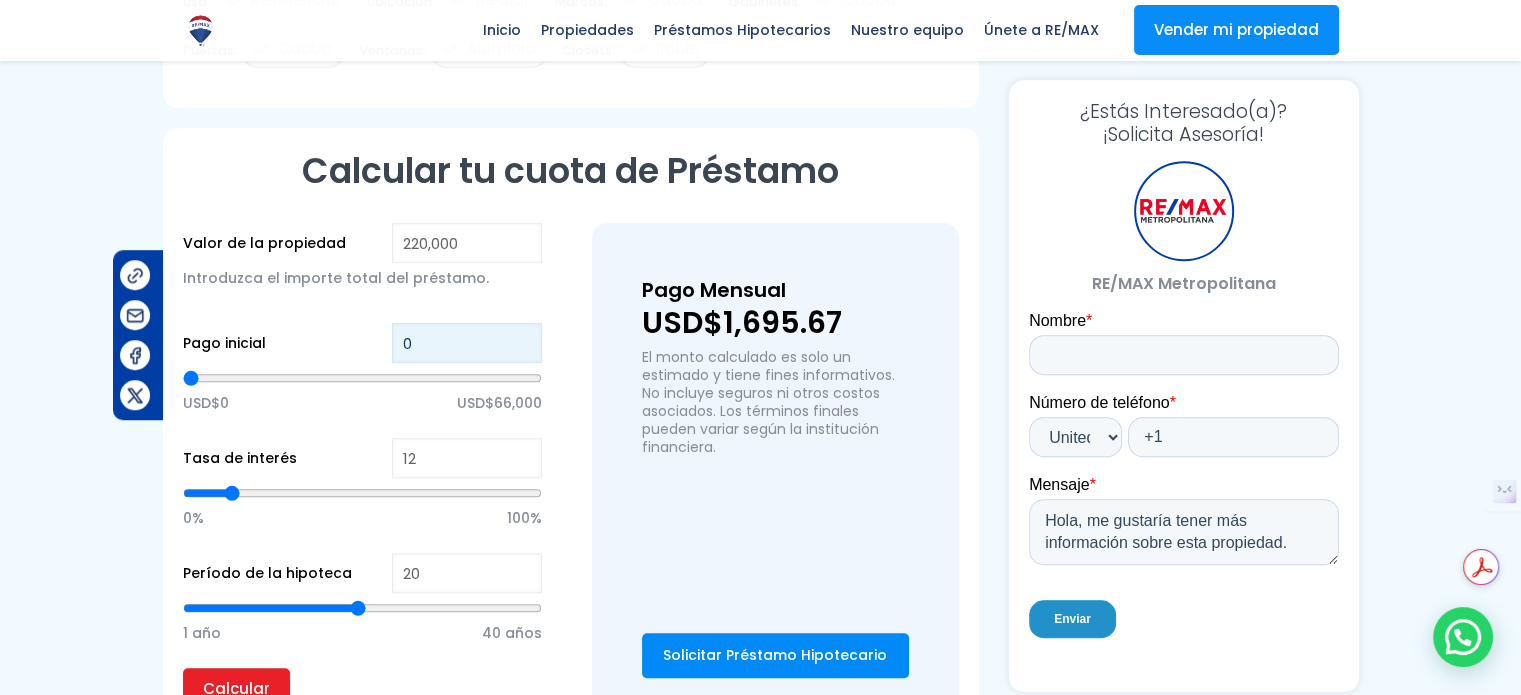 type on "2" 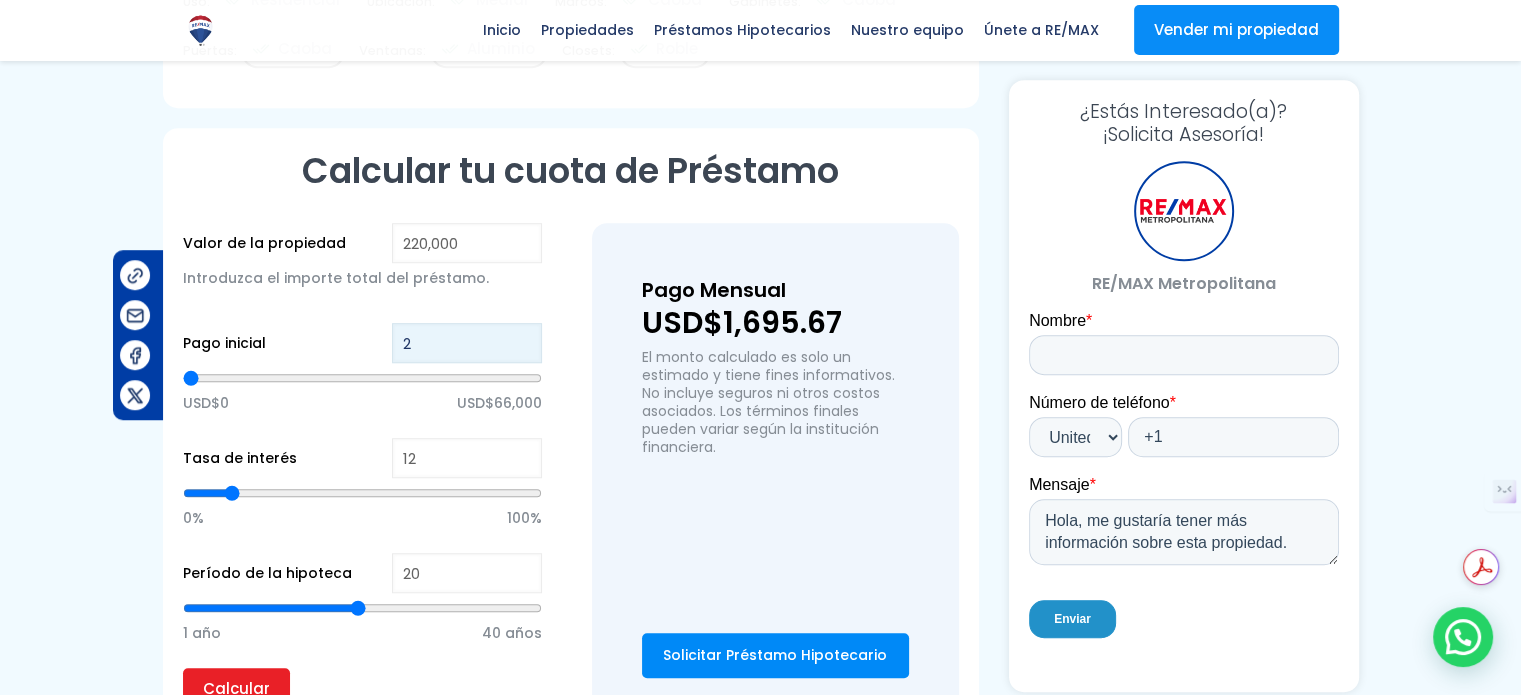 type on "22" 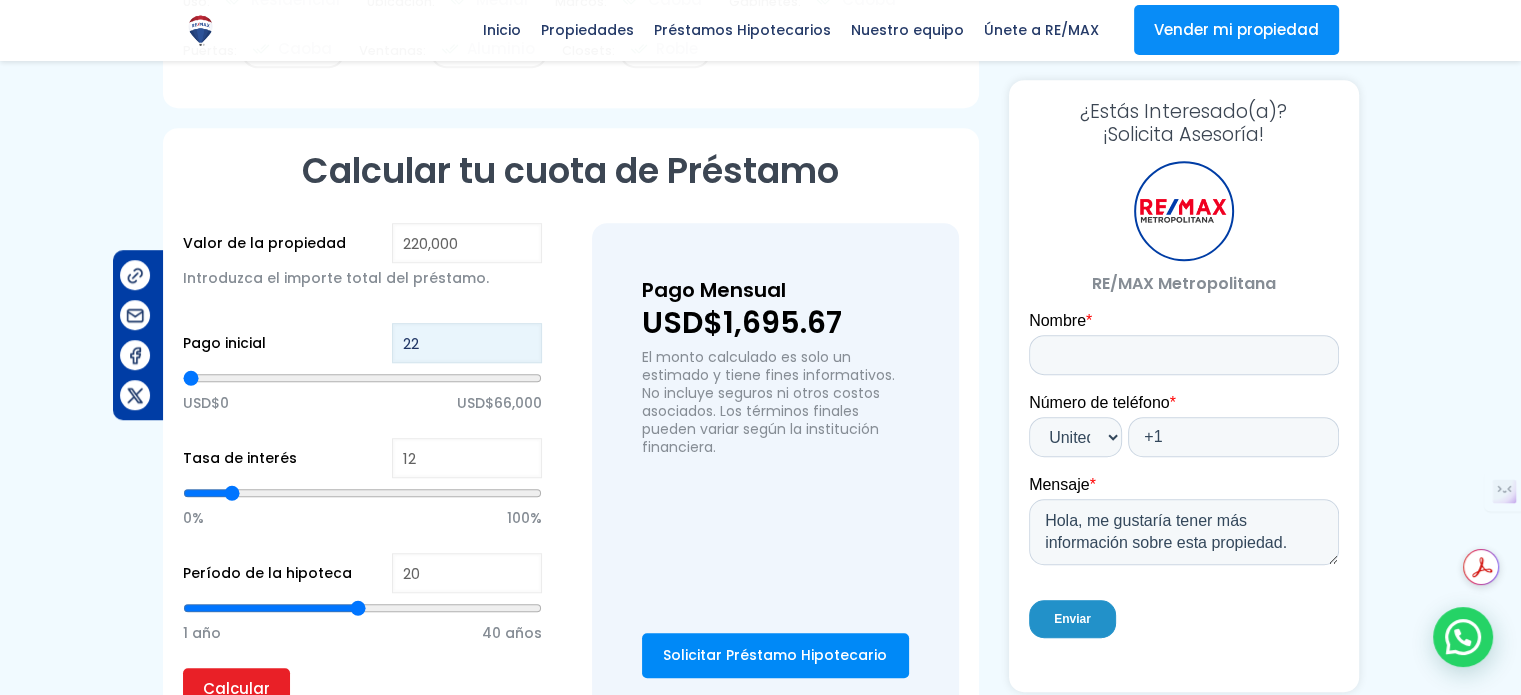 type on "[NUMBER]" 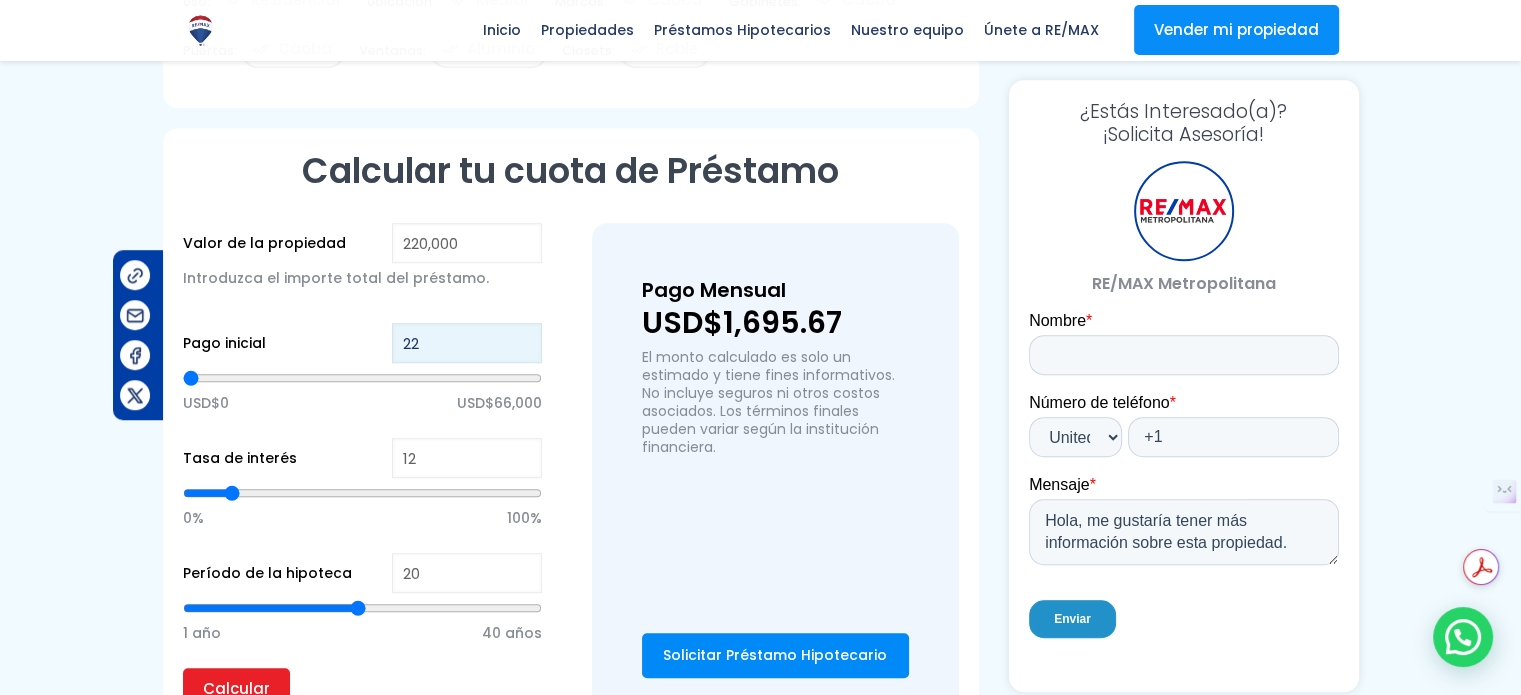type on "[NUMBER]" 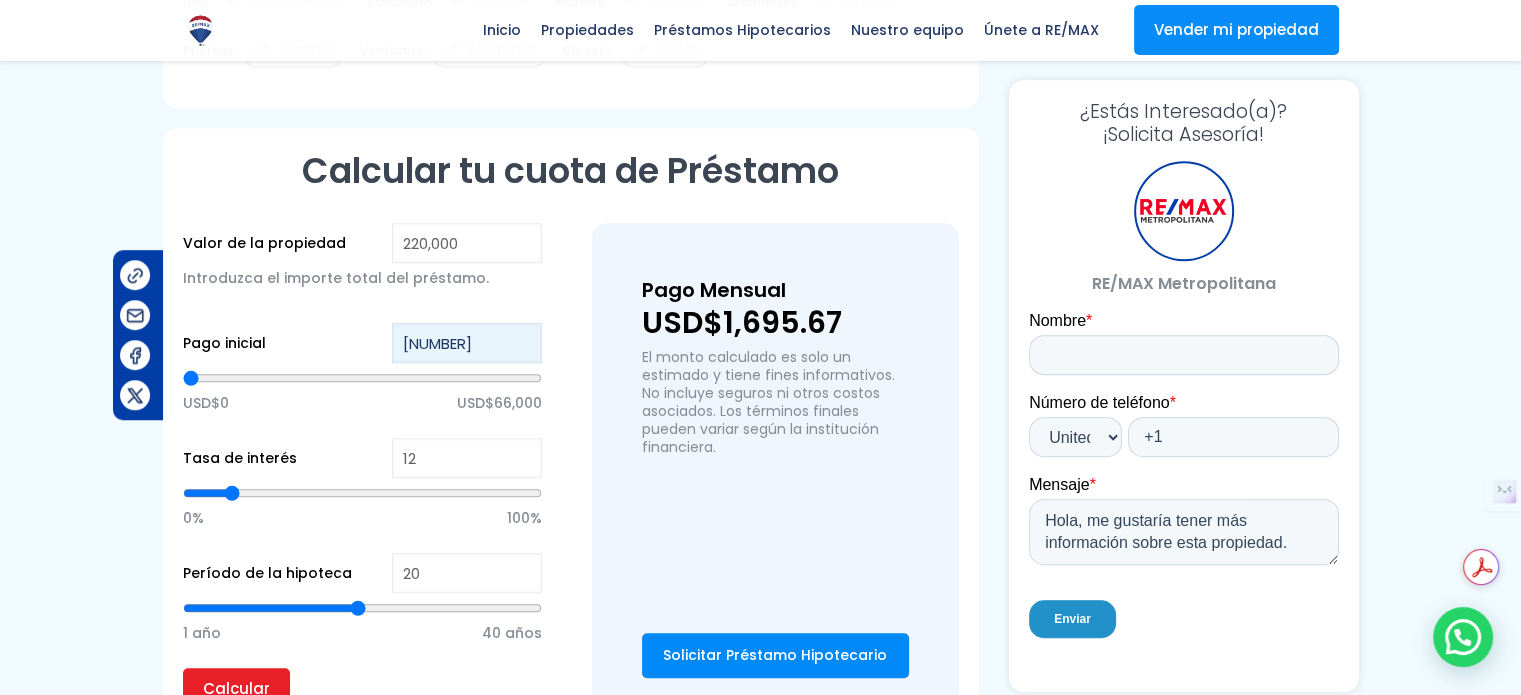 type on "2,200" 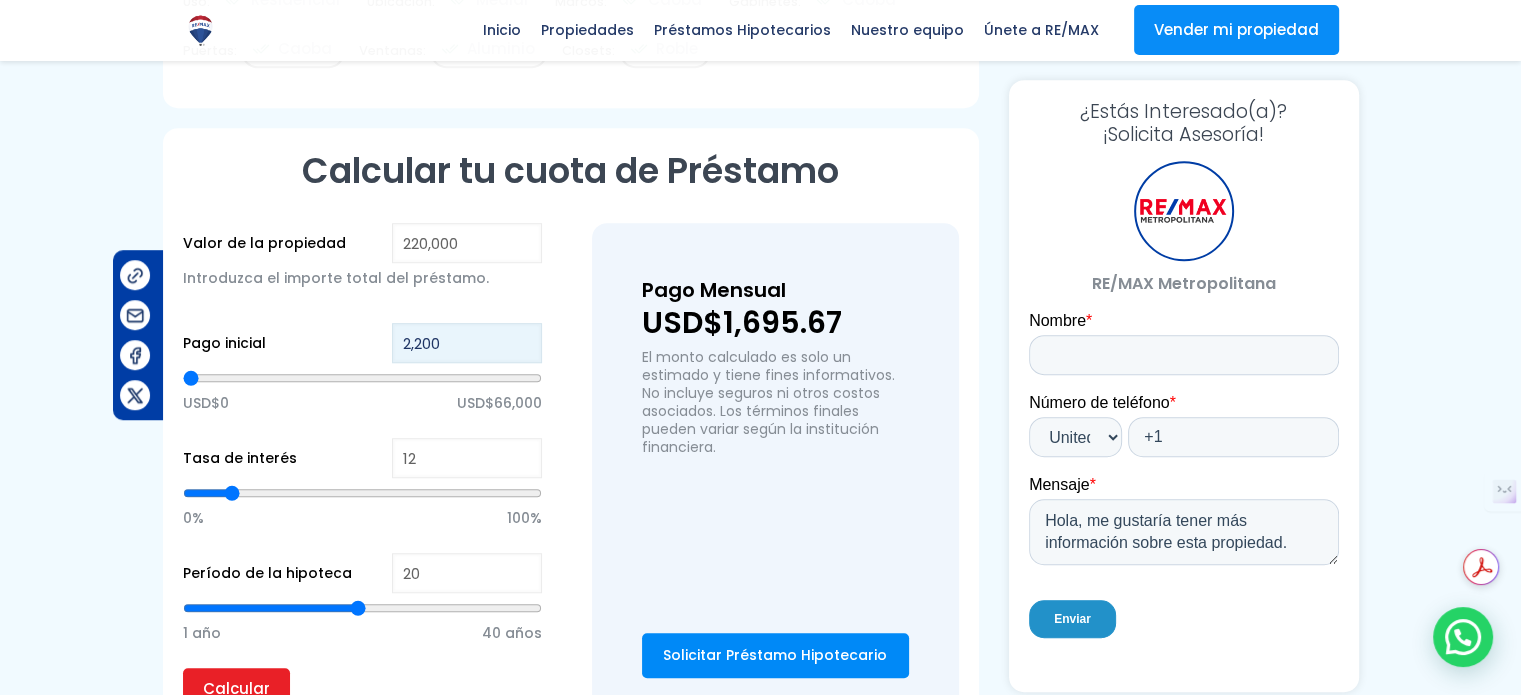 type on "[NUMBER]" 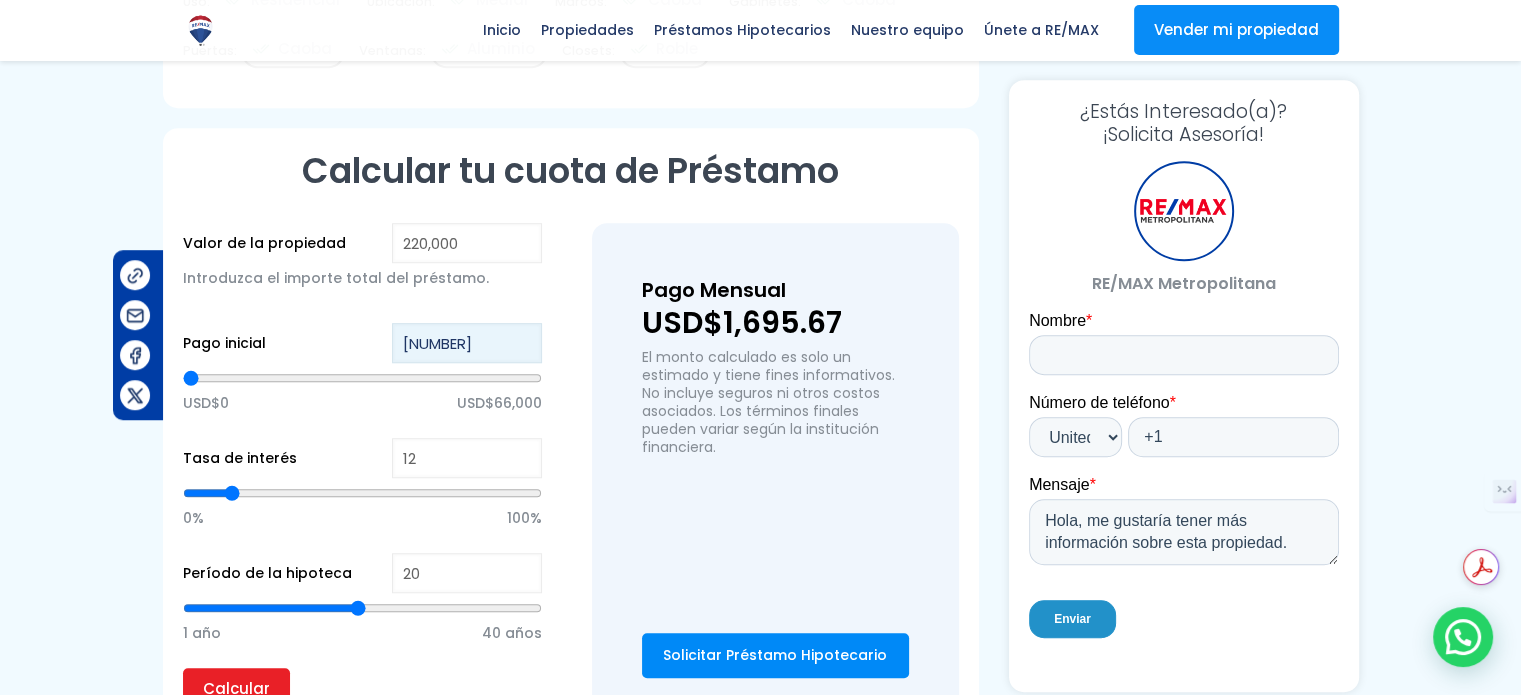 type on "[NUMBER]" 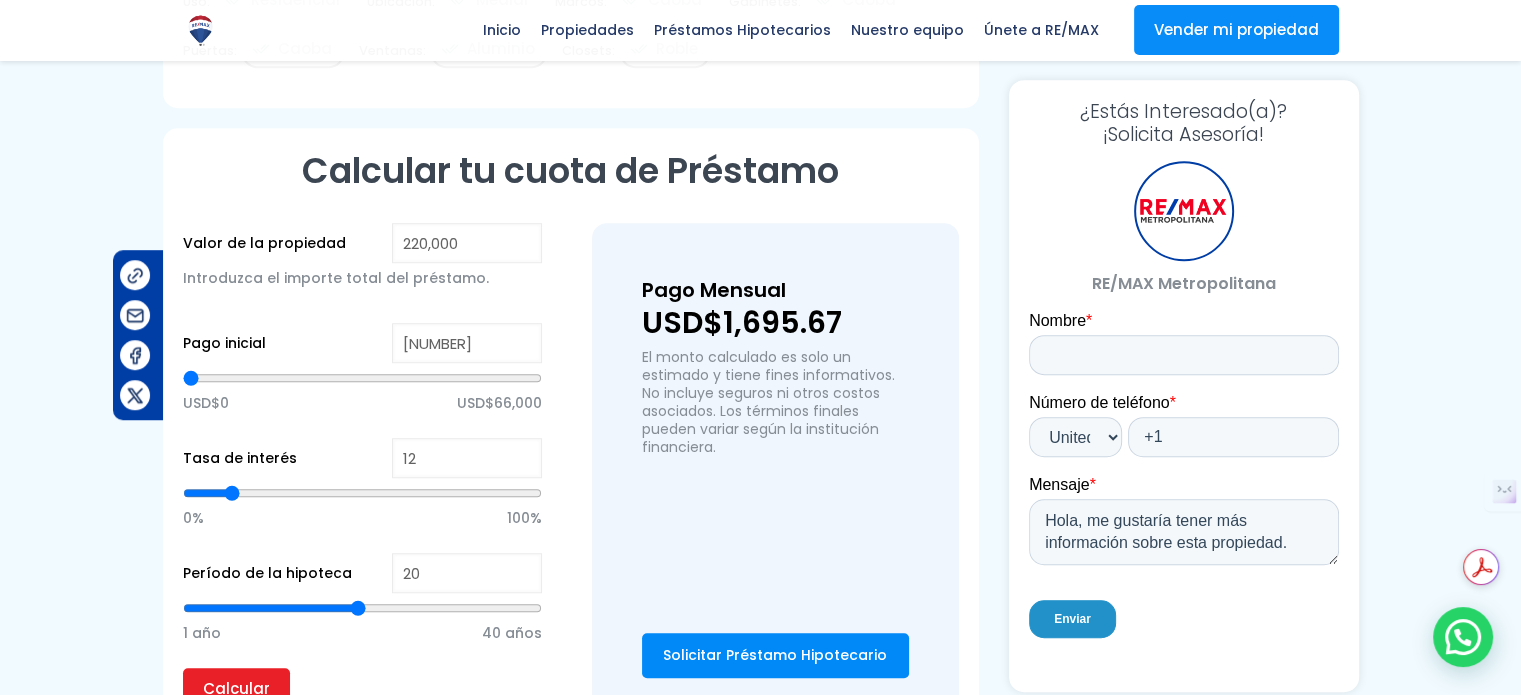 click on "Valor de la propiedad
[NUMBER]
Introduzca el importe total del préstamo.
Pago inicial
[NUMBER]
USD$0 USD$[NUMBER]
Tasa de interés
[NUMBER]
0% 100%
Período de la hipoteca
[NUMBER]
1 año 40 años
Calcular
Pago Mensual" at bounding box center (571, 475) 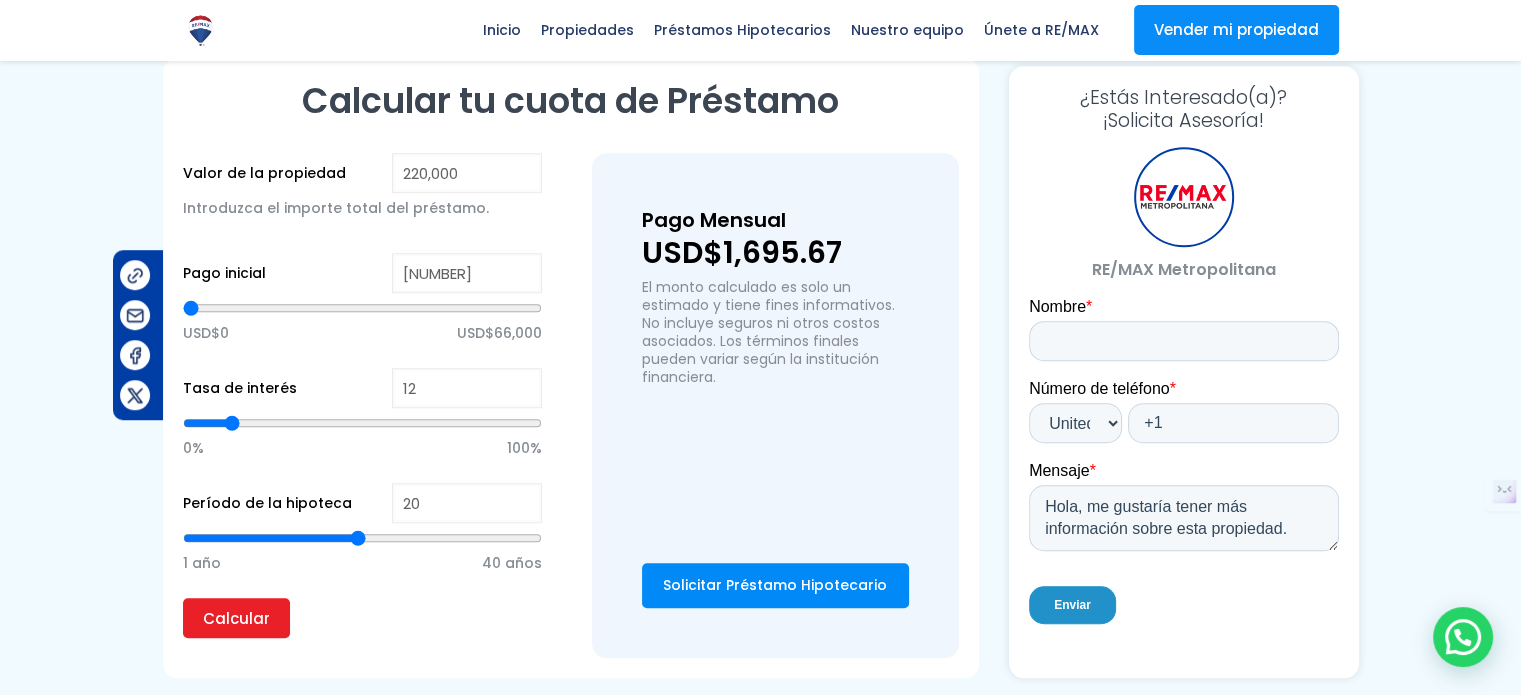 scroll, scrollTop: 1394, scrollLeft: 0, axis: vertical 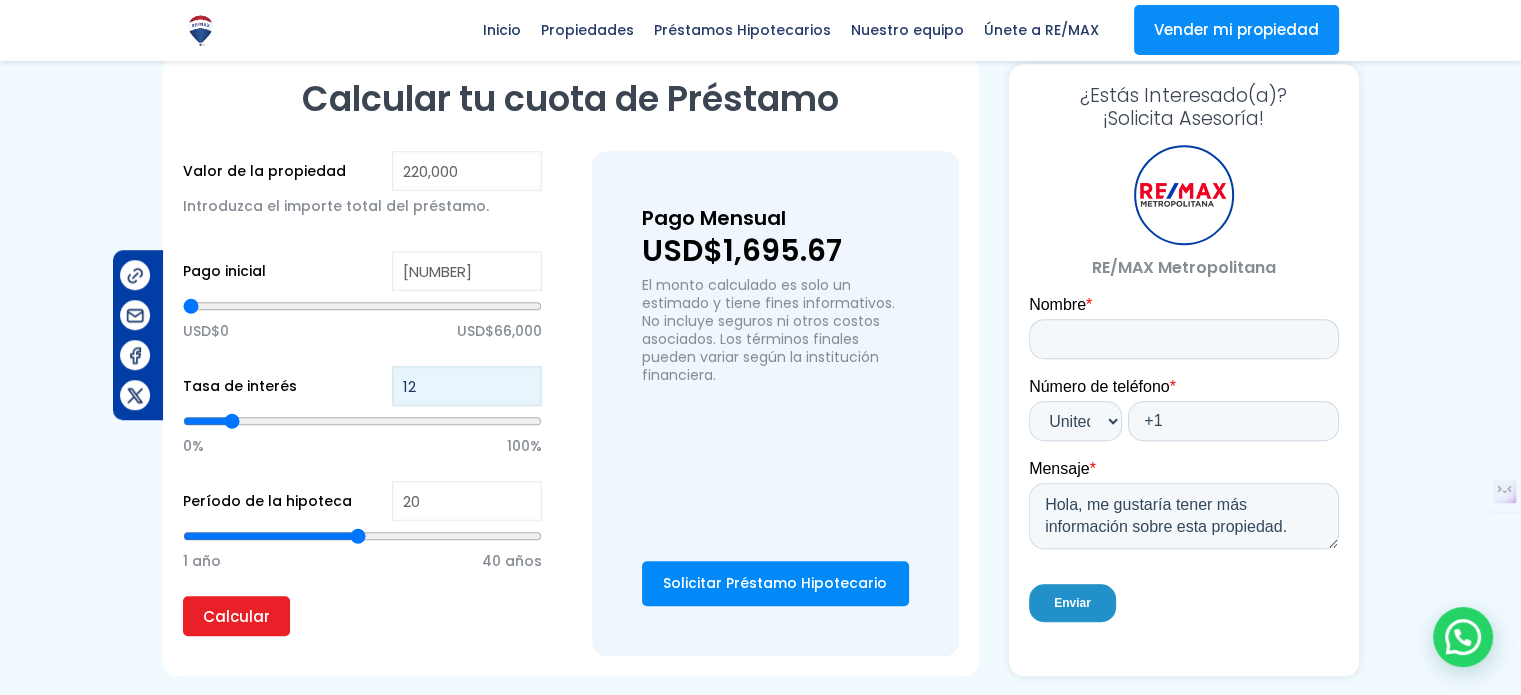 type on "13" 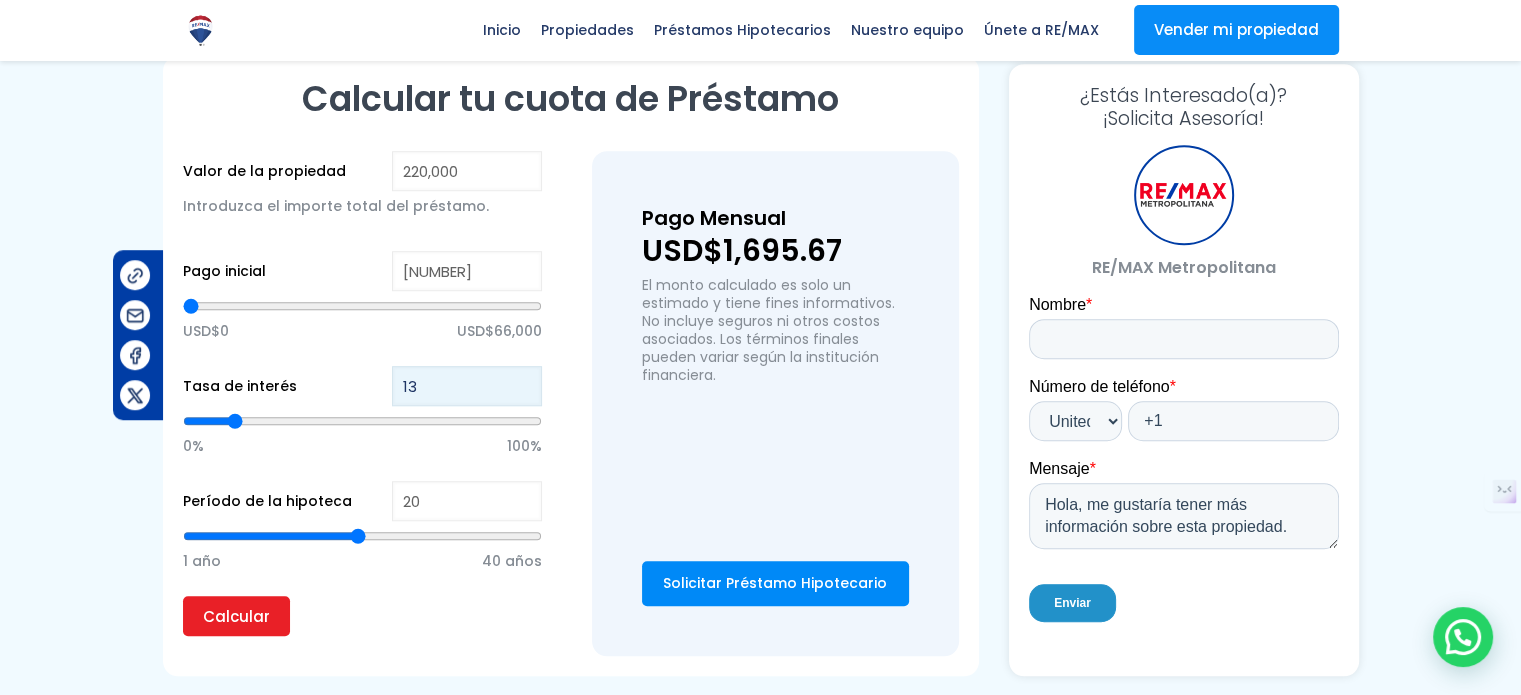 type on "13" 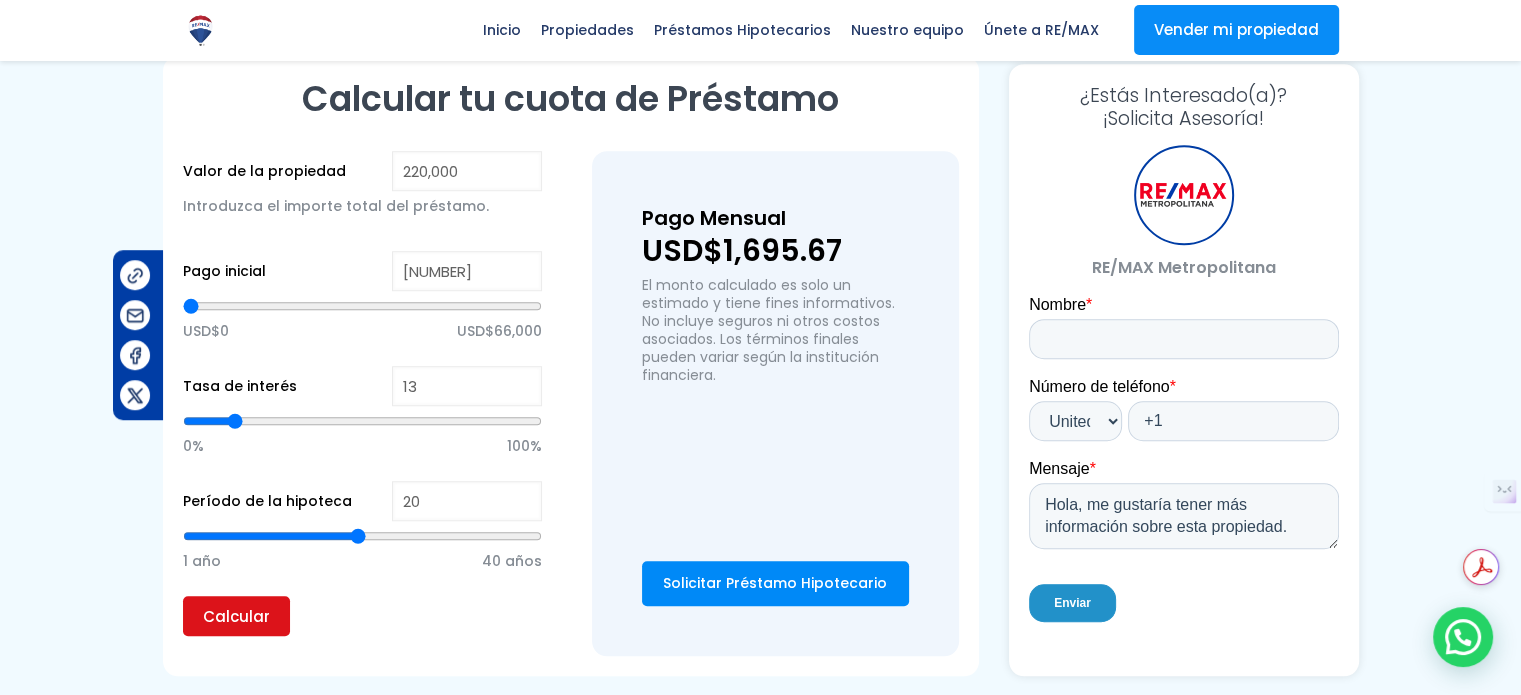 click on "Calcular" at bounding box center (236, 616) 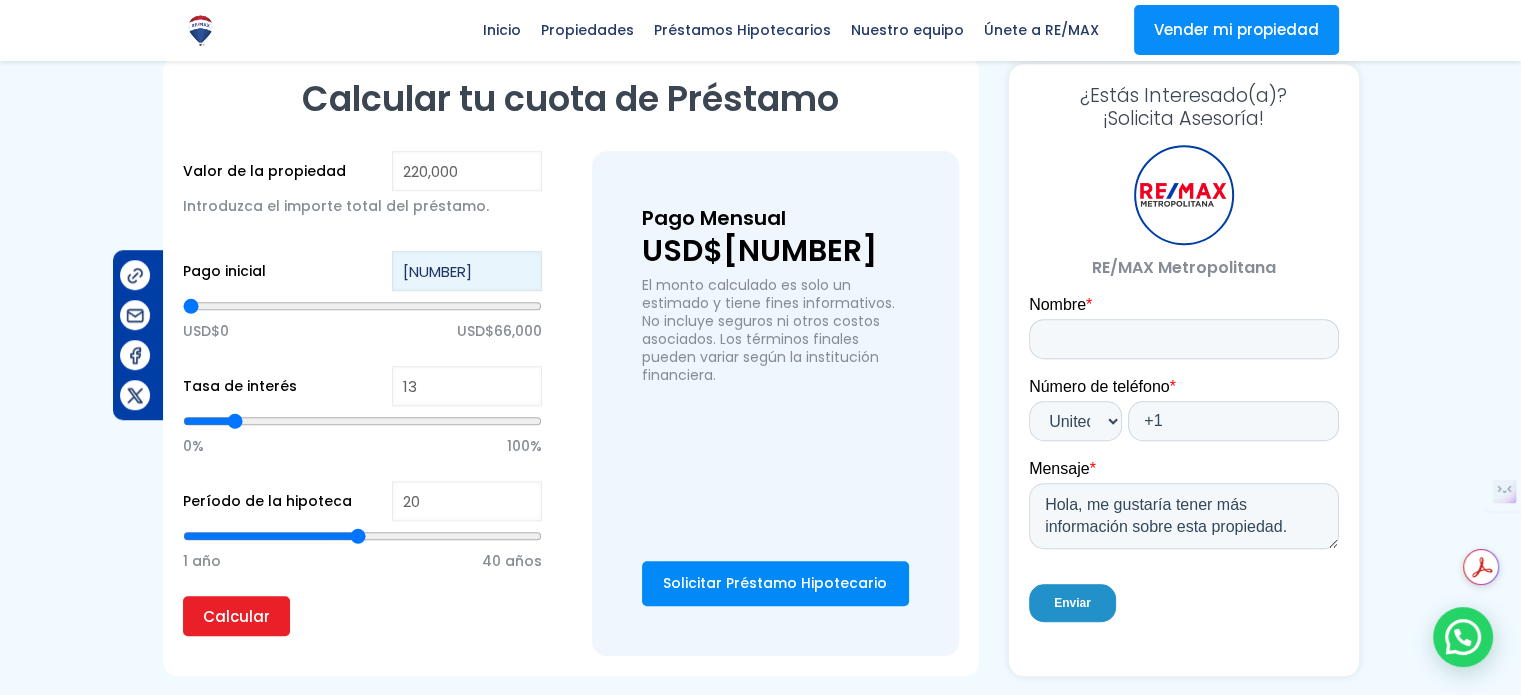 click on "[NUMBER]" at bounding box center (467, 271) 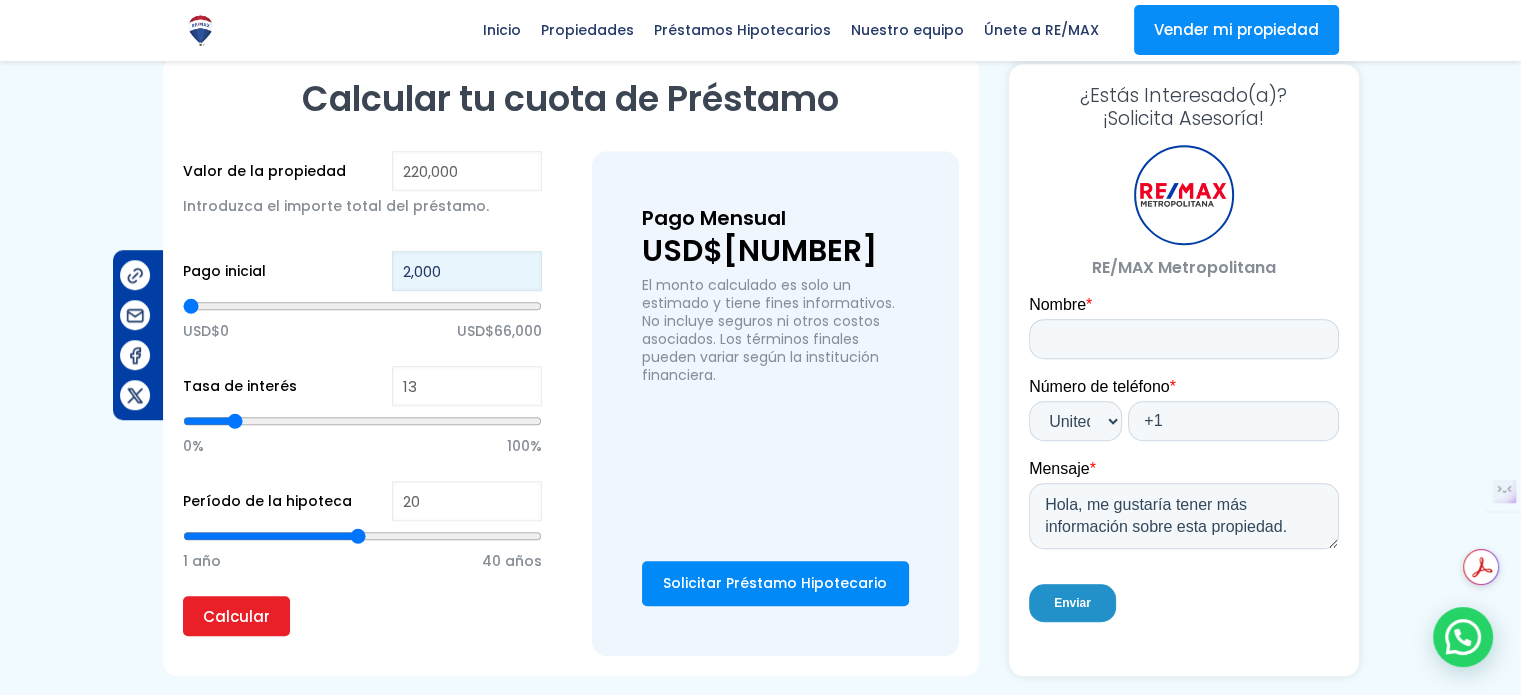 type on "[NUMBER]" 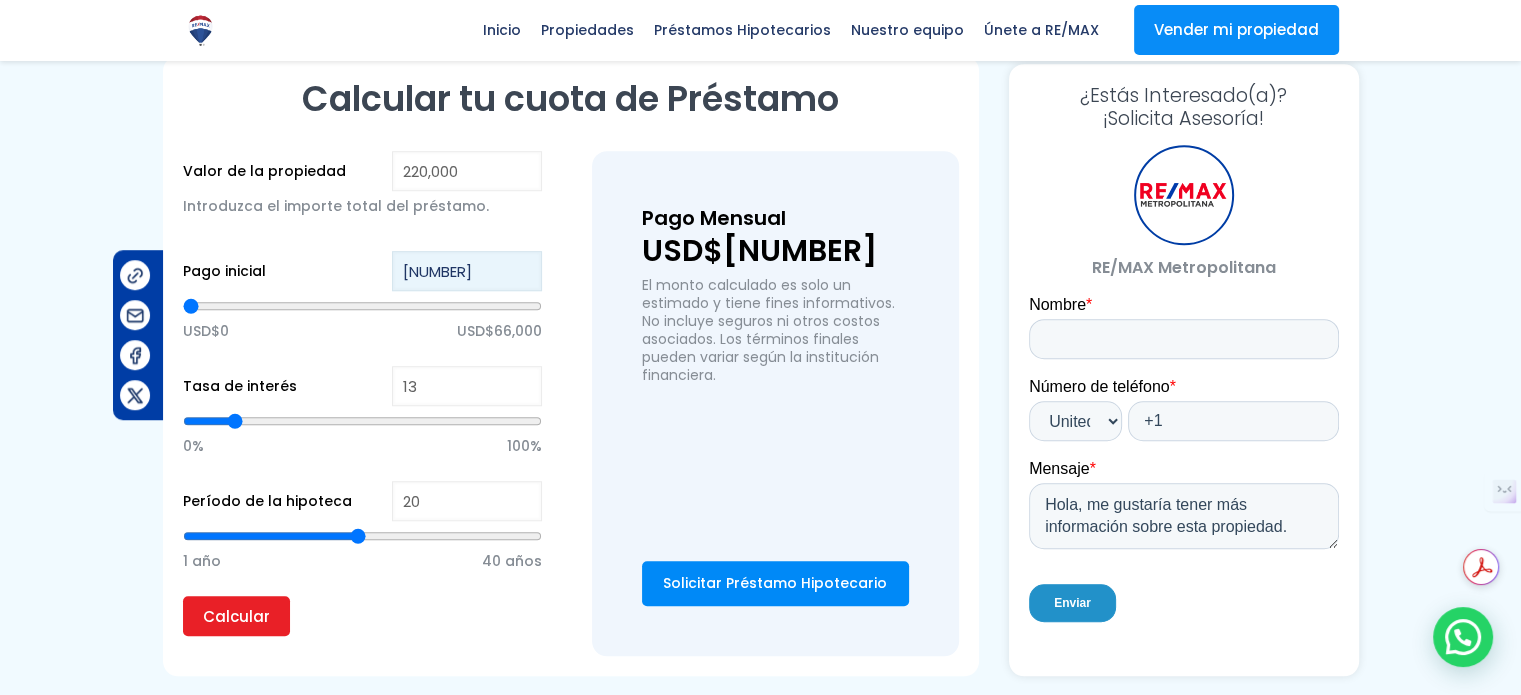 type on "[NUMBER]" 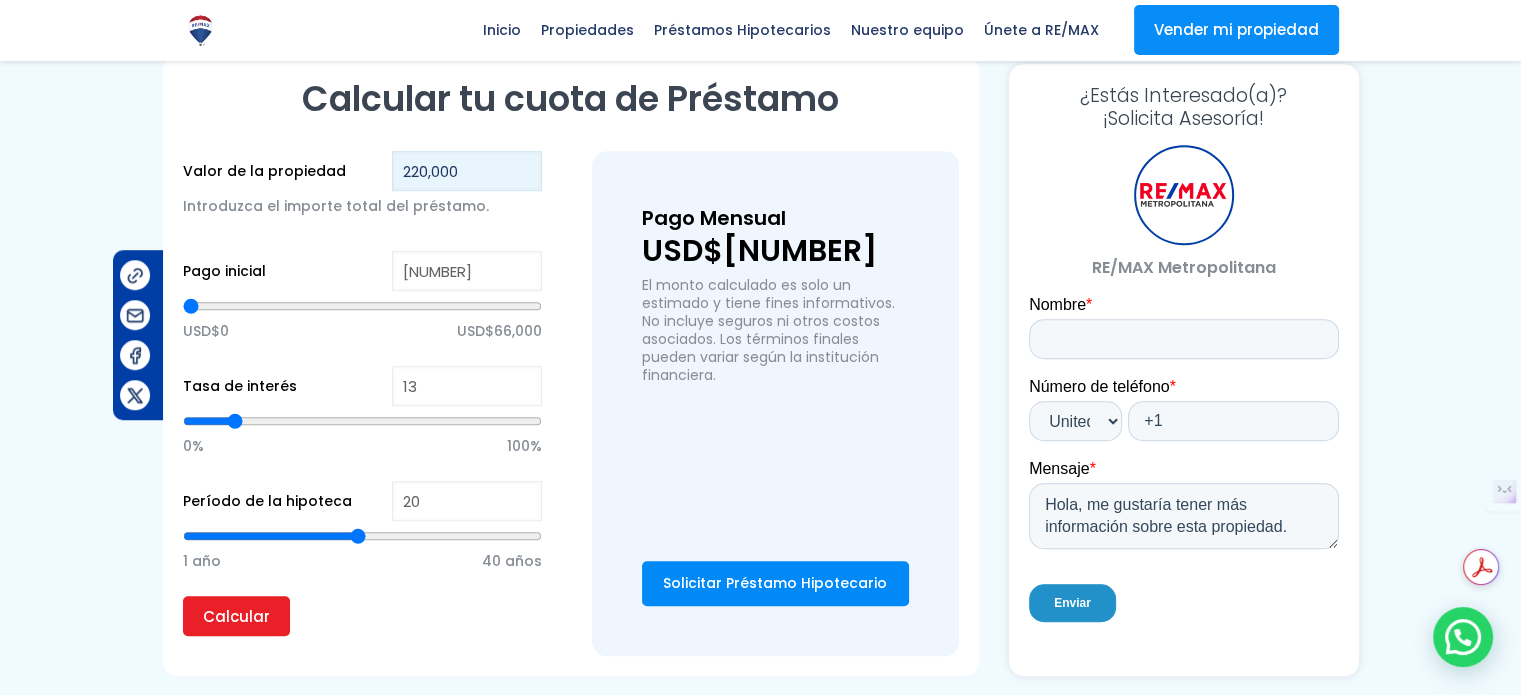 click on "220,000" at bounding box center [467, 171] 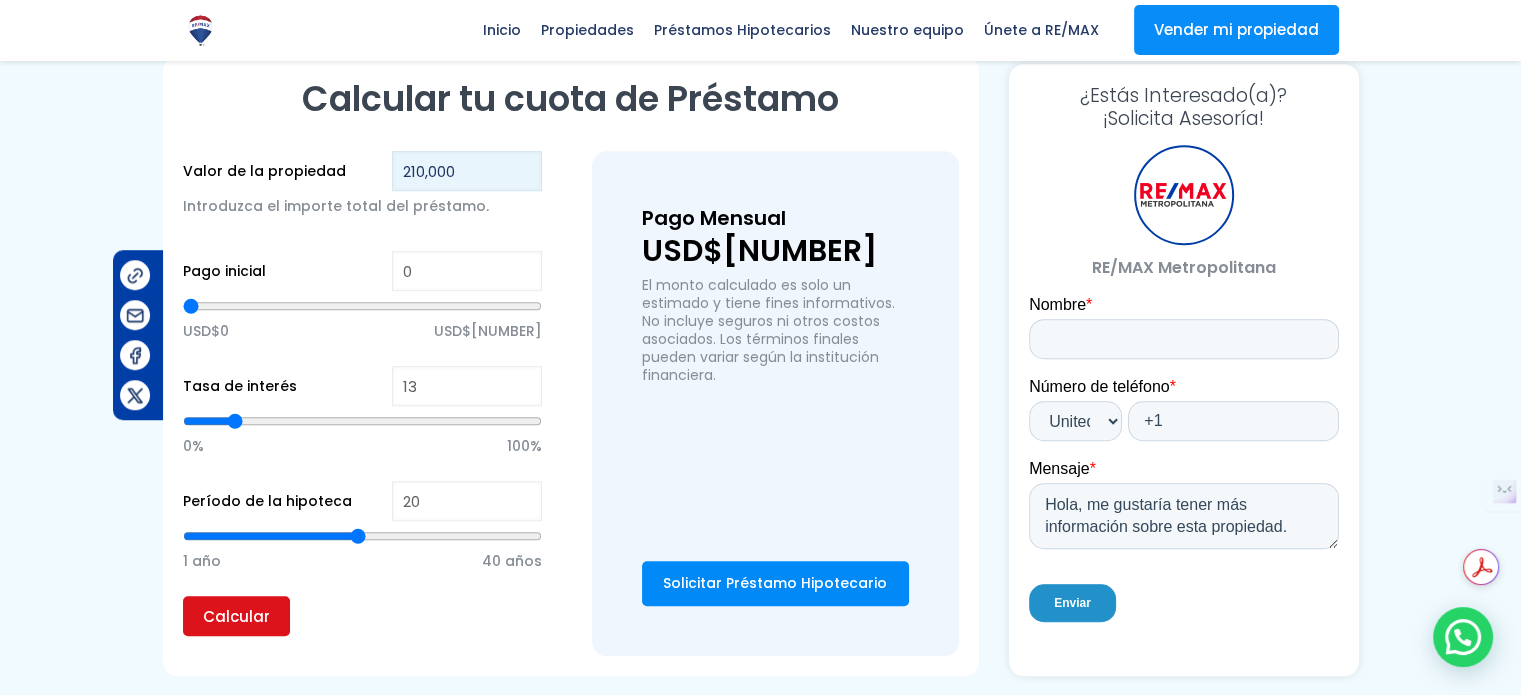 type on "210,000" 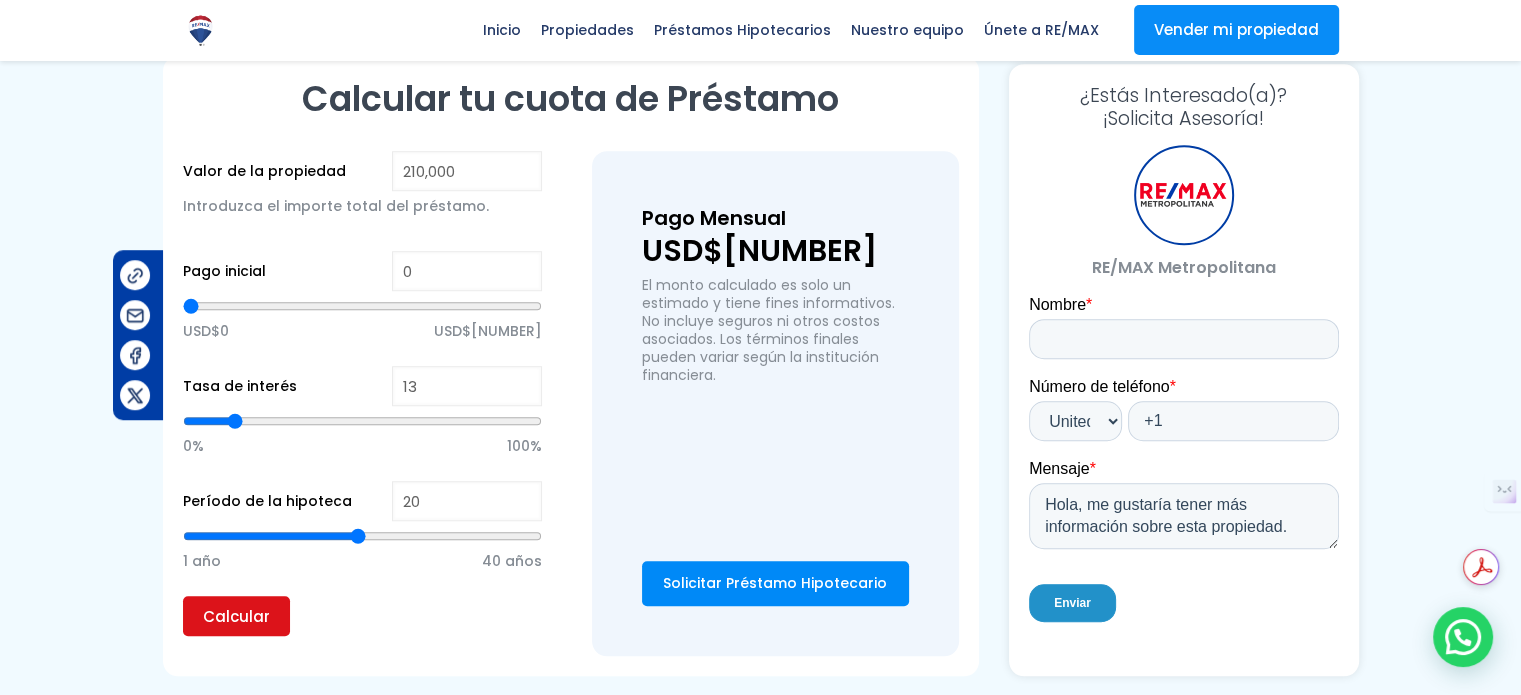 click on "Calcular" at bounding box center (236, 616) 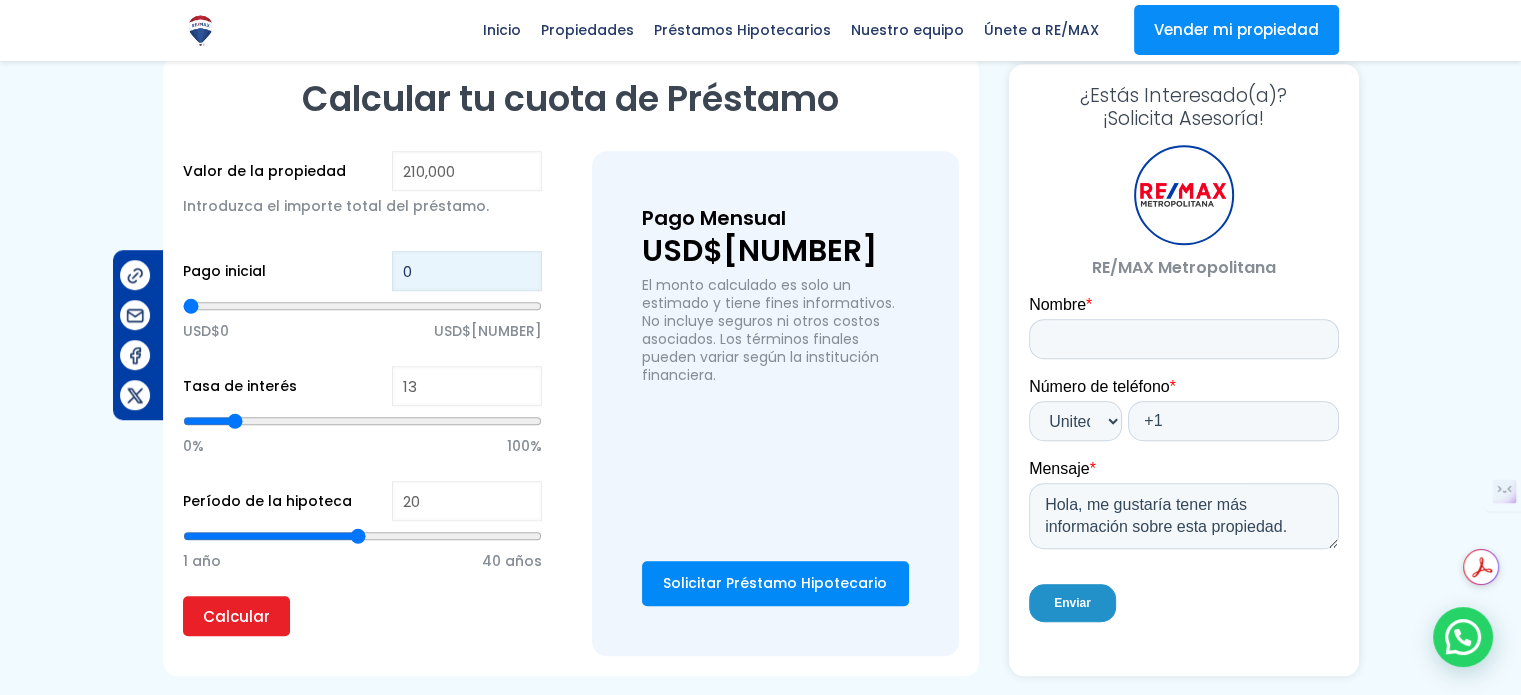 click on "0" at bounding box center [467, 271] 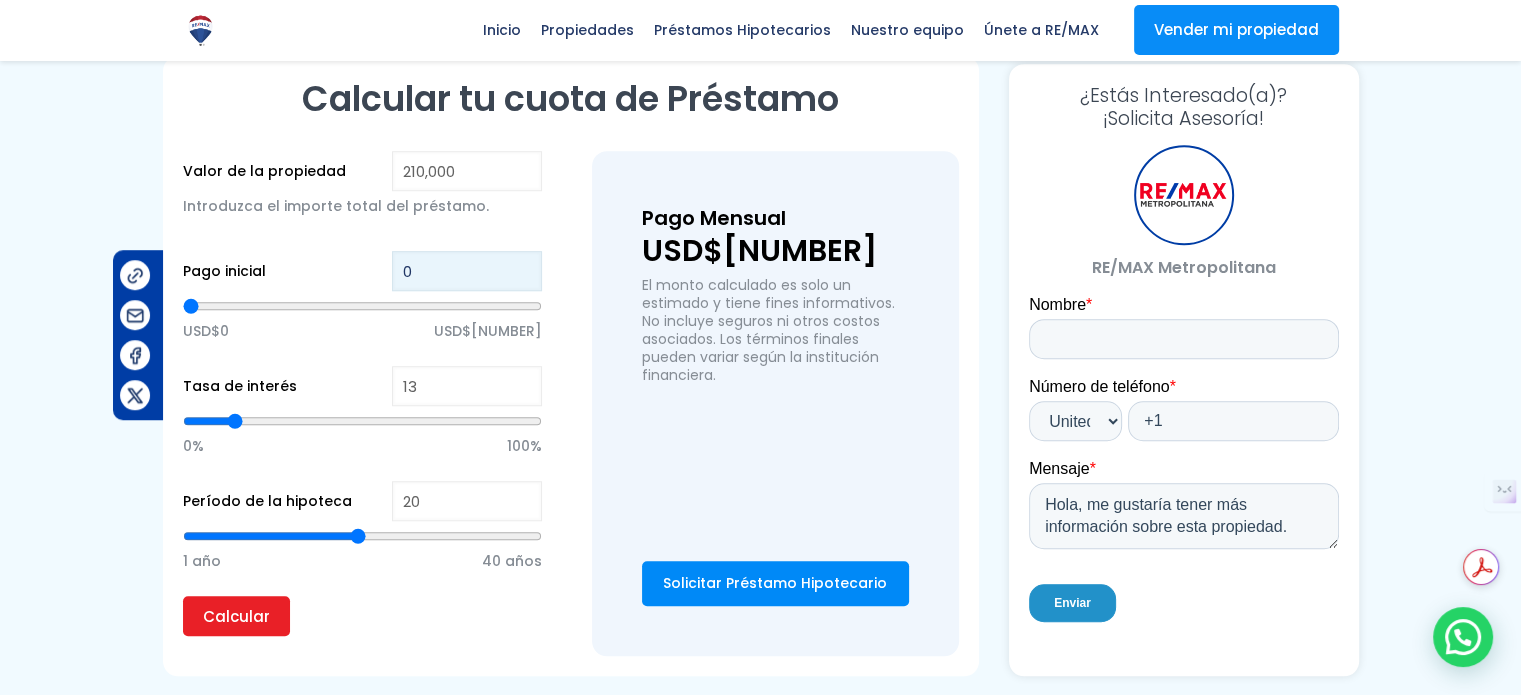 type on "2" 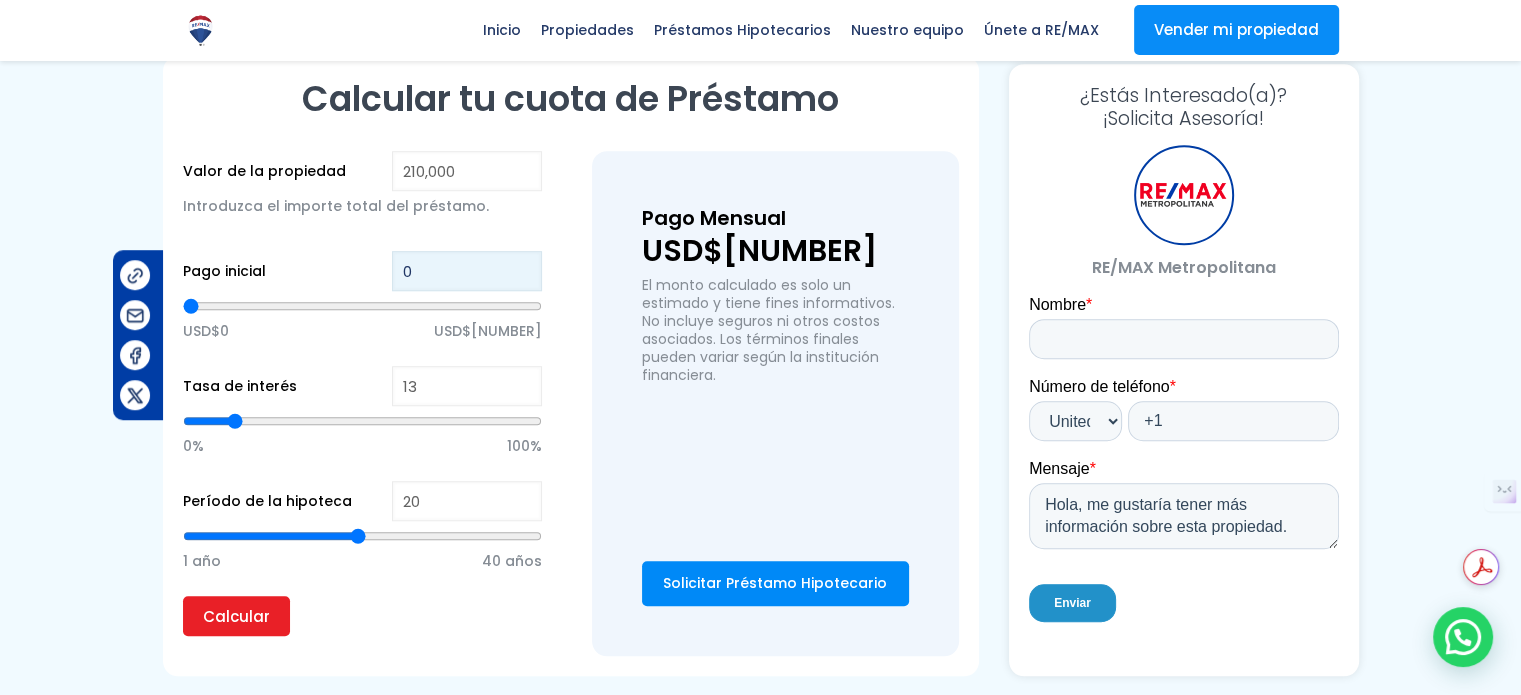 type on "2" 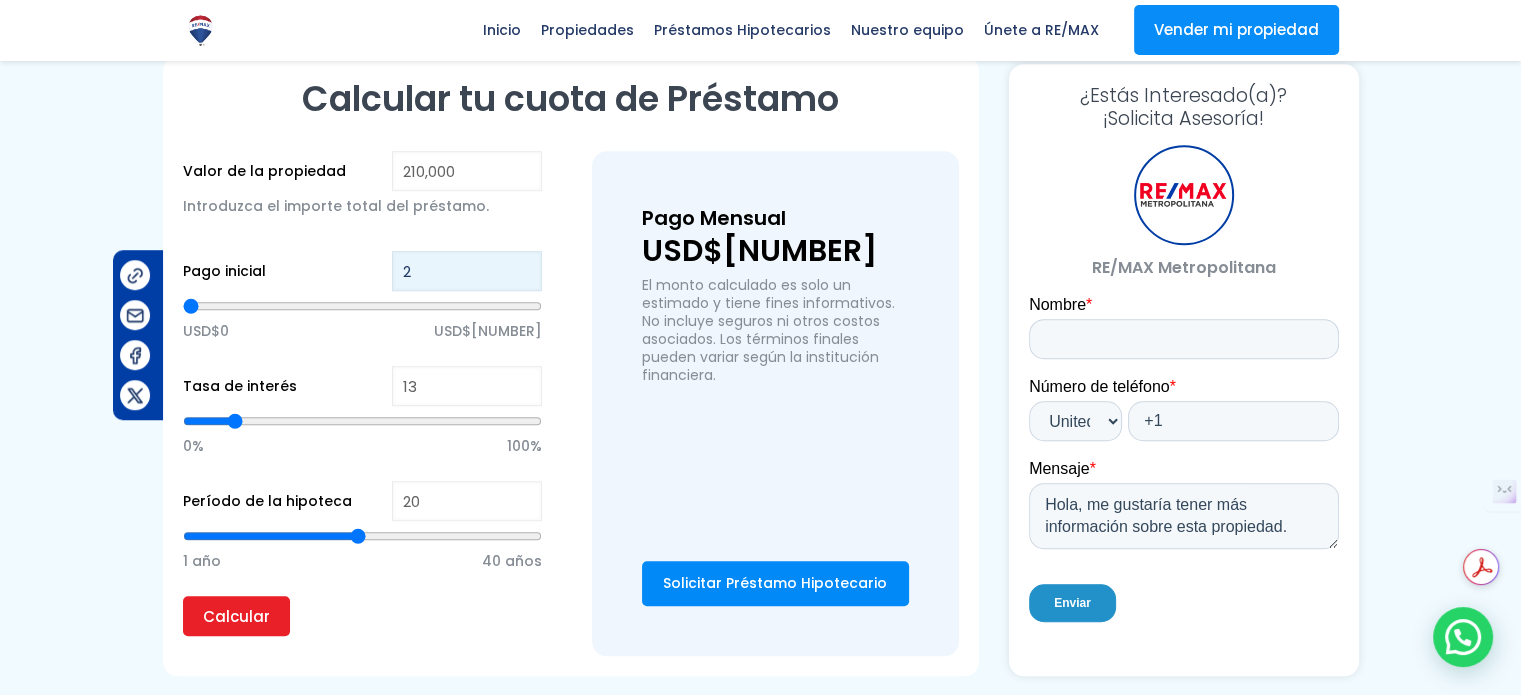 type on "21" 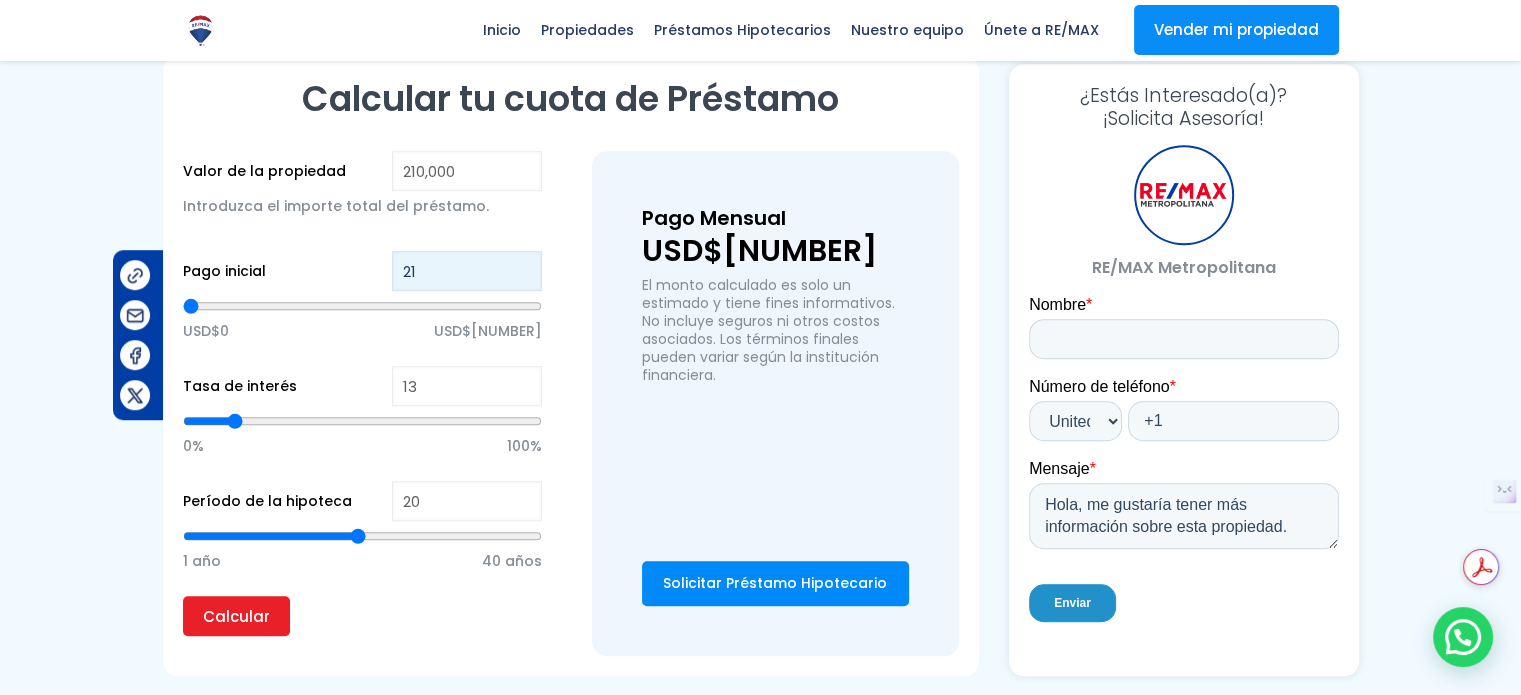 type on "[NUMBER]" 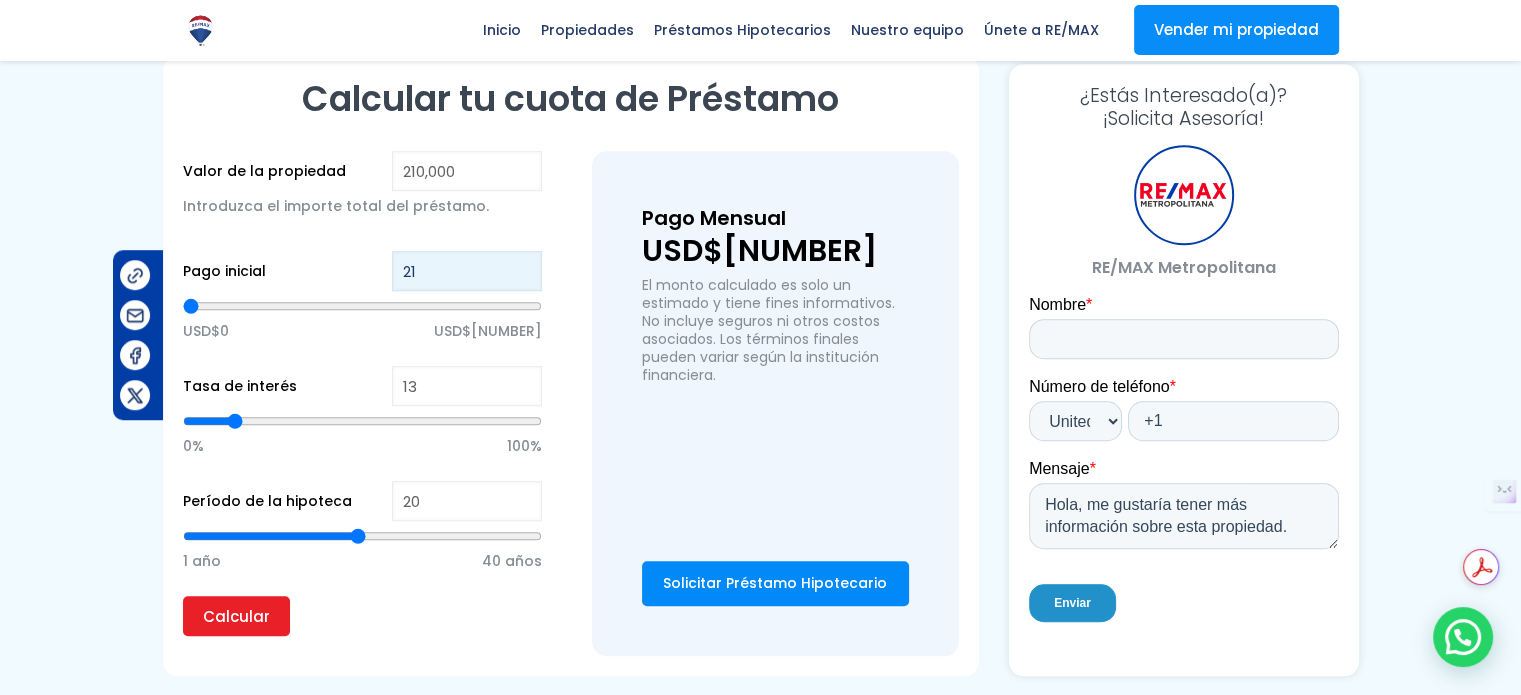 type on "[NUMBER]" 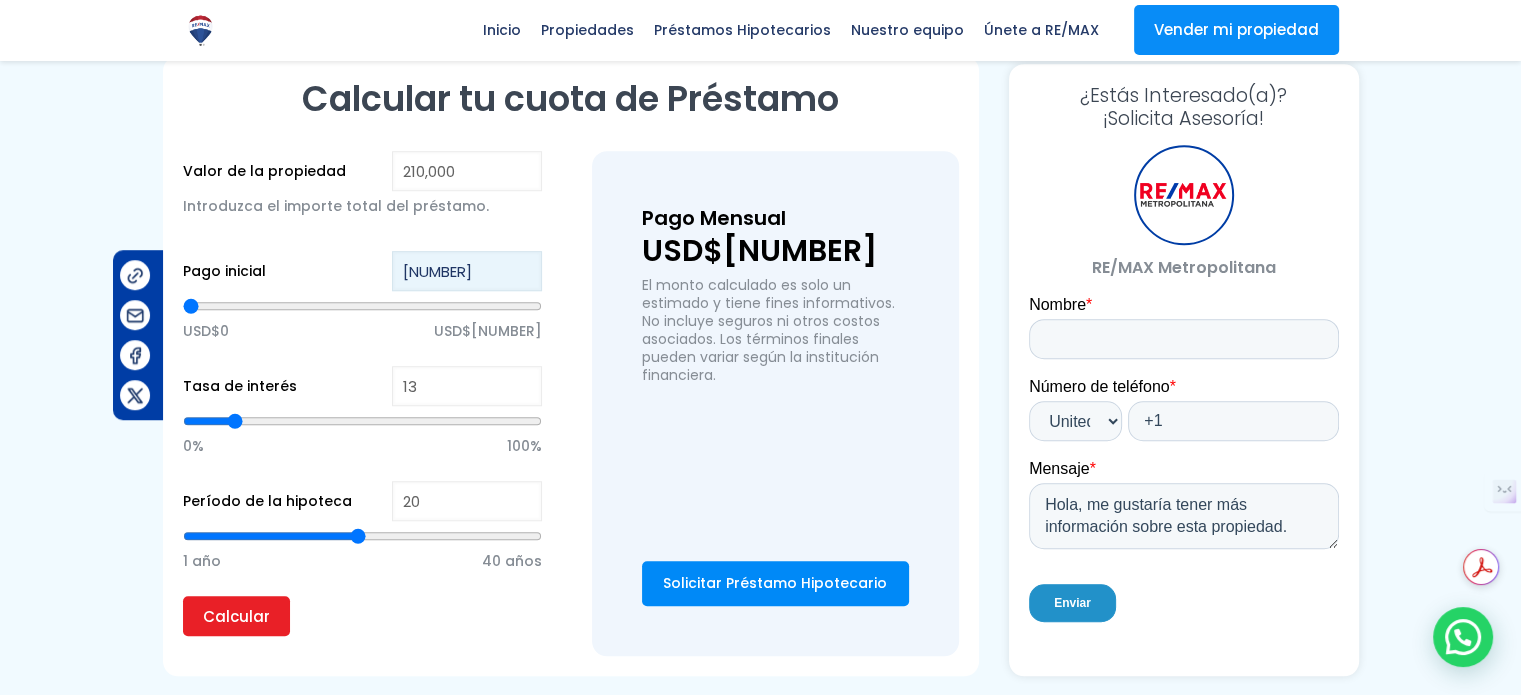 type on "2,100" 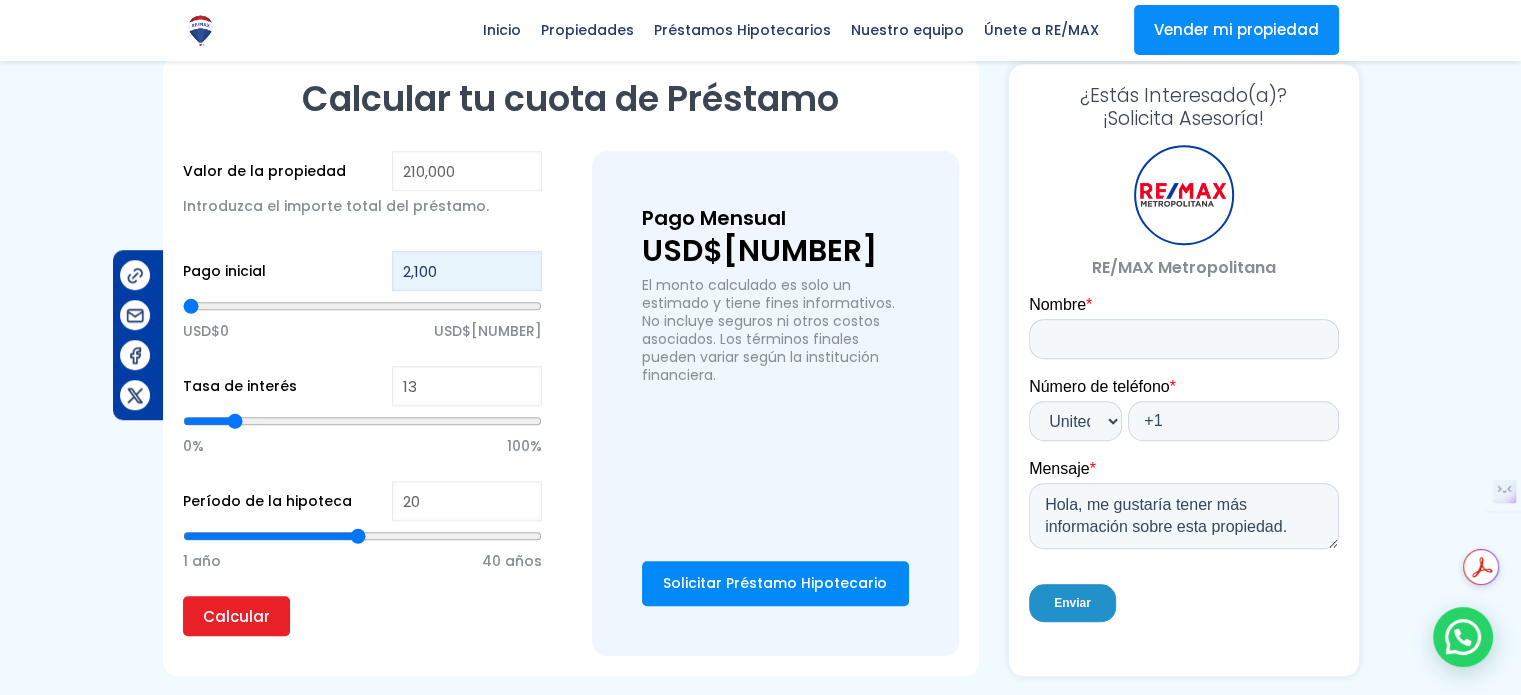 type on "[NUMBER]" 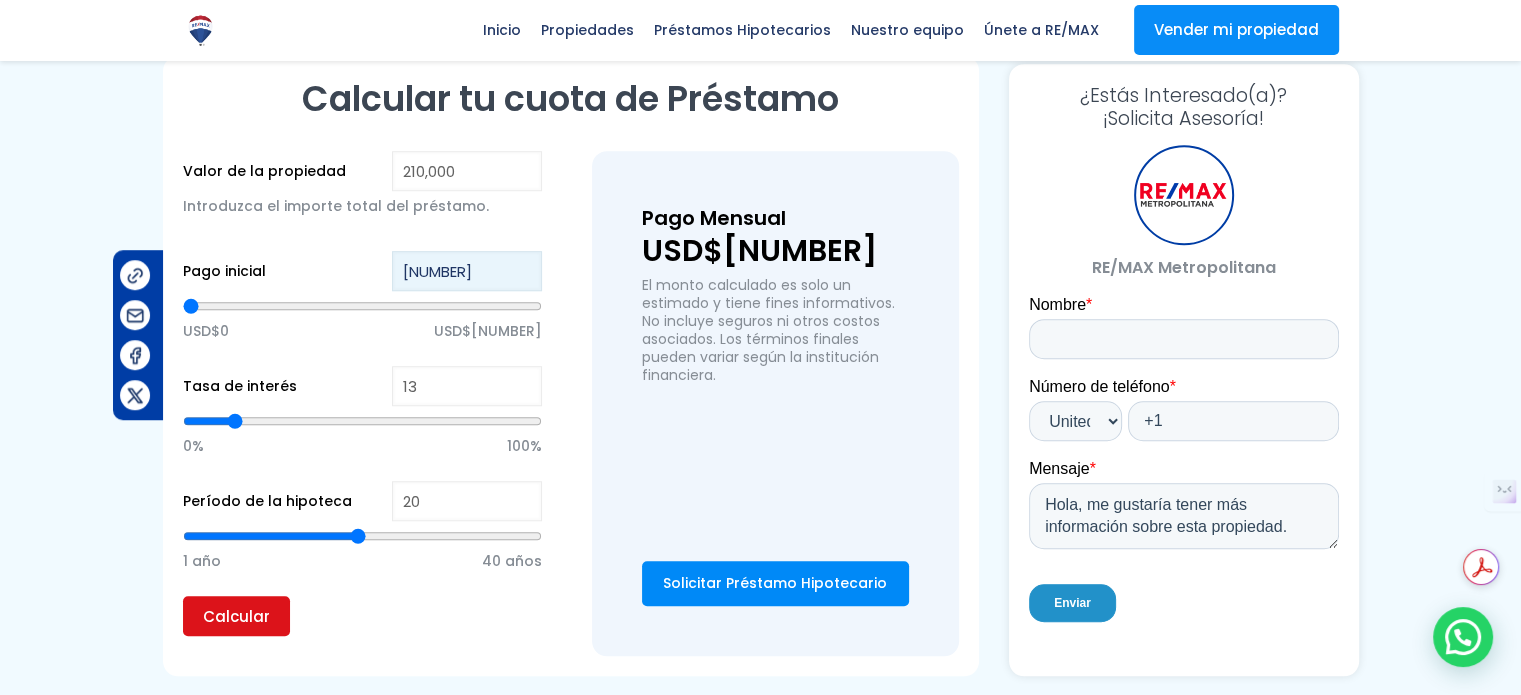 type on "[NUMBER]" 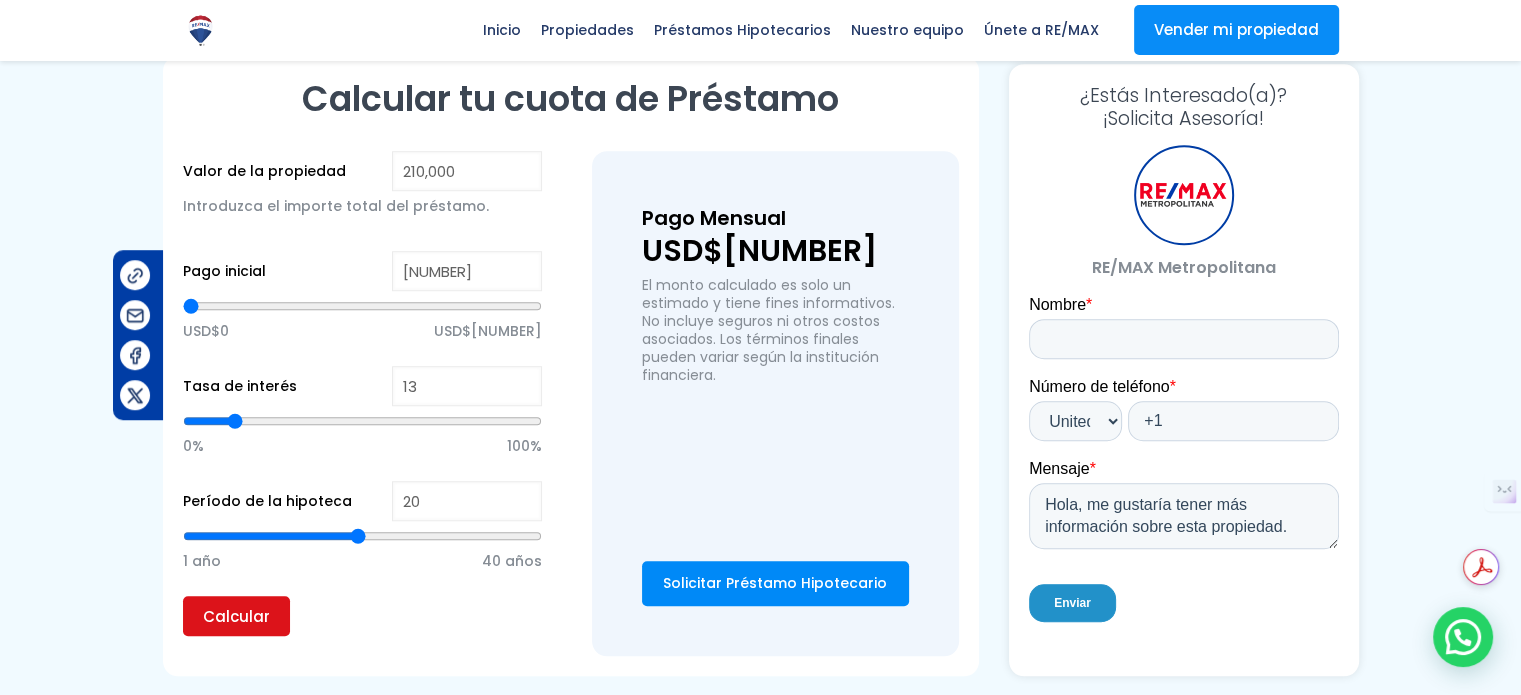 click on "Calcular" at bounding box center [236, 616] 